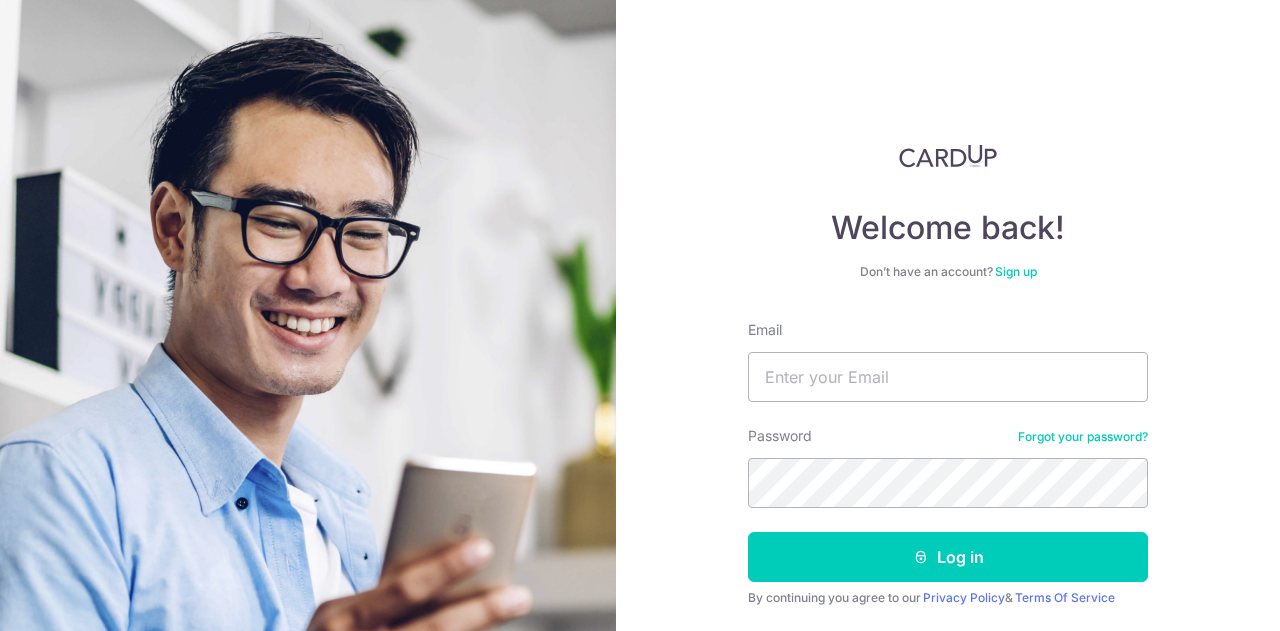 scroll, scrollTop: 0, scrollLeft: 0, axis: both 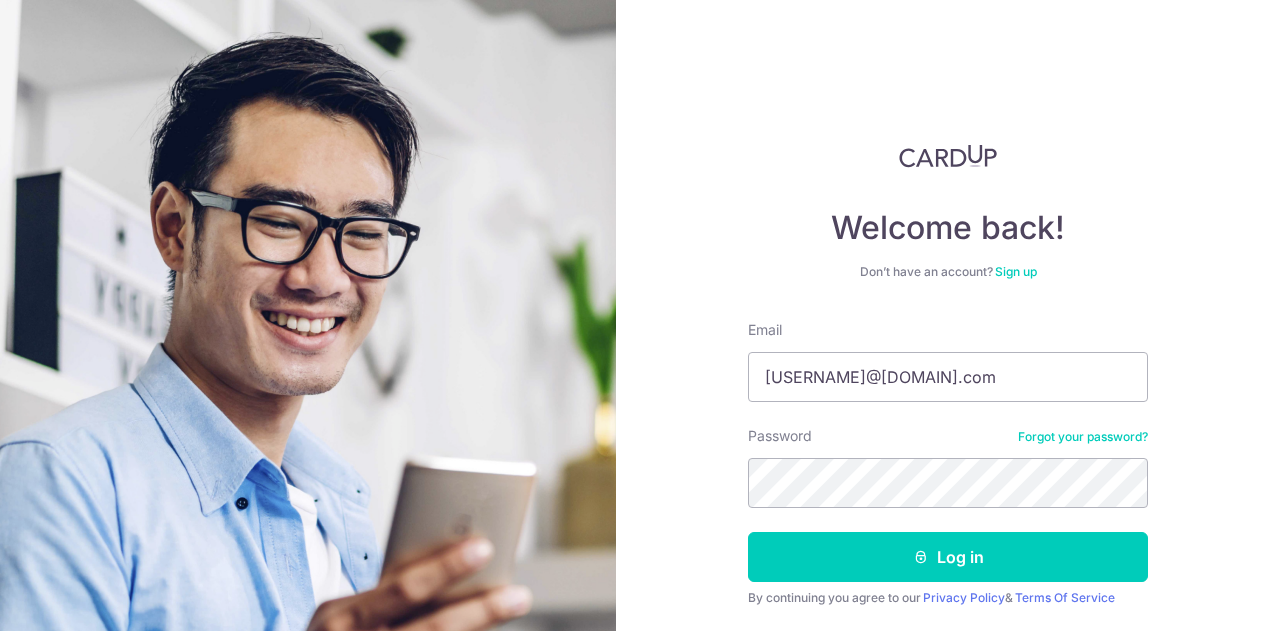 type on "zannwong11@gmail.com" 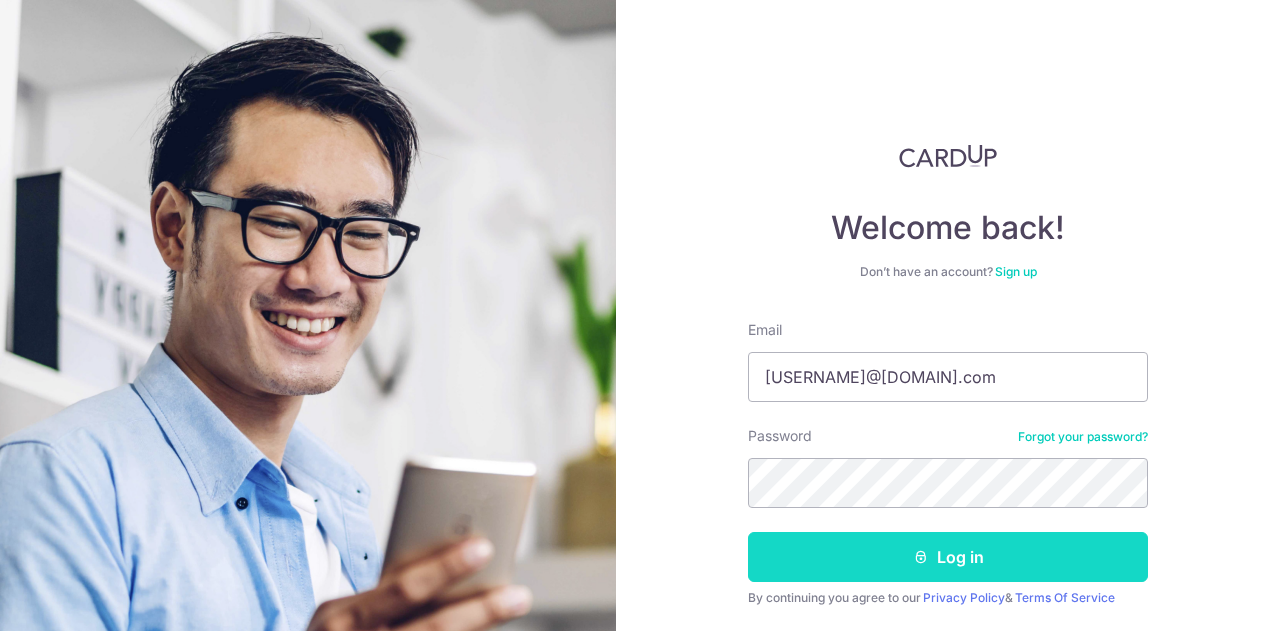 click on "Log in" at bounding box center [948, 557] 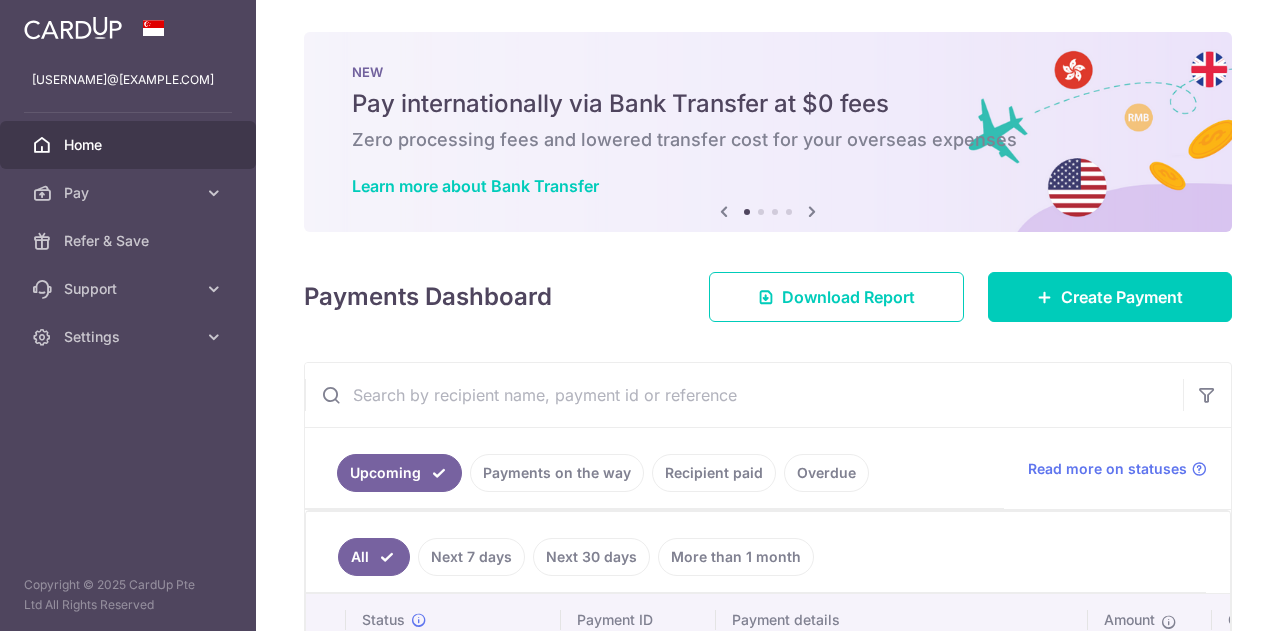 scroll, scrollTop: 0, scrollLeft: 0, axis: both 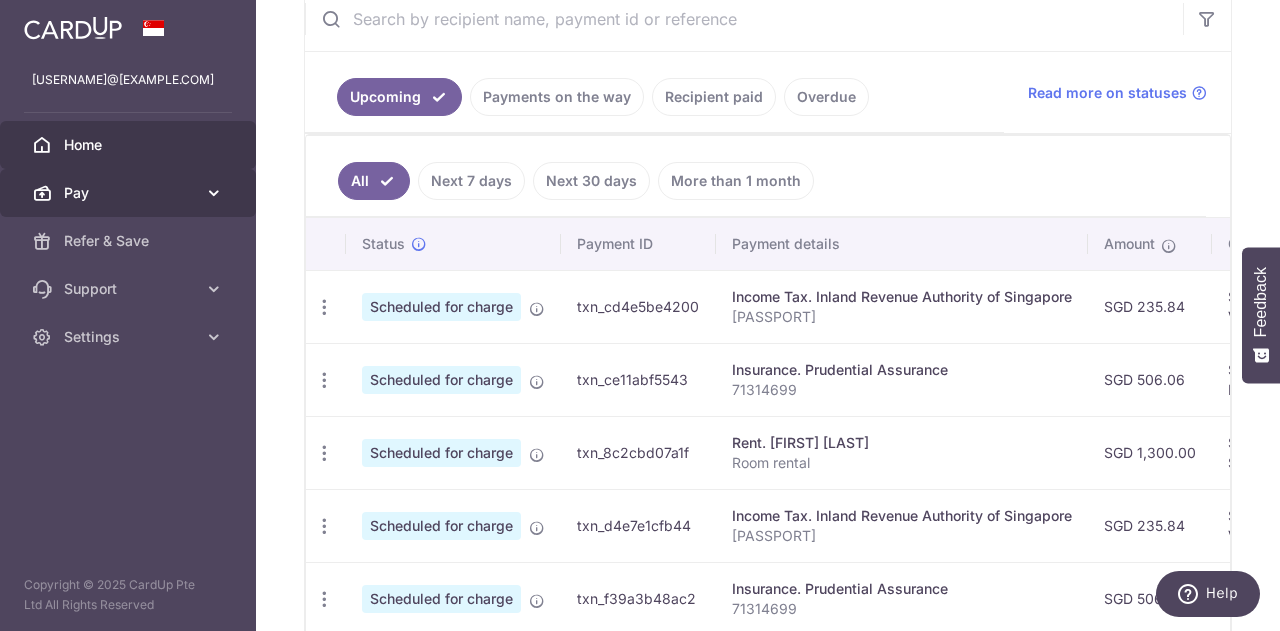 click on "Pay" at bounding box center (130, 193) 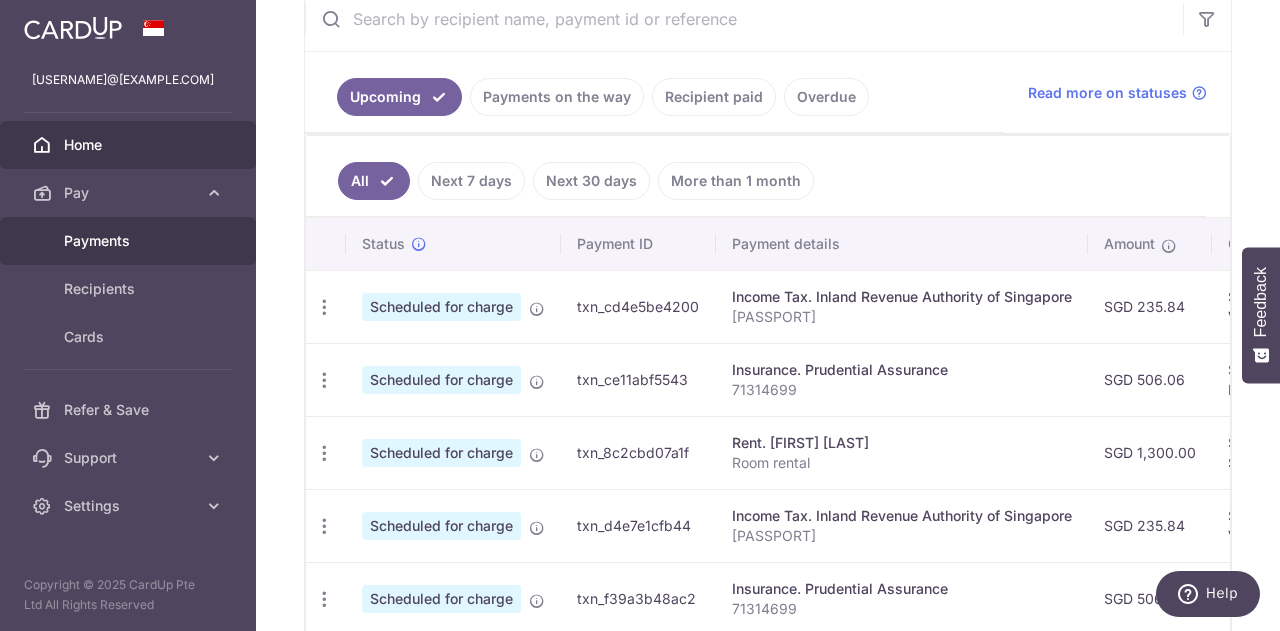 click on "Payments" at bounding box center (130, 241) 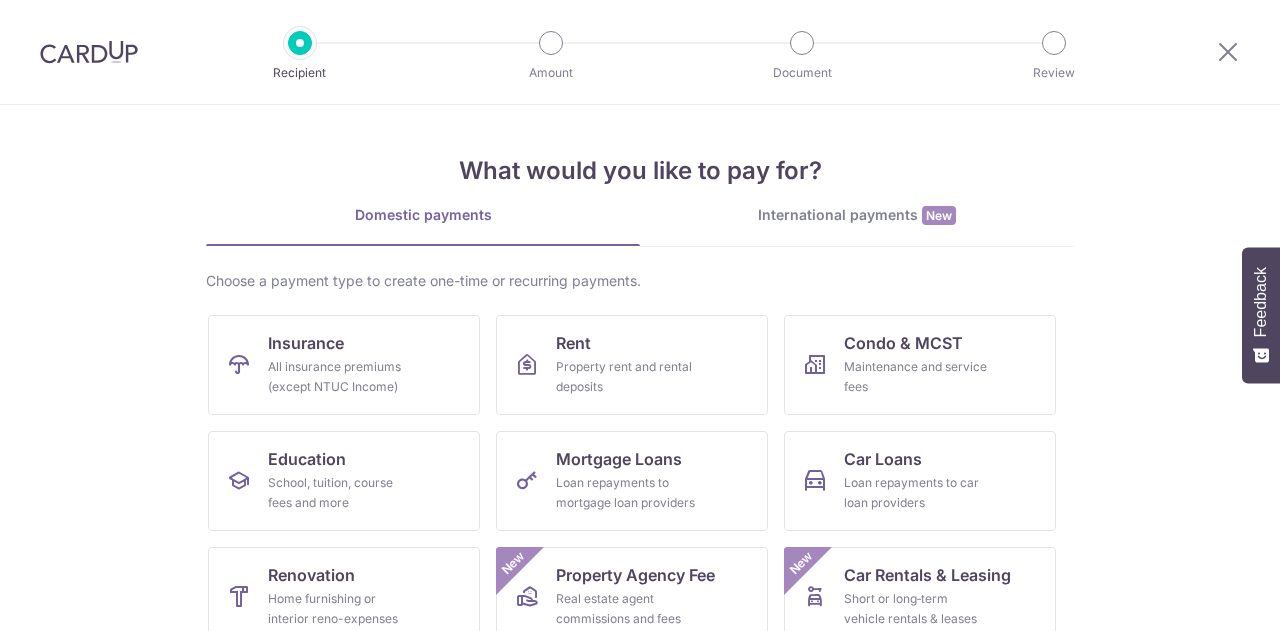 scroll, scrollTop: 0, scrollLeft: 0, axis: both 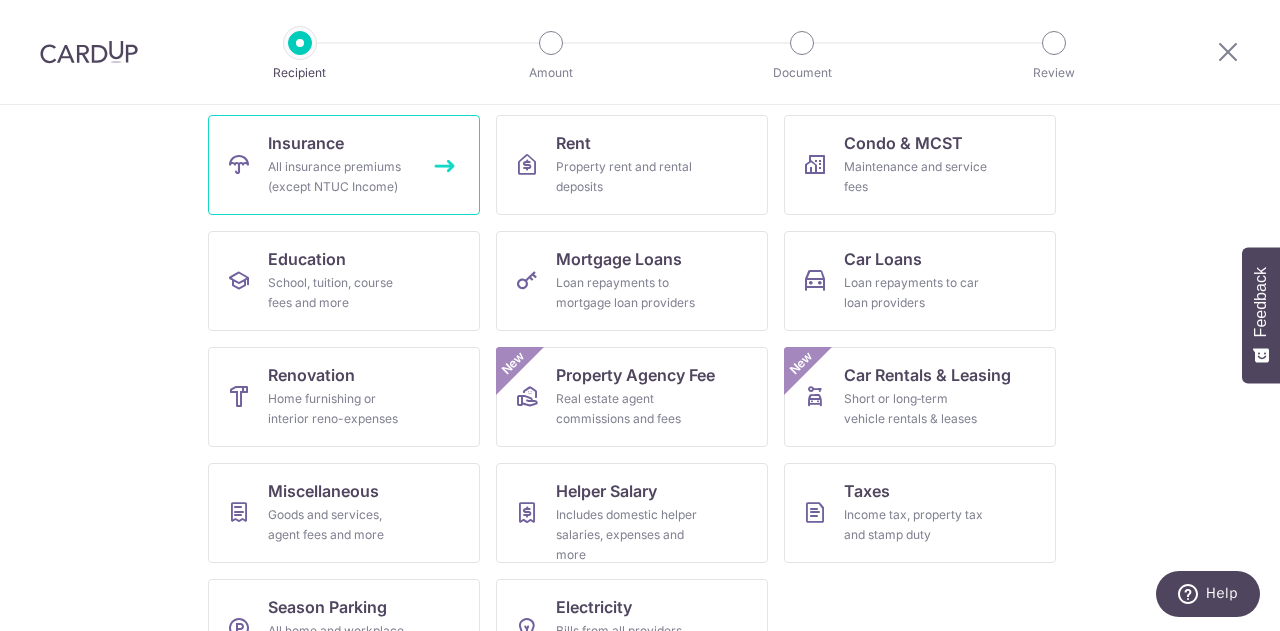 click on "All insurance premiums (except NTUC Income)" at bounding box center (340, 177) 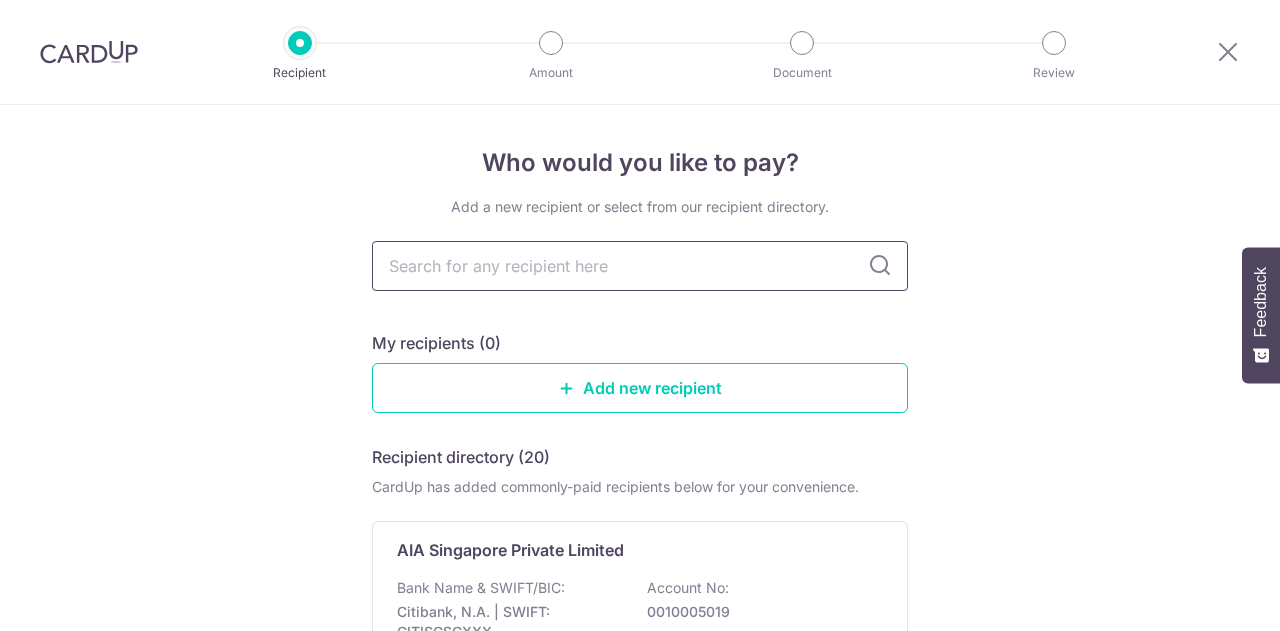 scroll, scrollTop: 0, scrollLeft: 0, axis: both 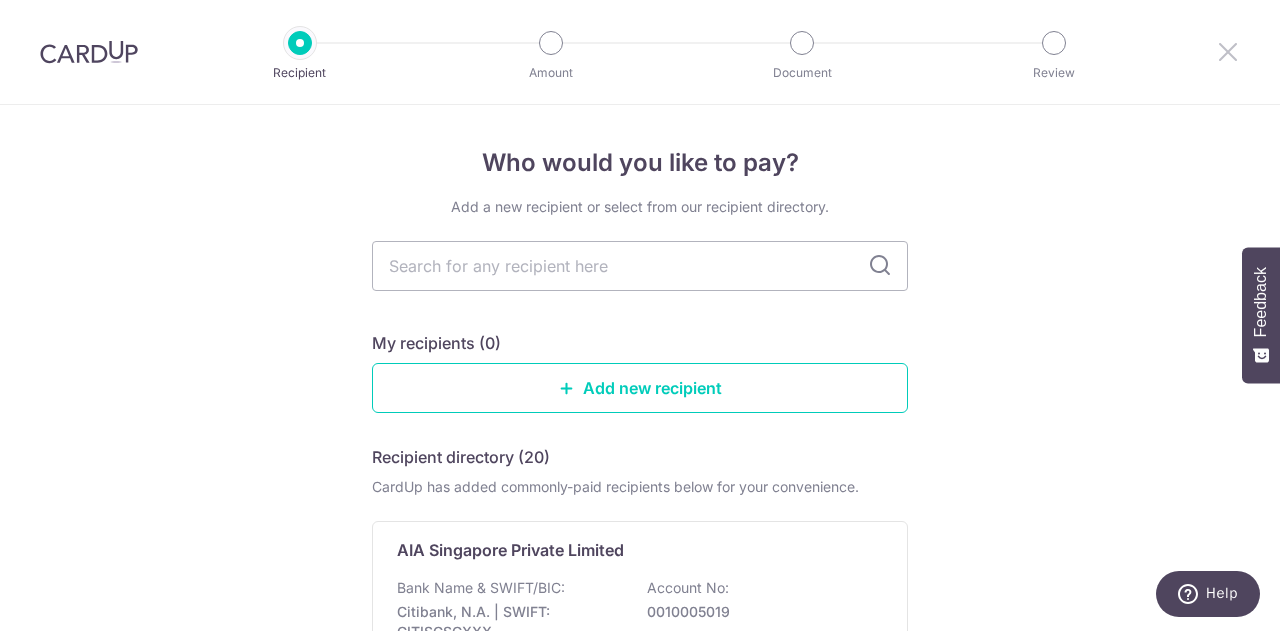 click at bounding box center (1228, 51) 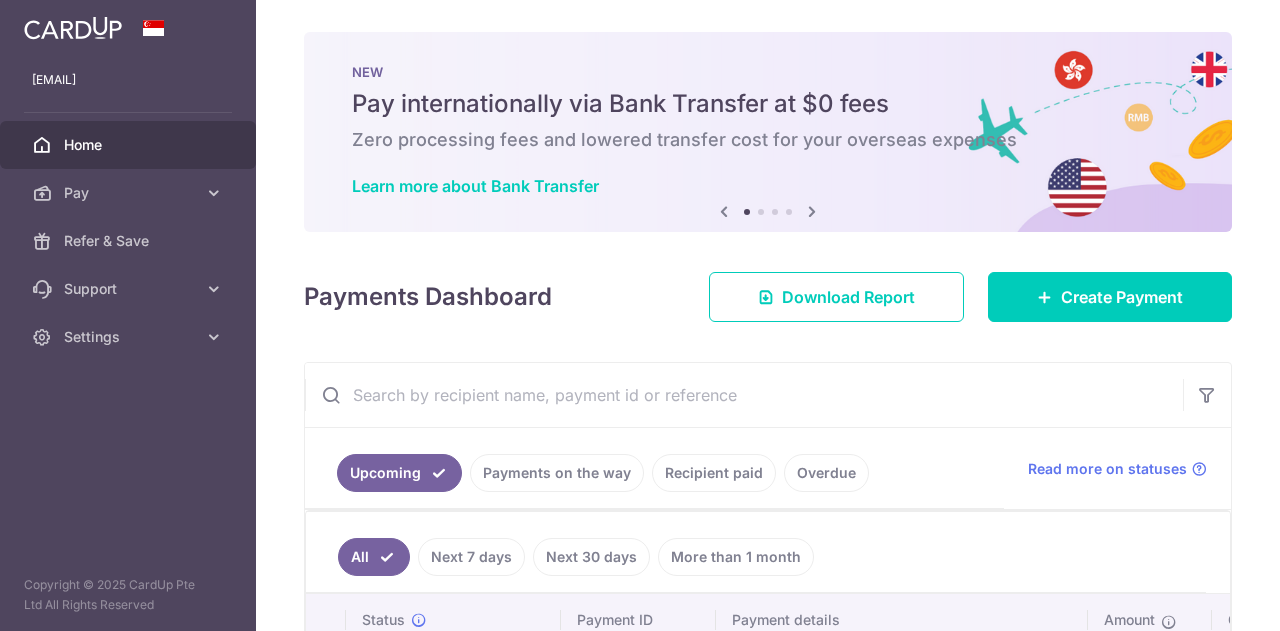 scroll, scrollTop: 0, scrollLeft: 0, axis: both 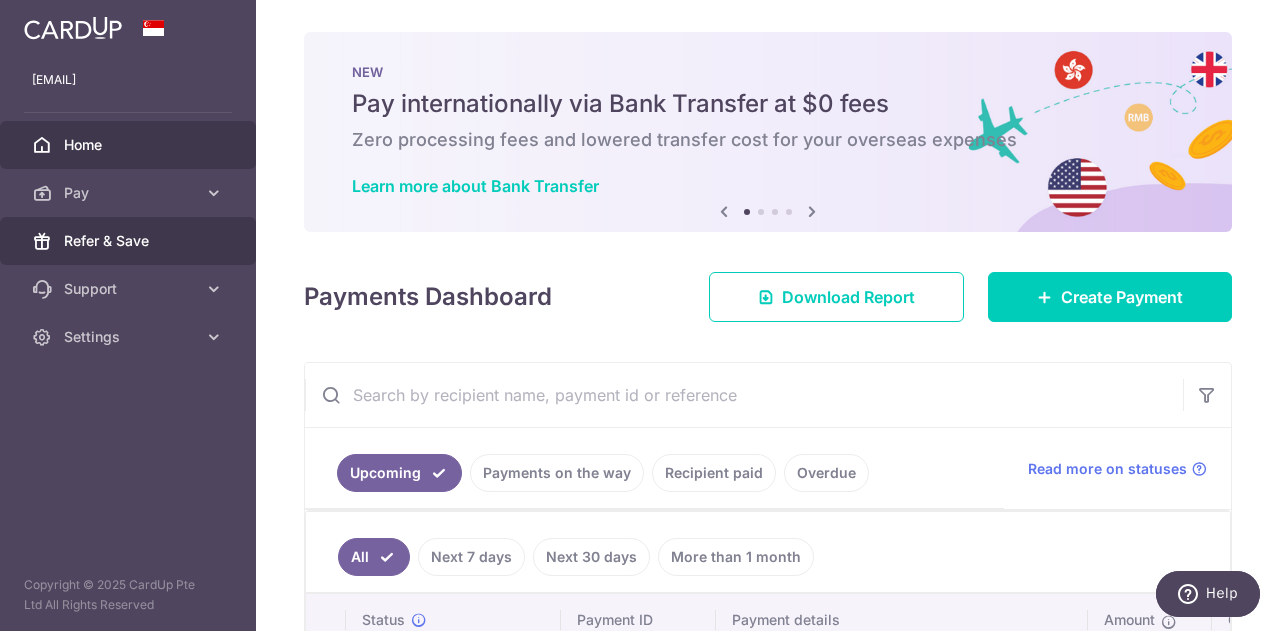 click on "Refer & Save" at bounding box center (130, 241) 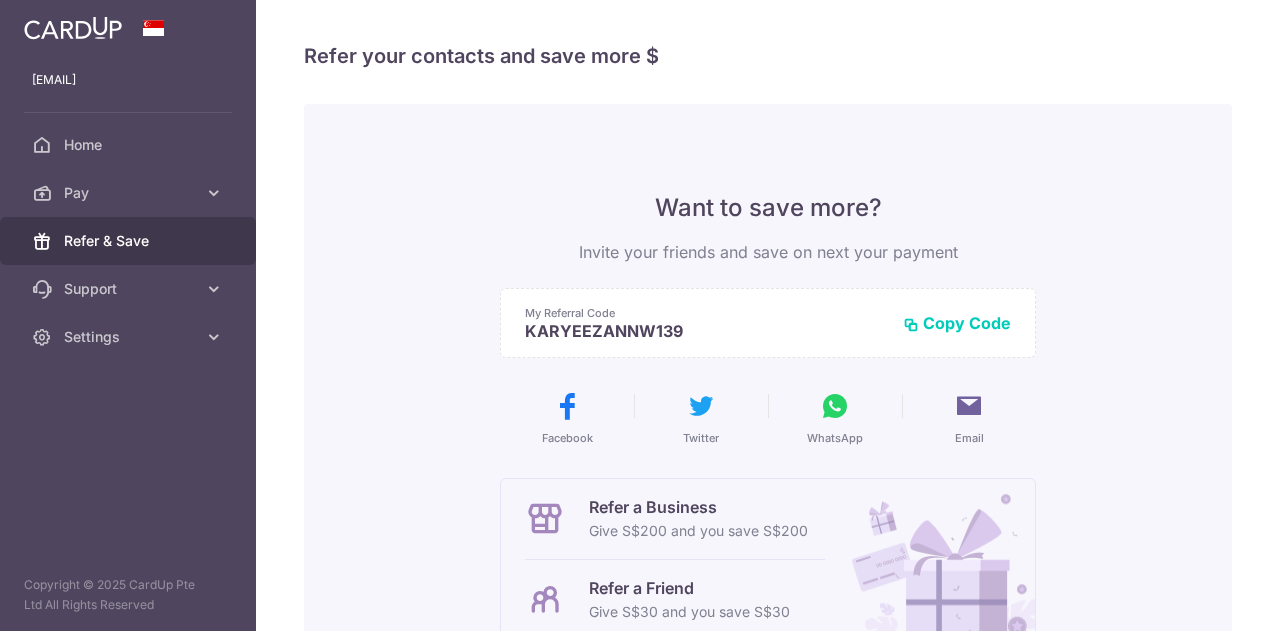 scroll, scrollTop: 0, scrollLeft: 0, axis: both 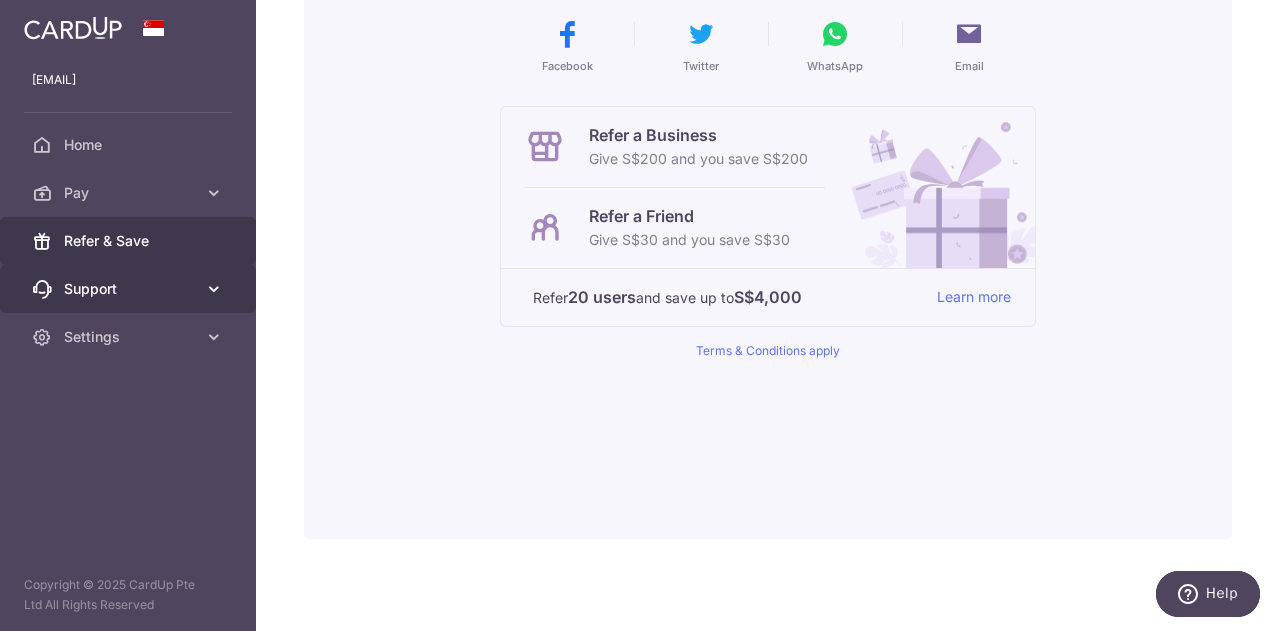click on "Support" at bounding box center (130, 289) 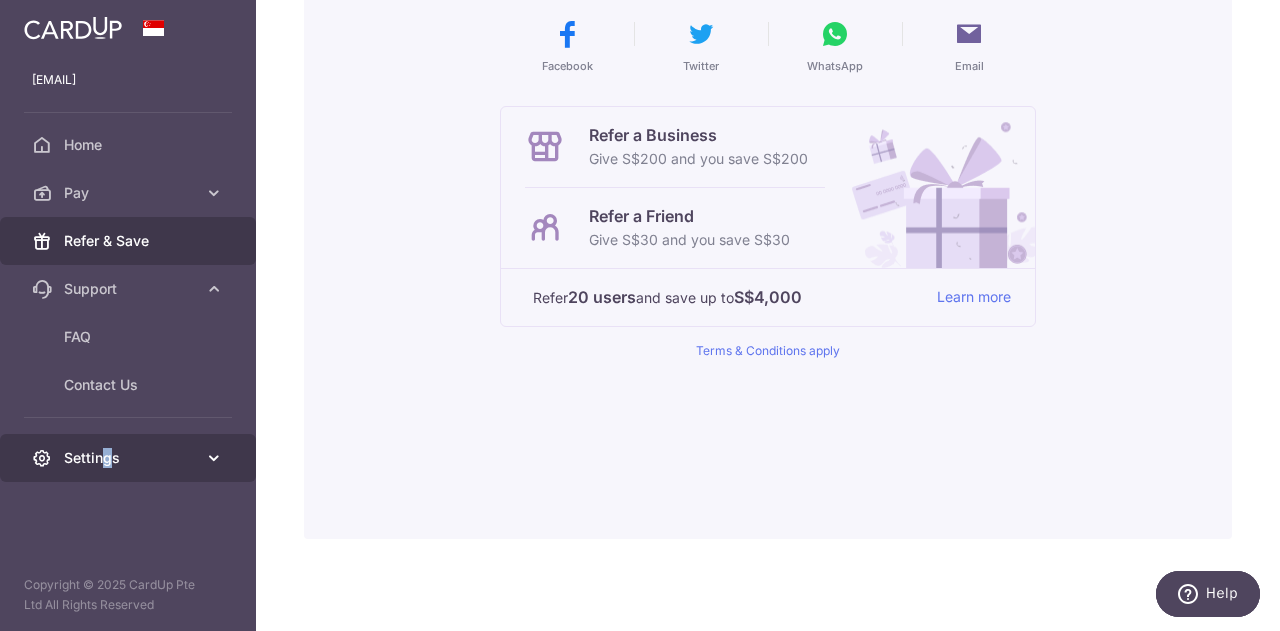 click on "Settings" at bounding box center (130, 458) 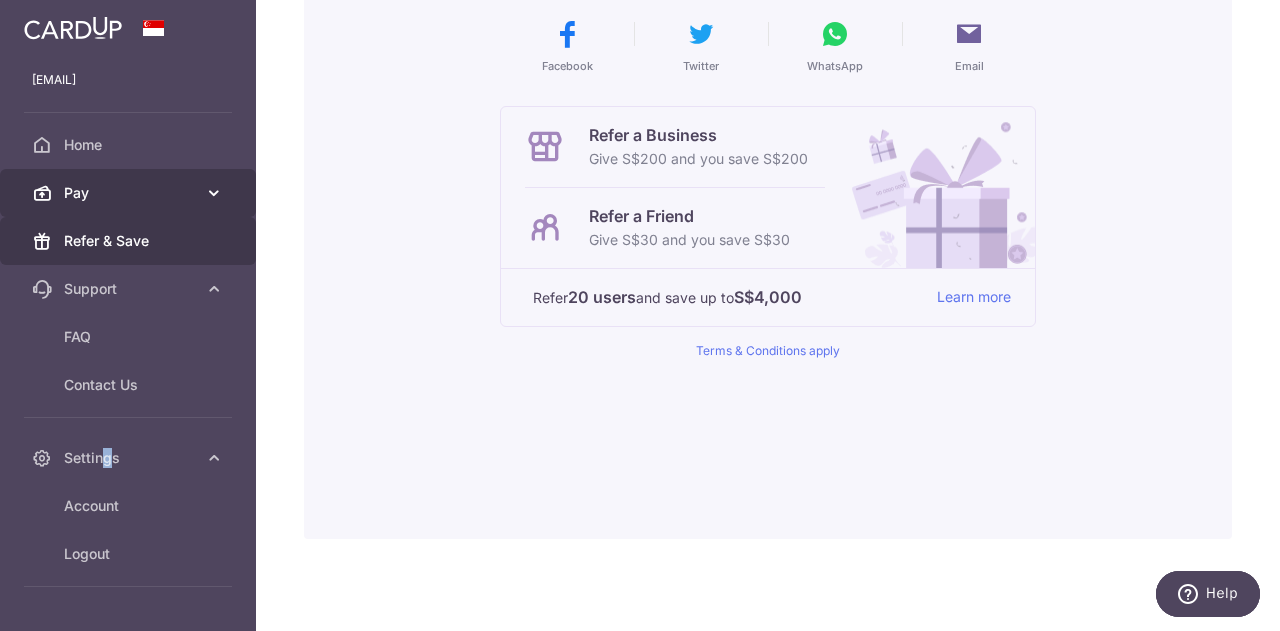 click on "Pay" at bounding box center (130, 193) 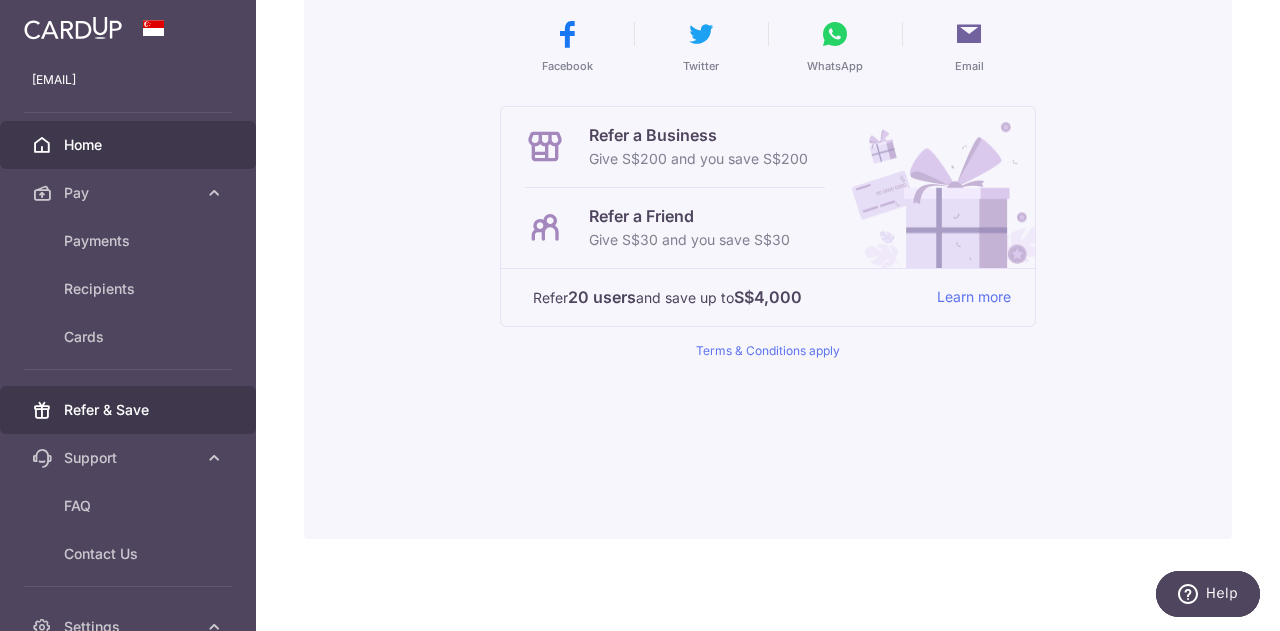 click on "Home" at bounding box center [130, 145] 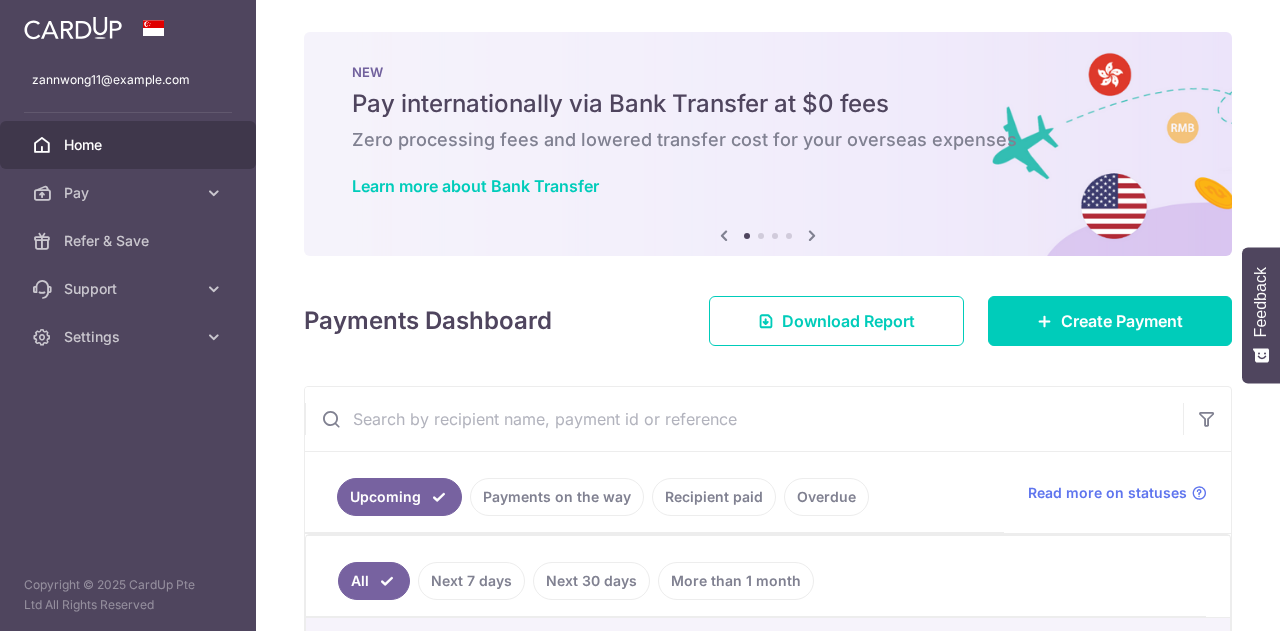scroll, scrollTop: 0, scrollLeft: 0, axis: both 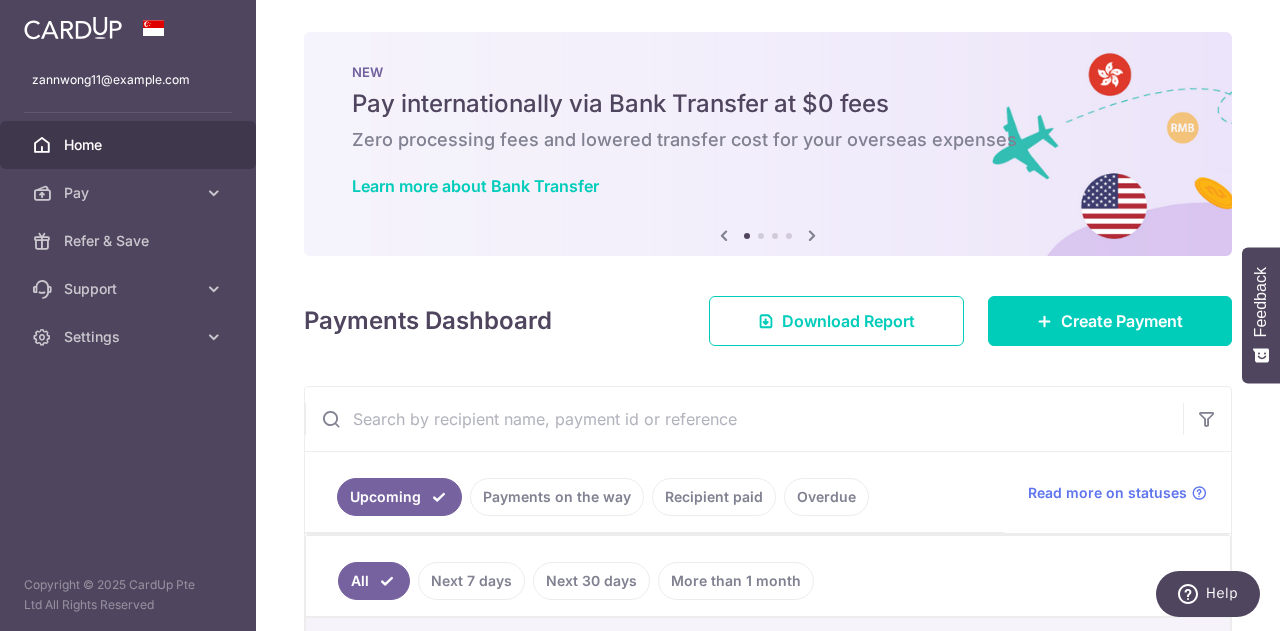 click at bounding box center [812, 235] 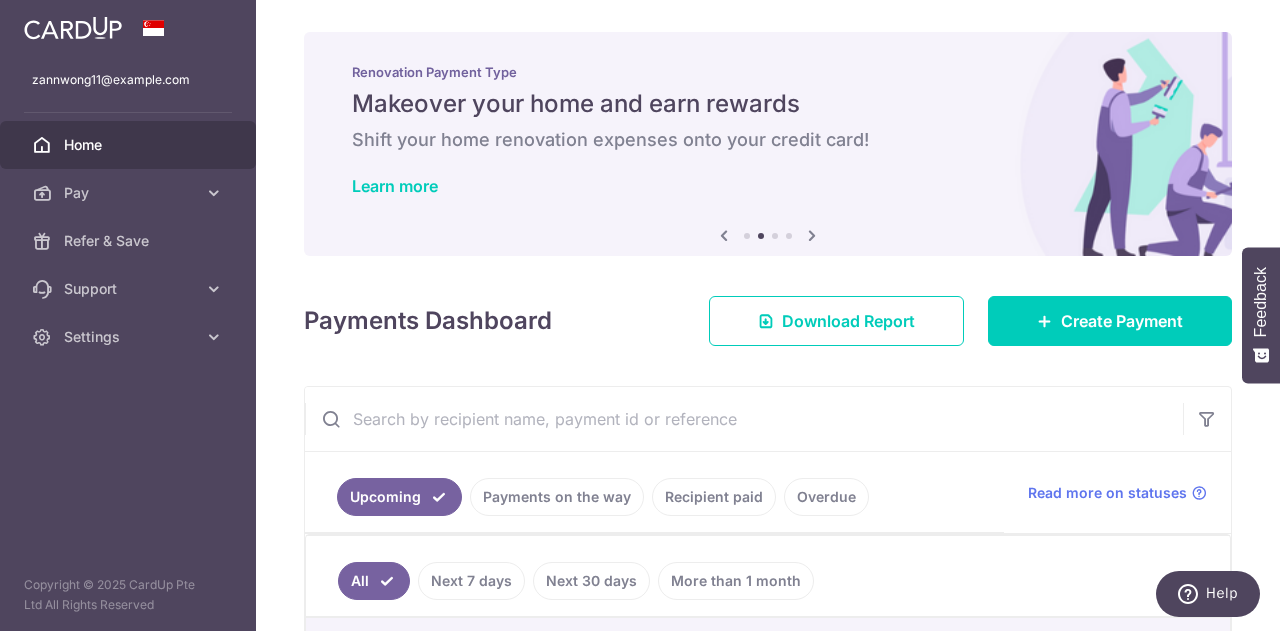 click at bounding box center [812, 235] 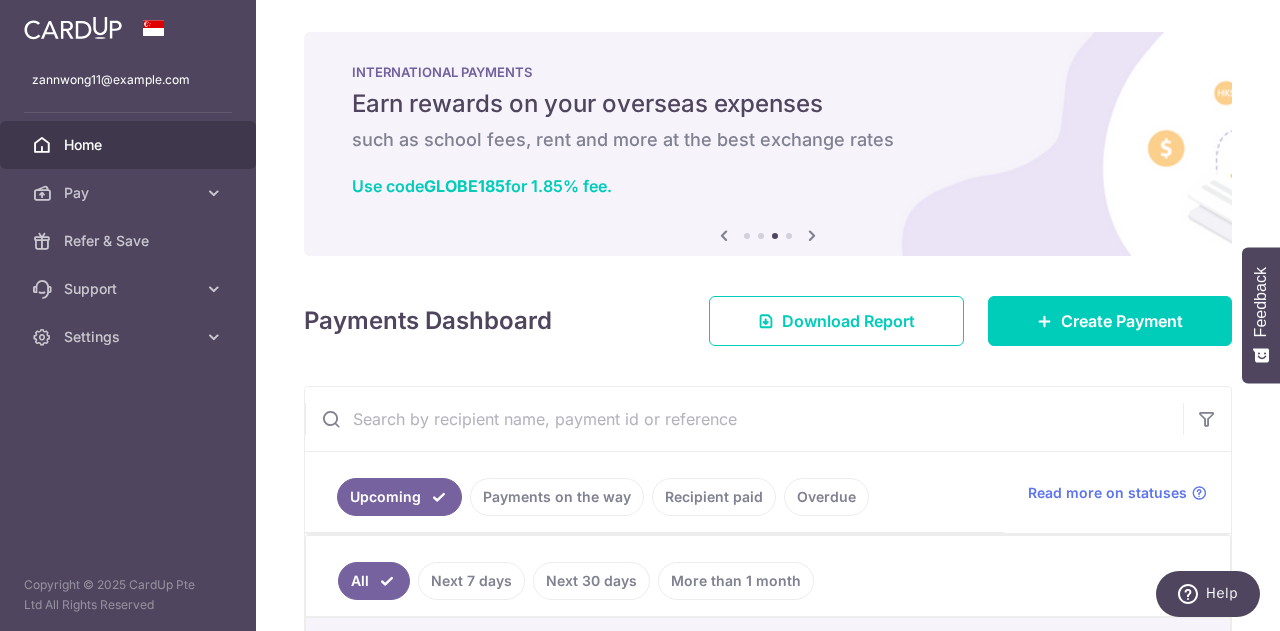click at bounding box center (812, 235) 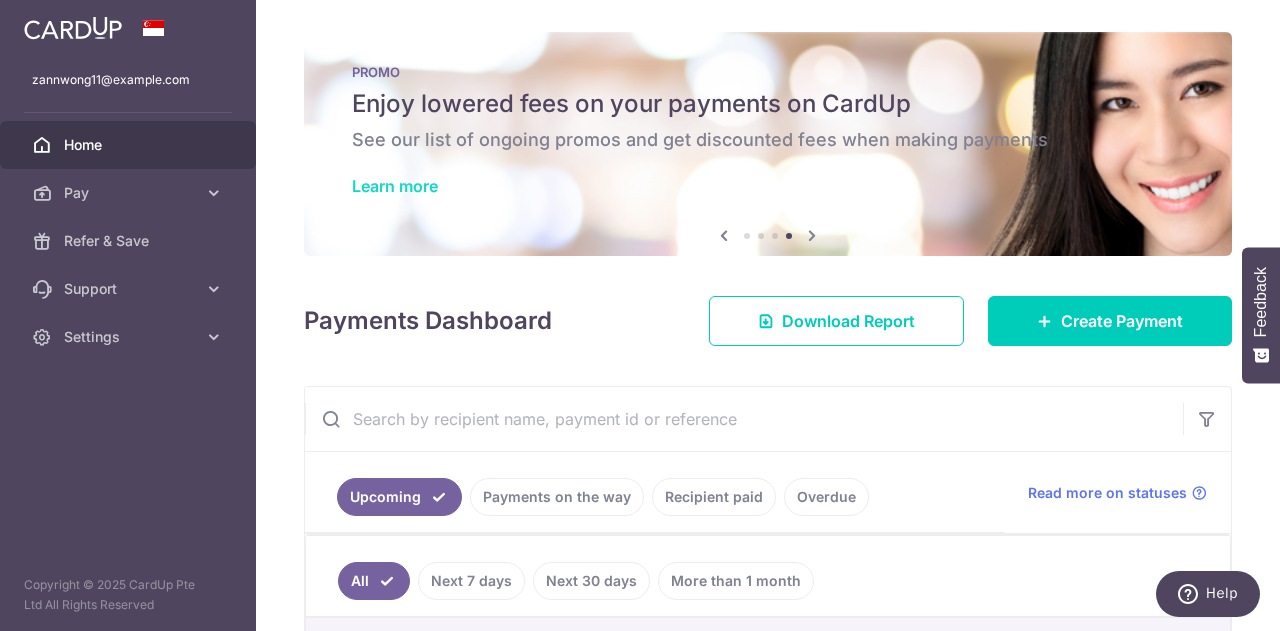 click on "Learn more" at bounding box center [395, 186] 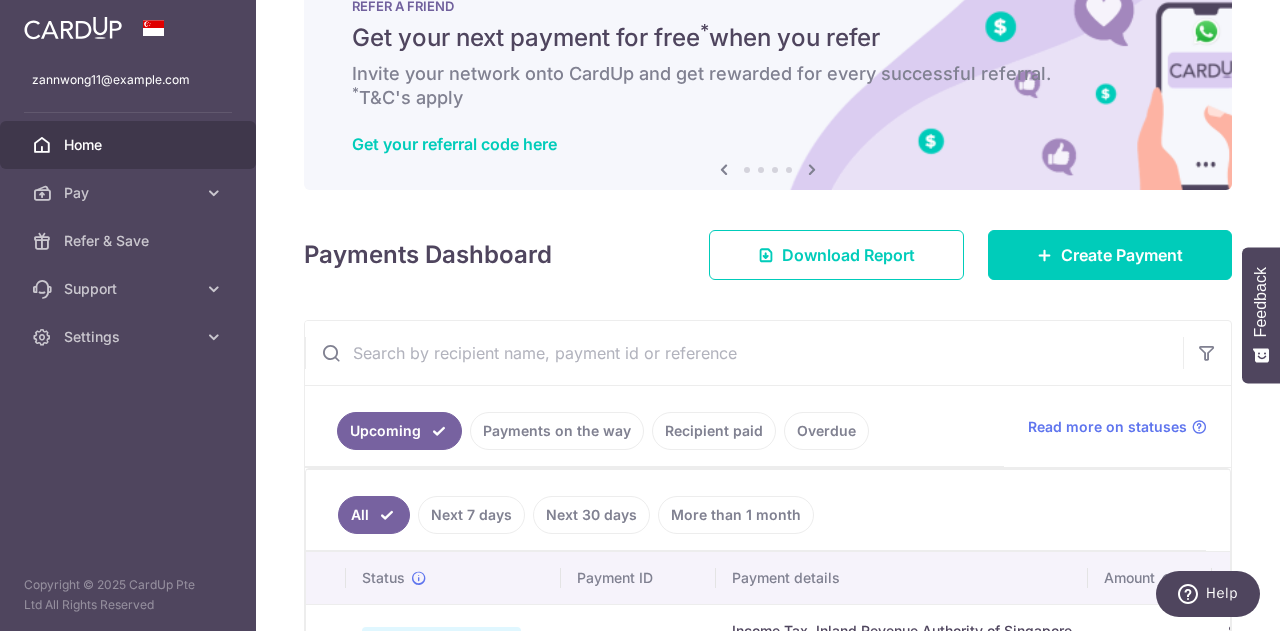 scroll, scrollTop: 0, scrollLeft: 0, axis: both 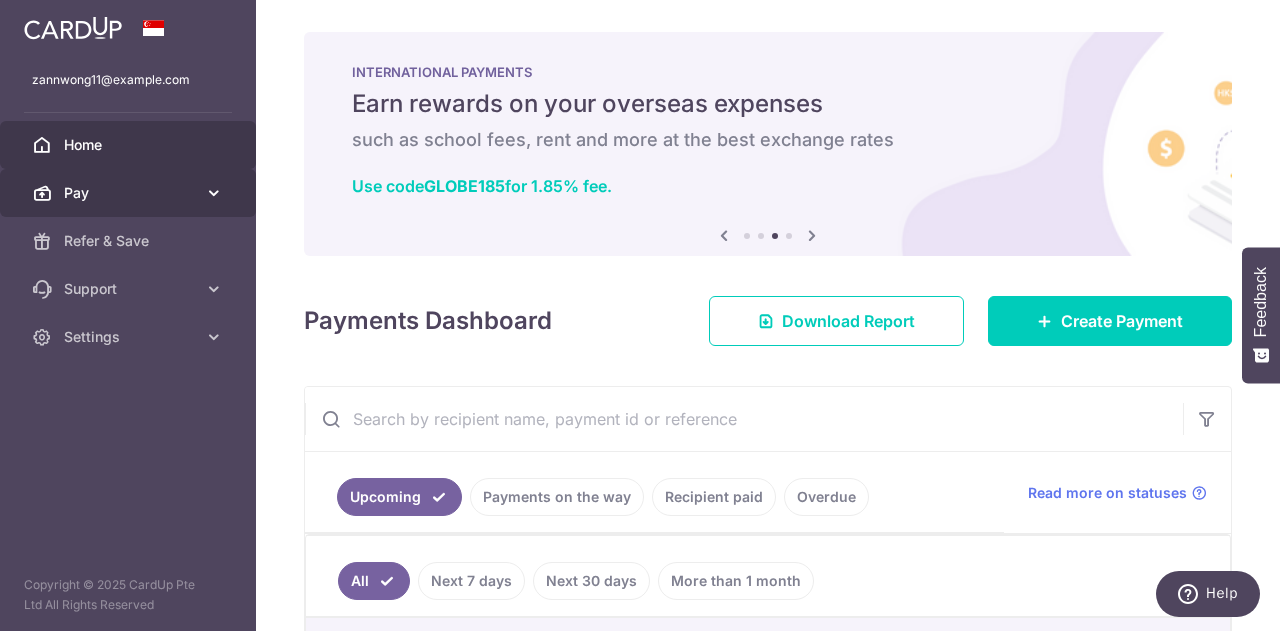 click on "Pay" at bounding box center [130, 193] 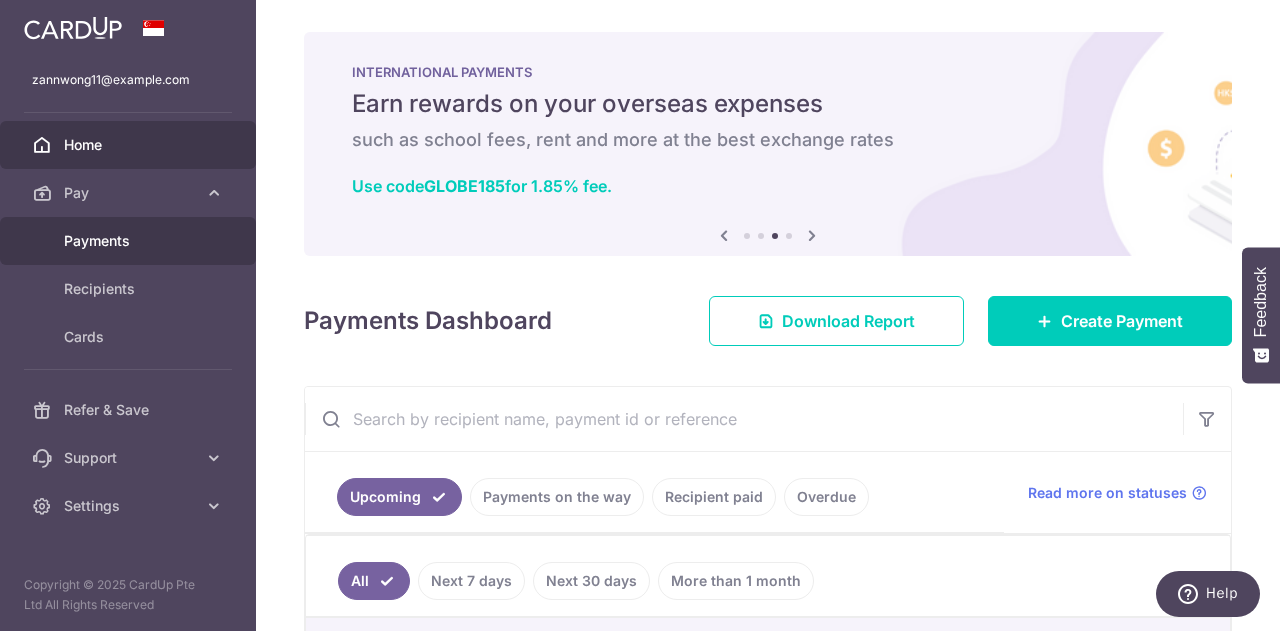click on "Payments" at bounding box center [130, 241] 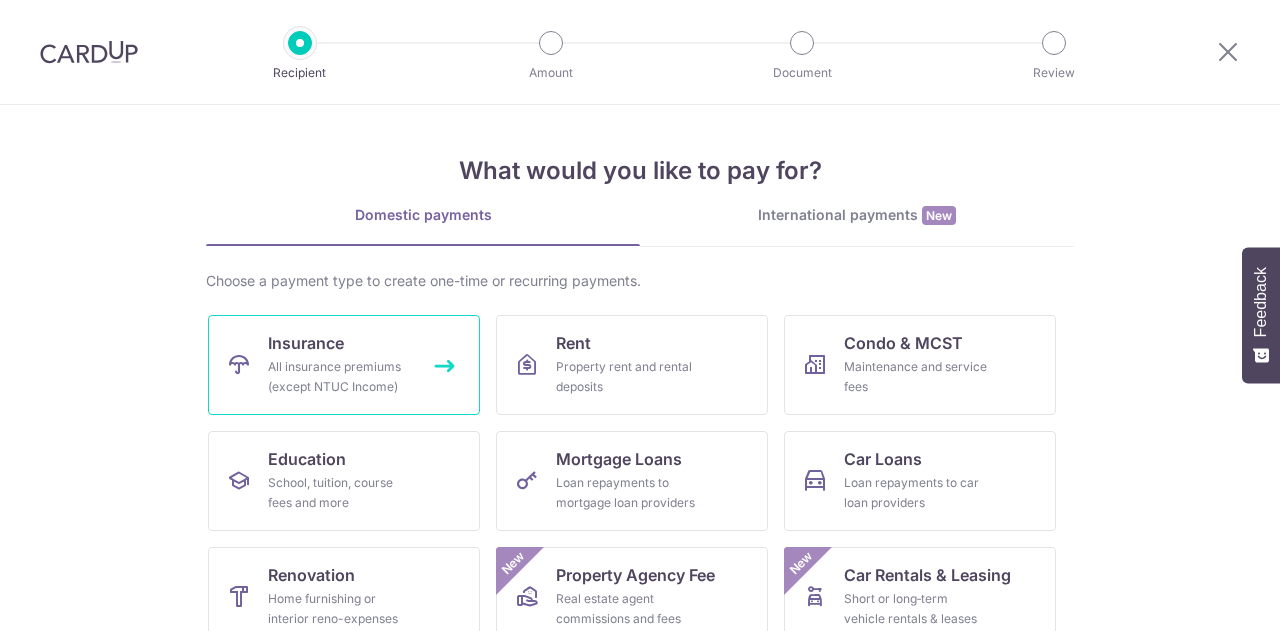scroll, scrollTop: 0, scrollLeft: 0, axis: both 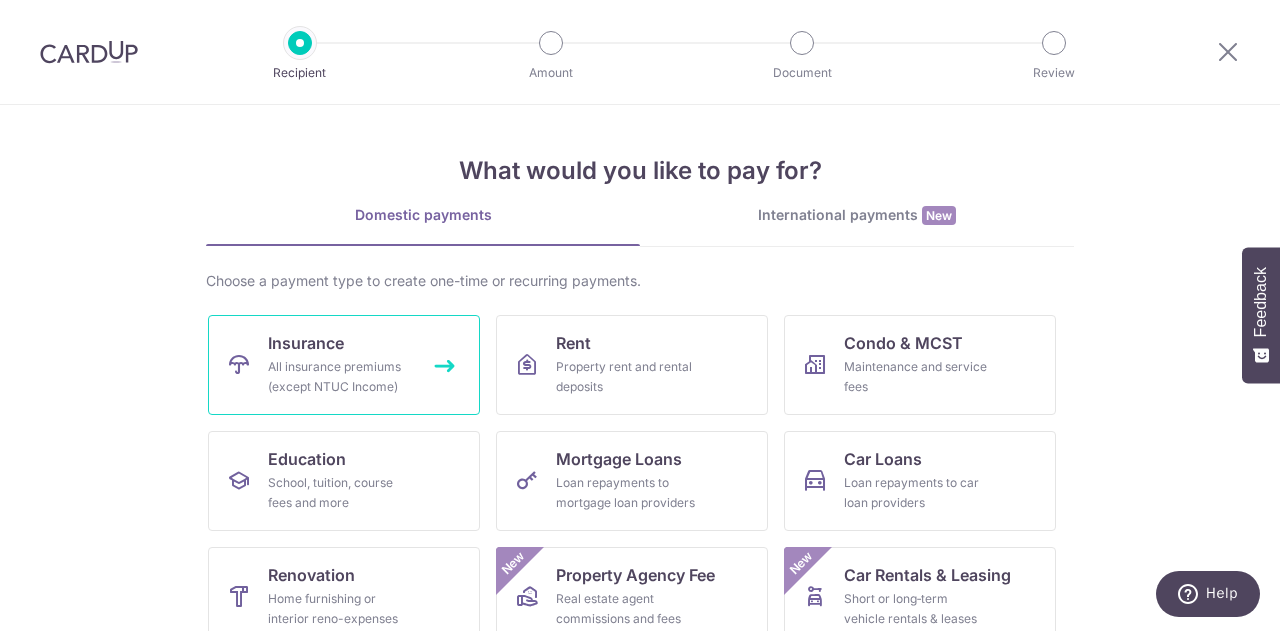click on "All insurance premiums (except NTUC Income)" at bounding box center [340, 377] 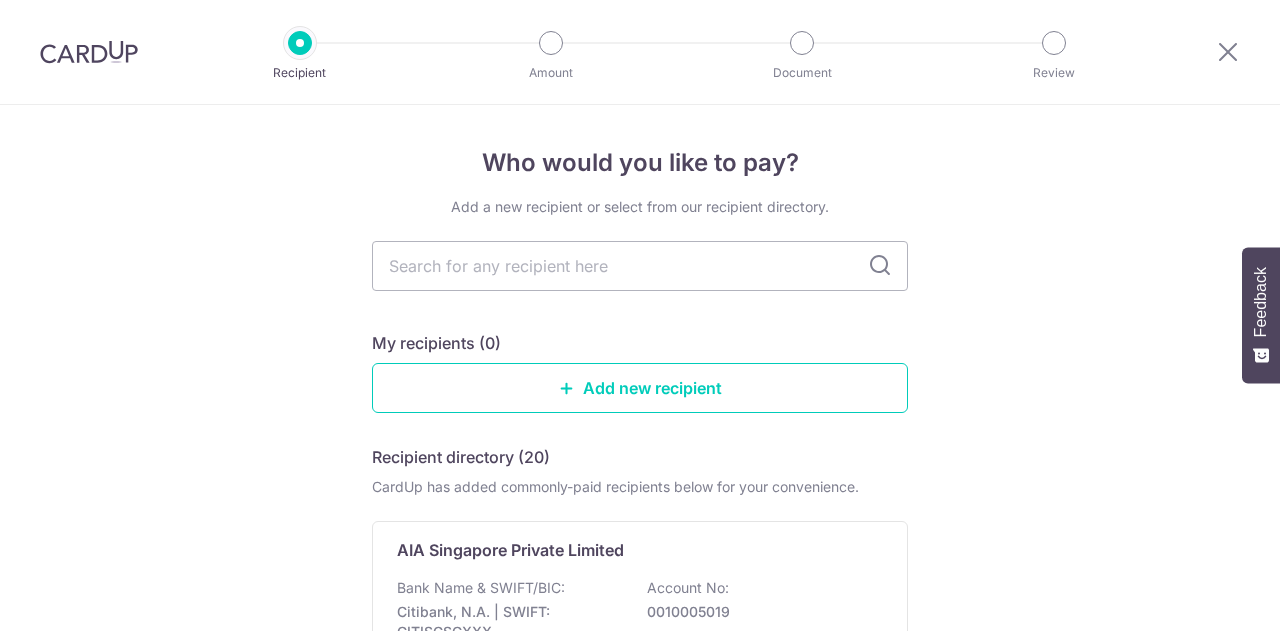 scroll, scrollTop: 0, scrollLeft: 0, axis: both 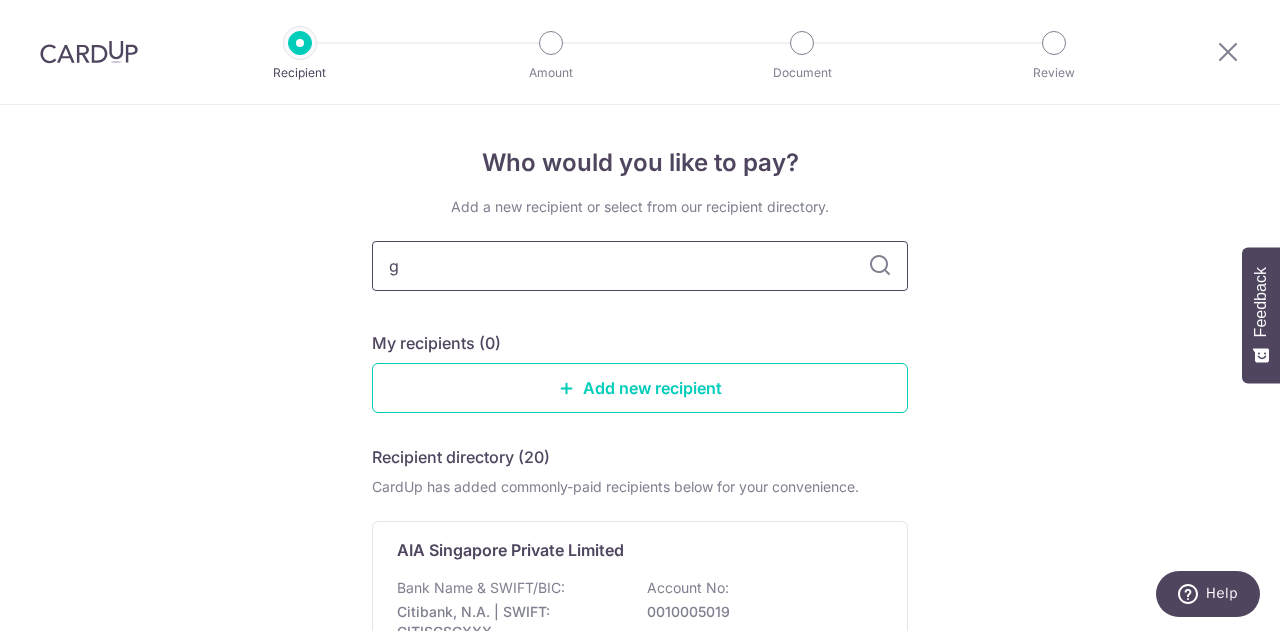 type on "gr" 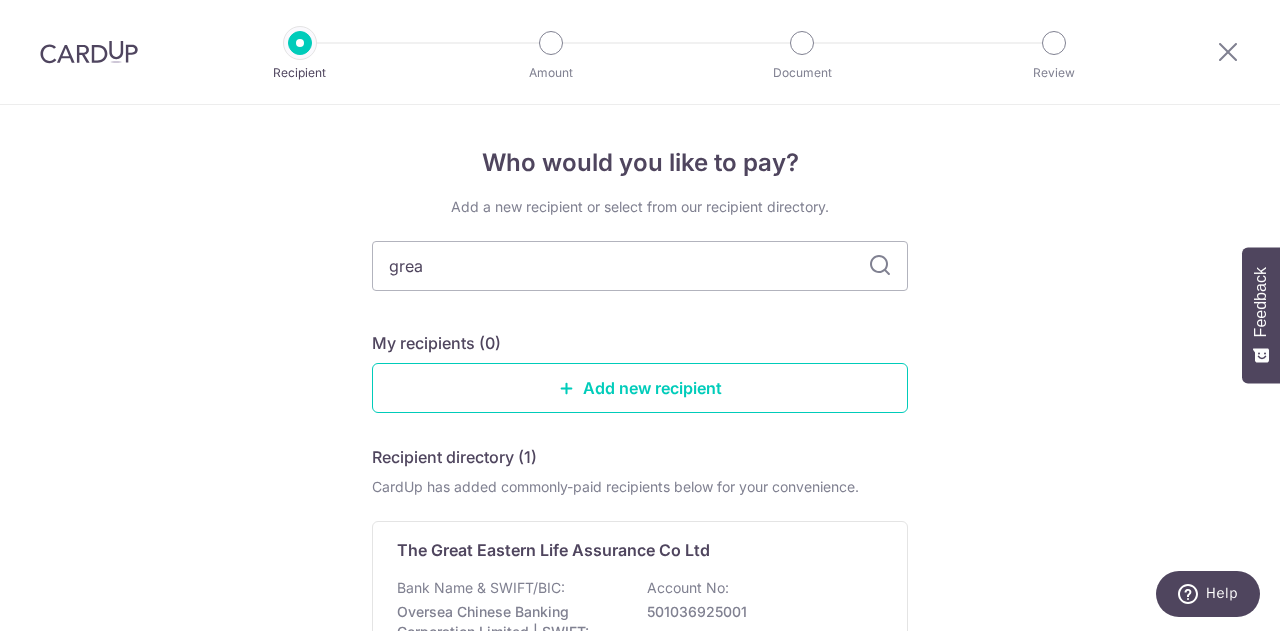 type on "great" 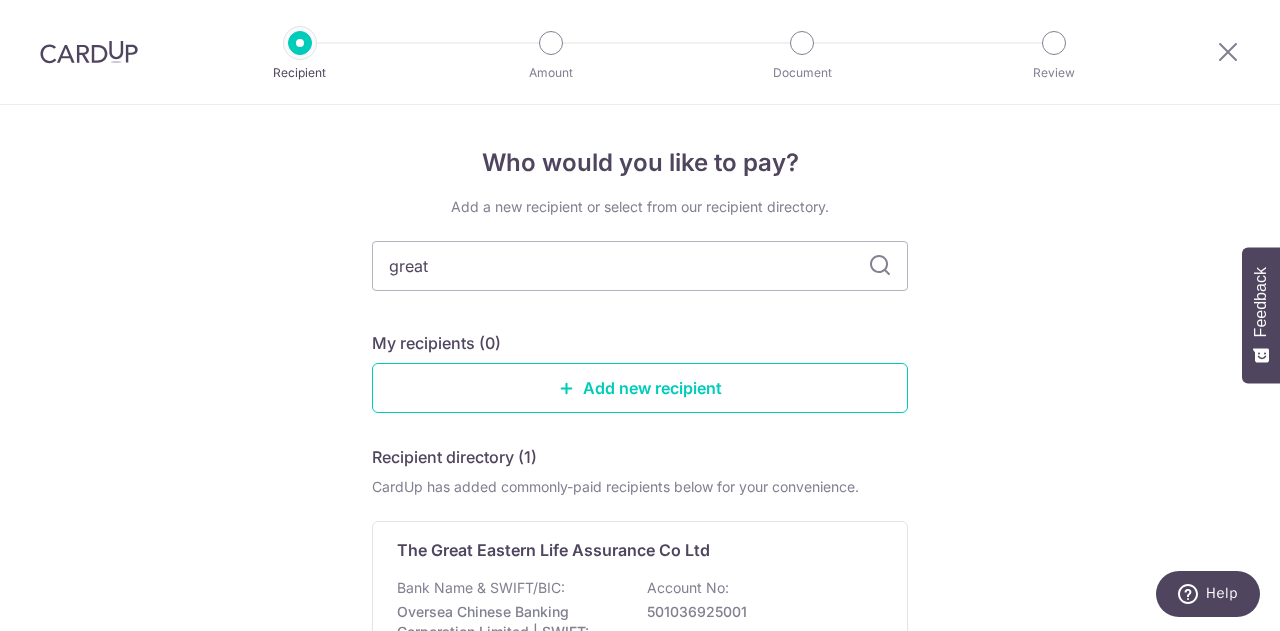 type on "great" 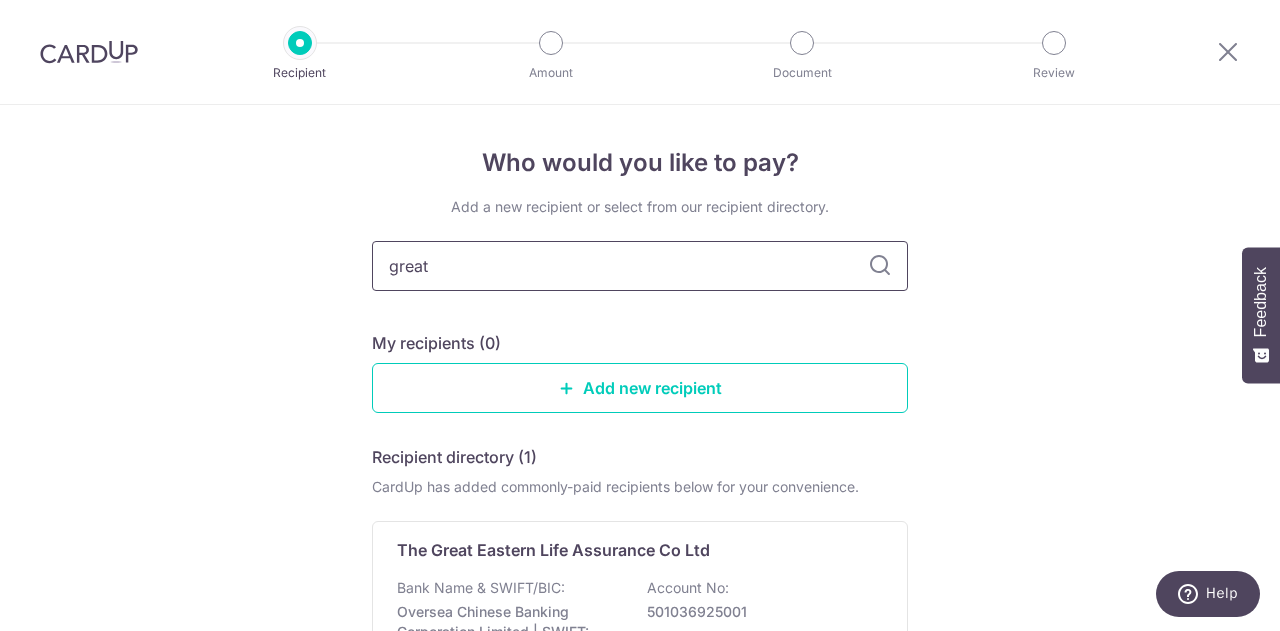 click on "great" at bounding box center (640, 266) 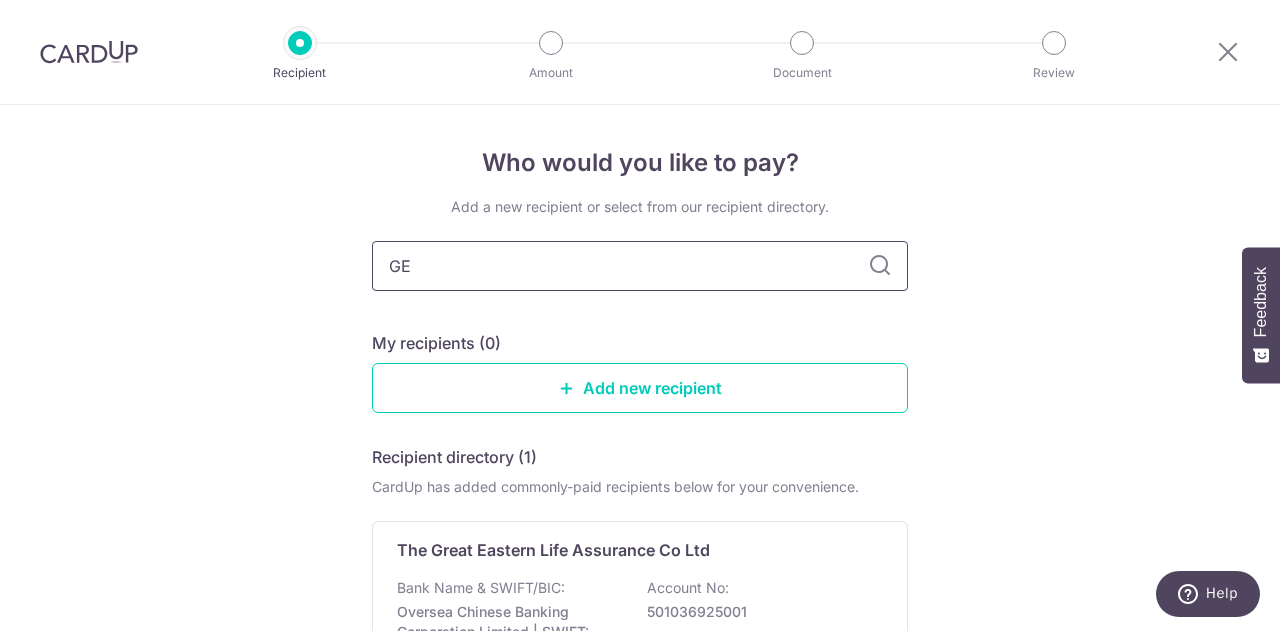 type on "GE" 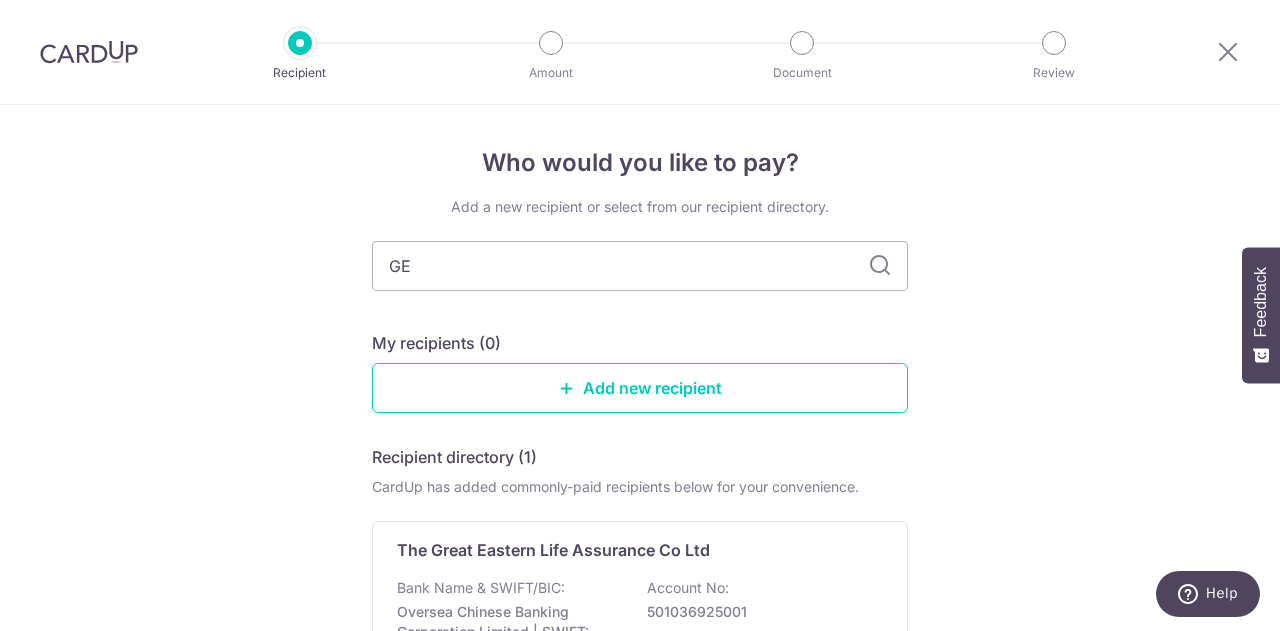 click at bounding box center (880, 266) 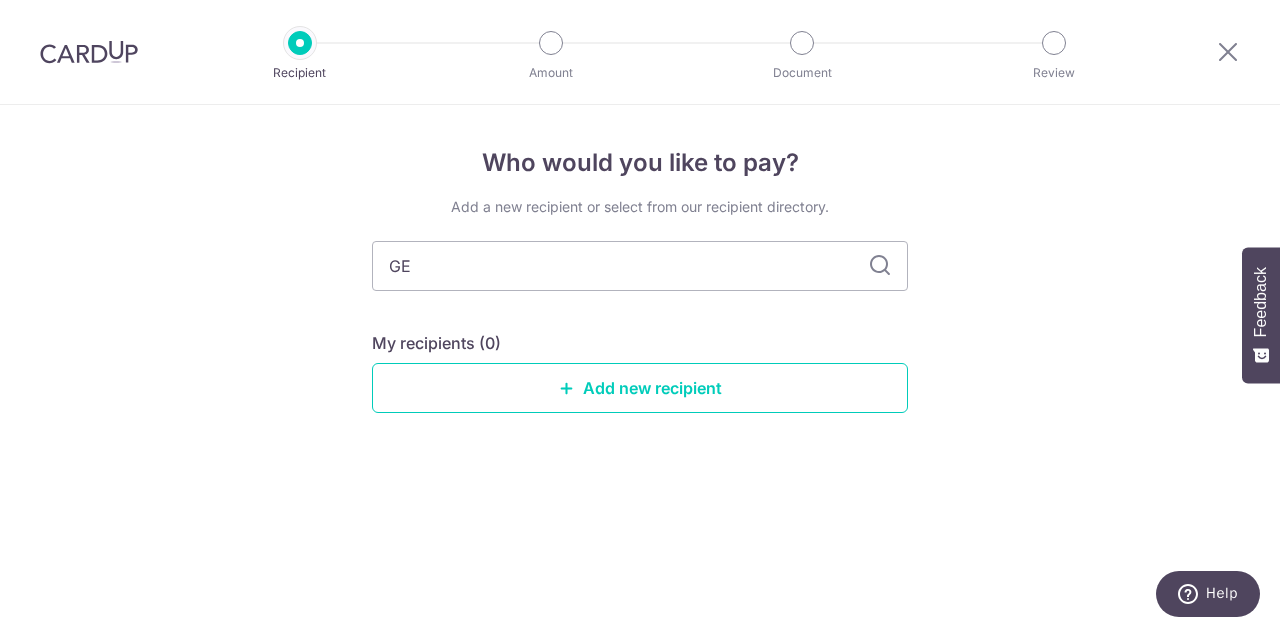 click at bounding box center (880, 266) 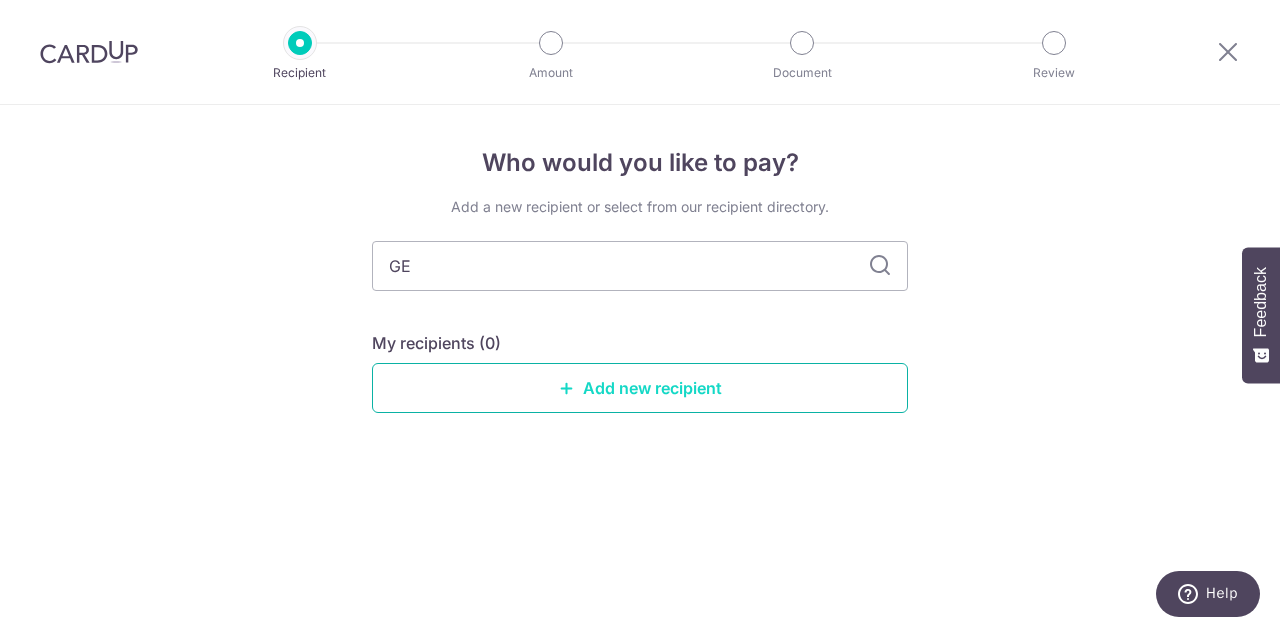 click on "Add new recipient" at bounding box center [640, 388] 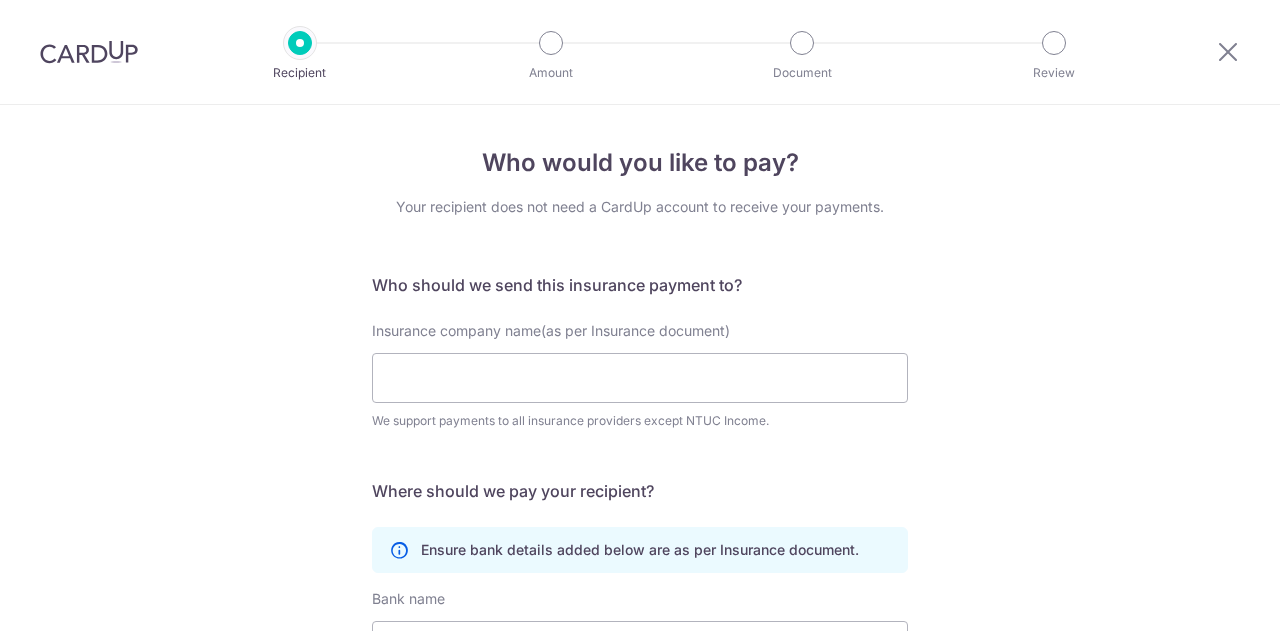 click on "Insurance company name(as per Insurance document)" at bounding box center [640, 378] 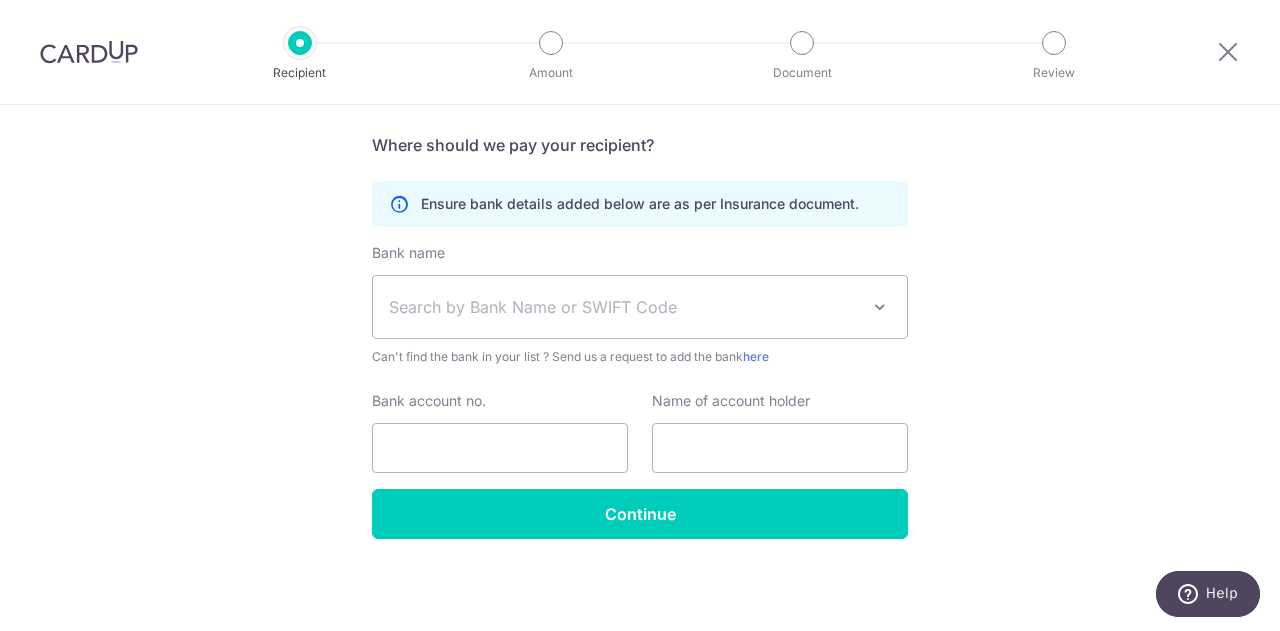 scroll, scrollTop: 0, scrollLeft: 0, axis: both 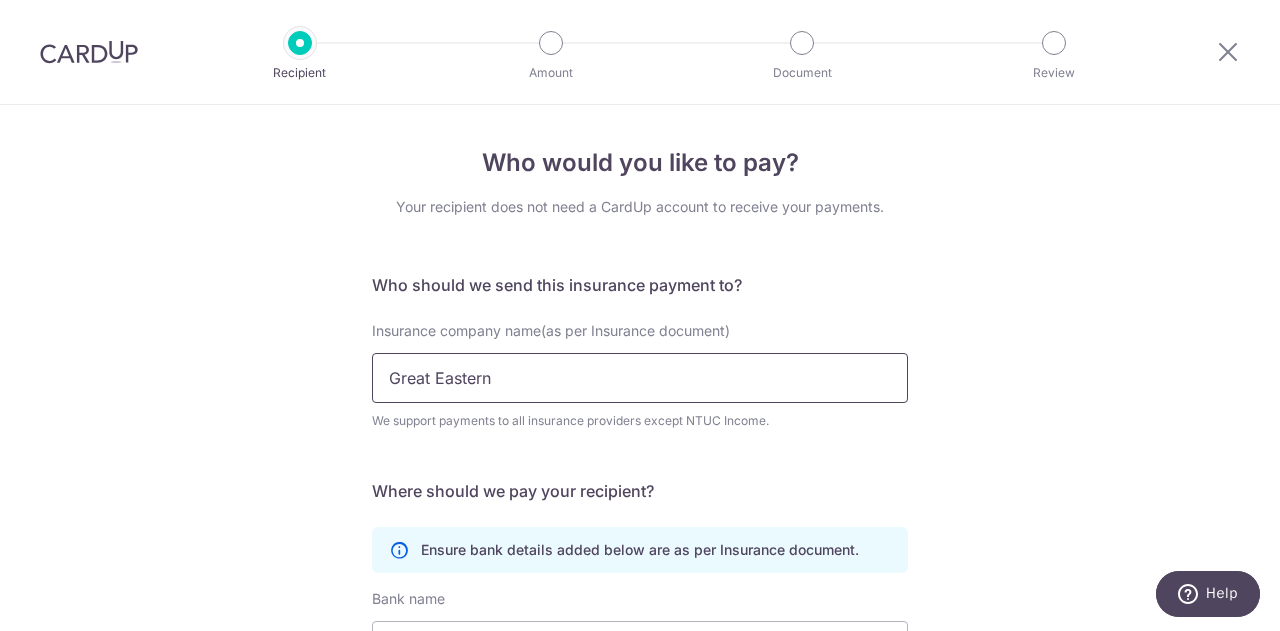 drag, startPoint x: 517, startPoint y: 372, endPoint x: 194, endPoint y: 392, distance: 323.6186 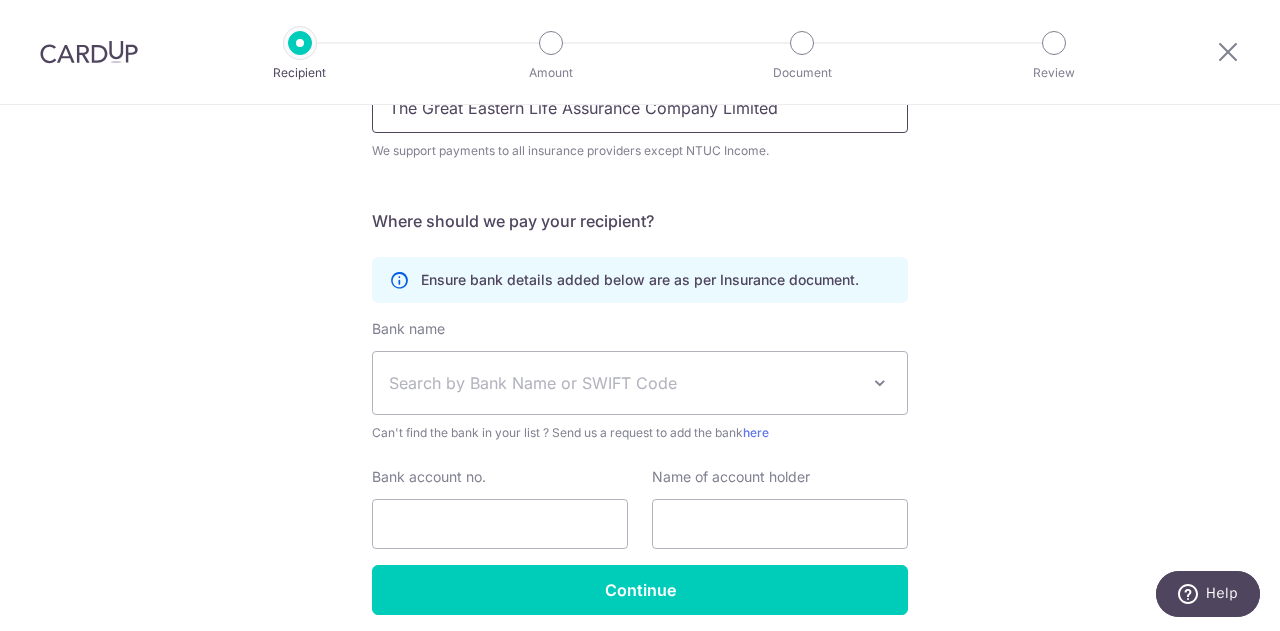 scroll, scrollTop: 346, scrollLeft: 0, axis: vertical 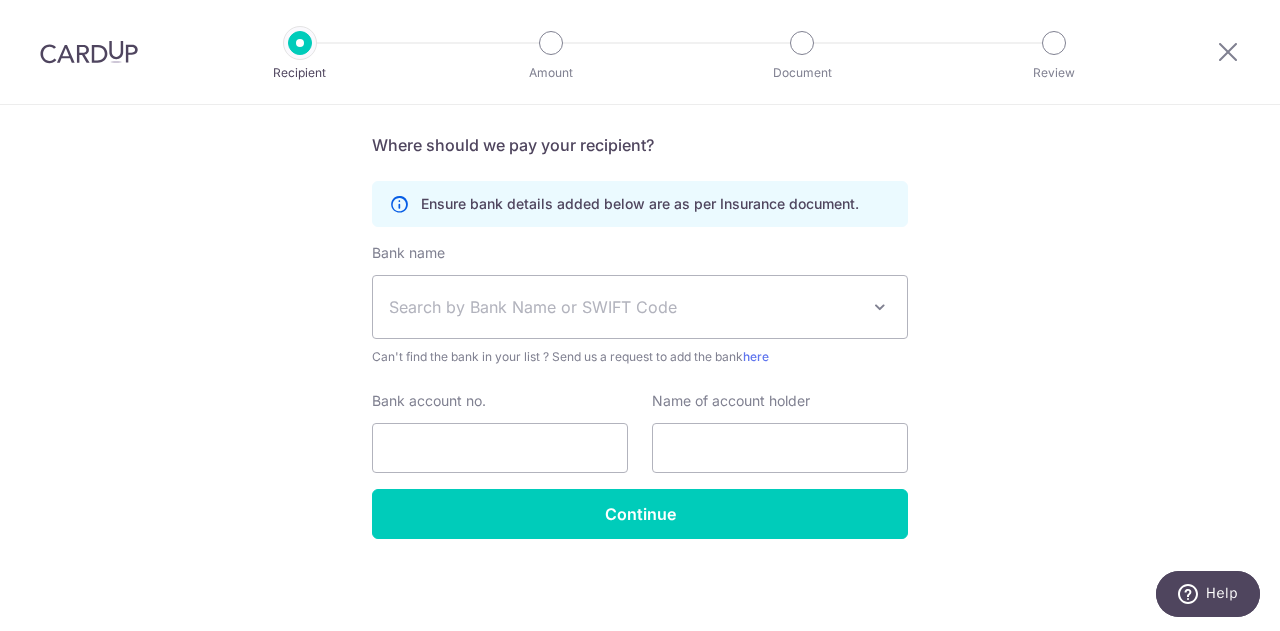 type on "The Great Eastern Life Assurance Company Limited" 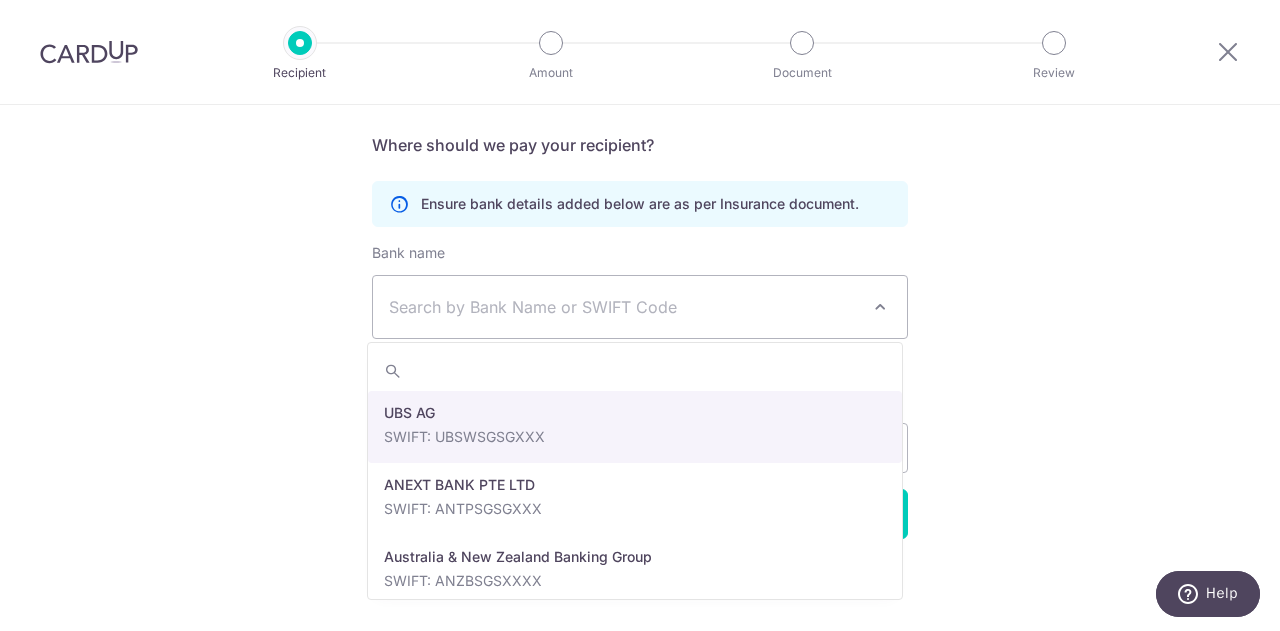 click on "Search by Bank Name or SWIFT Code" at bounding box center (624, 307) 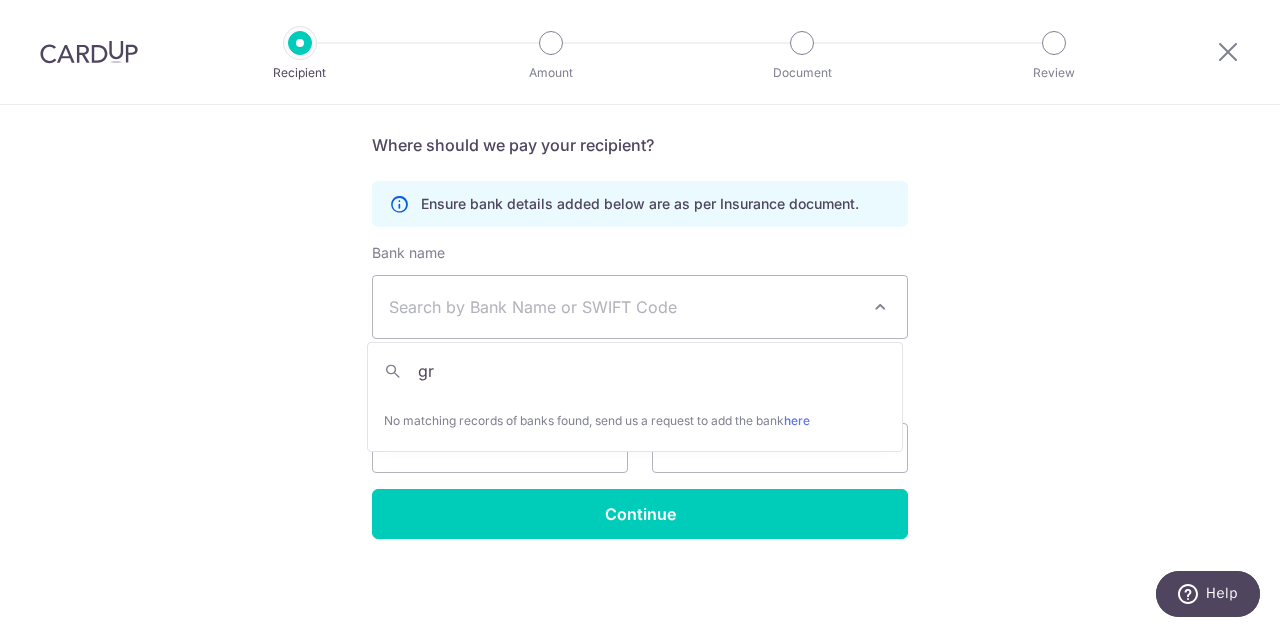 type on "g" 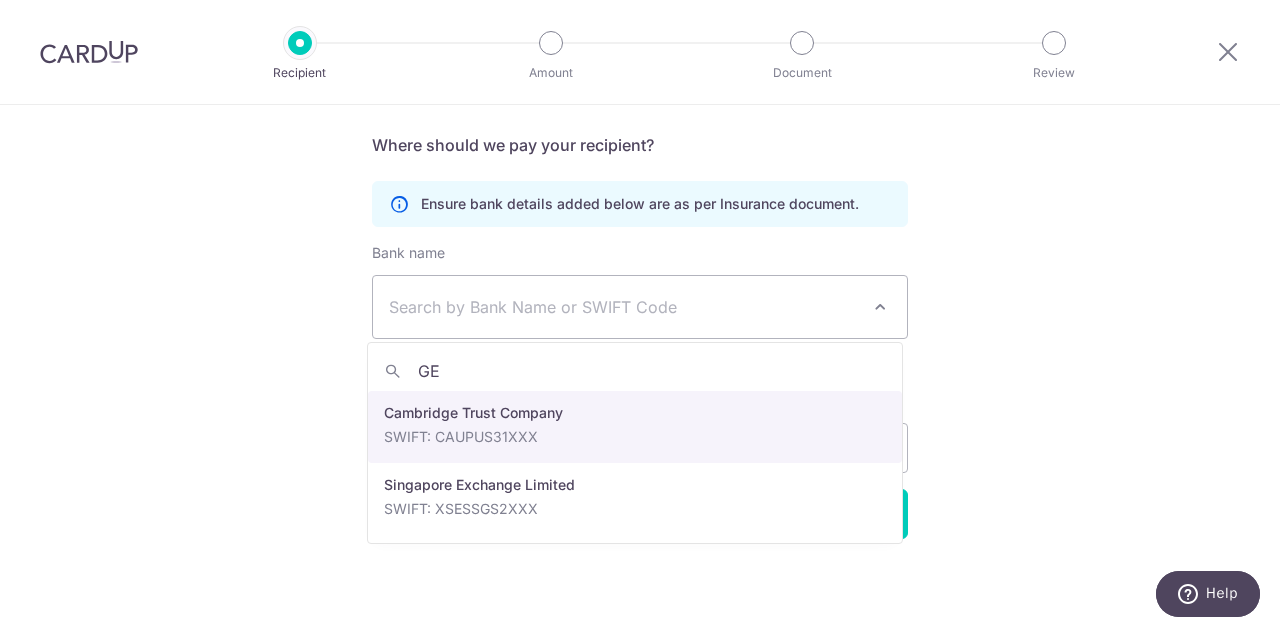 type on "G" 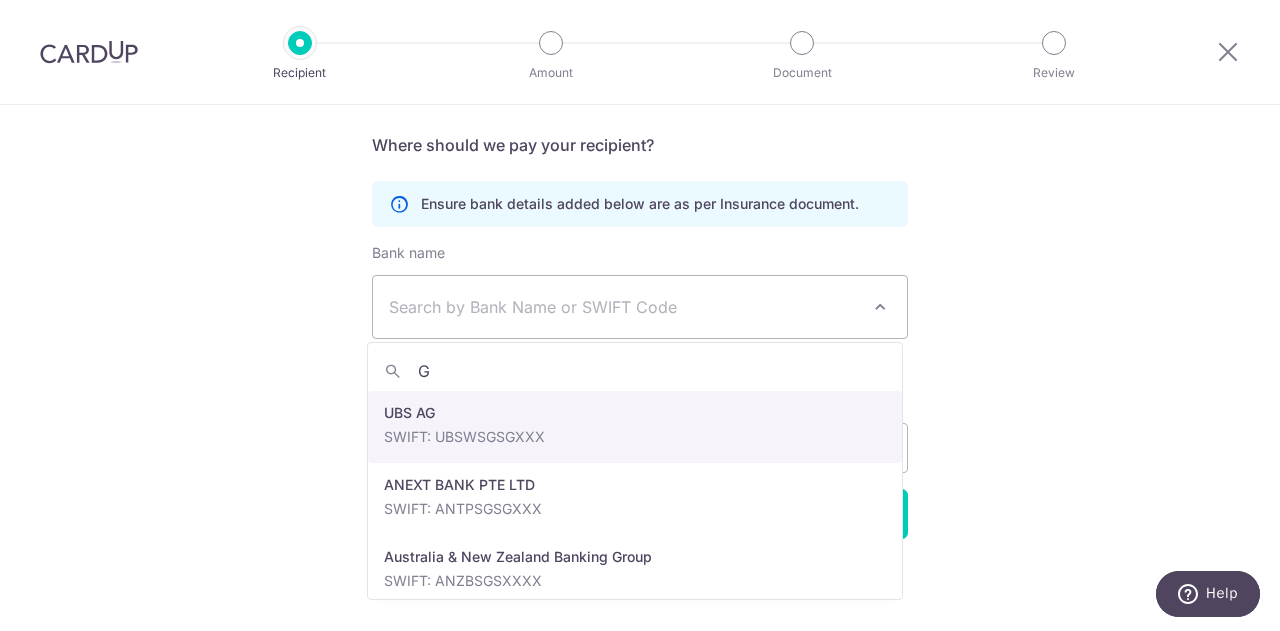 type 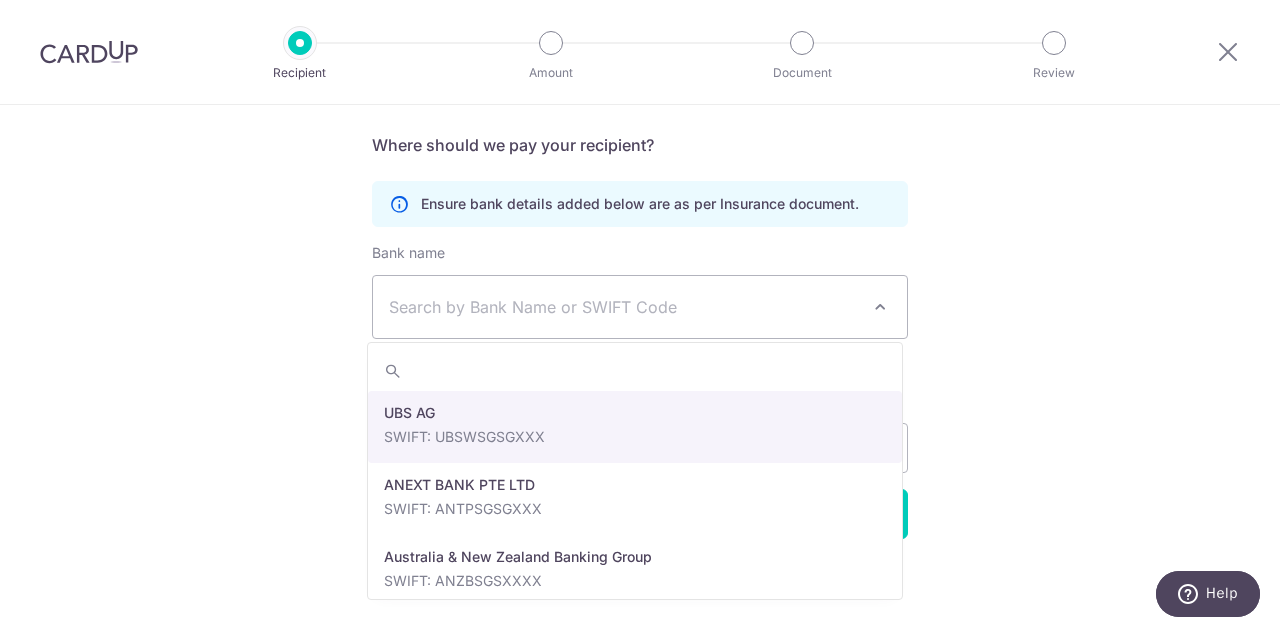 click on "Who would you like to pay?
Your recipient does not need a CardUp account to receive your payments.
Who should we send this insurance payment to?
Insurance company name(as per Insurance document)
The Great Eastern Life Assurance Company Limited
We support payments to all insurance providers except NTUC Income.
Translation missing: en.no key
URL
Telephone
Where should we pay your recipient?
Ensure bank details added below are as per Insurance document." at bounding box center (640, 196) 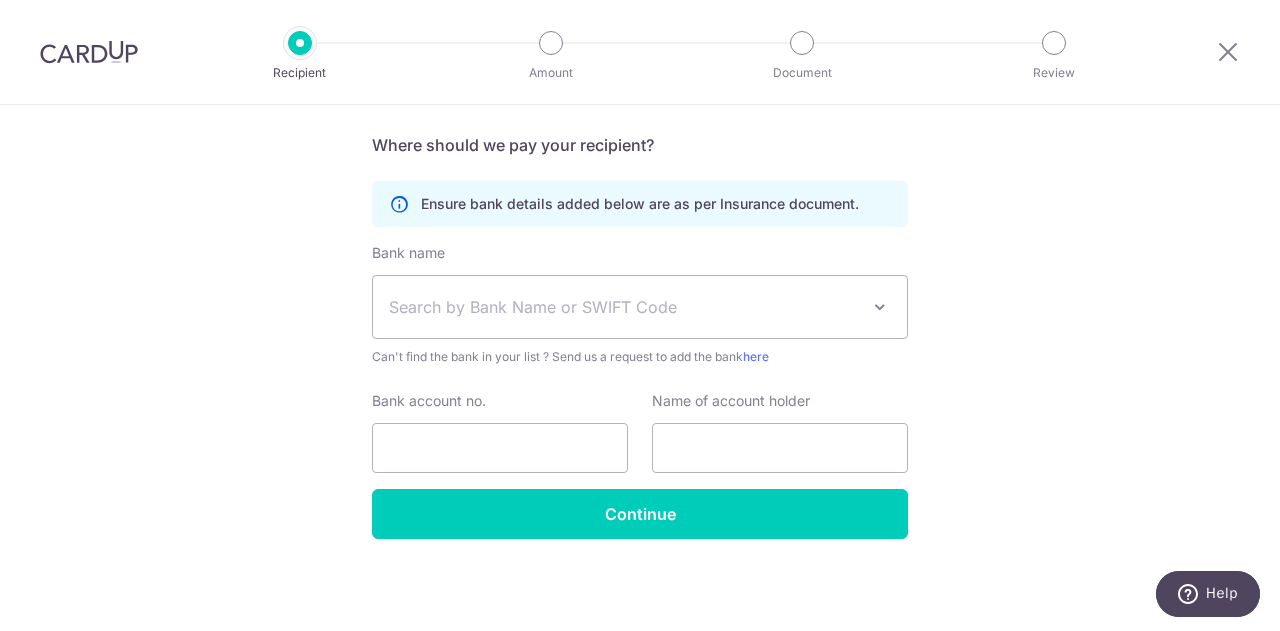 click on "Search by Bank Name or SWIFT Code" at bounding box center [624, 307] 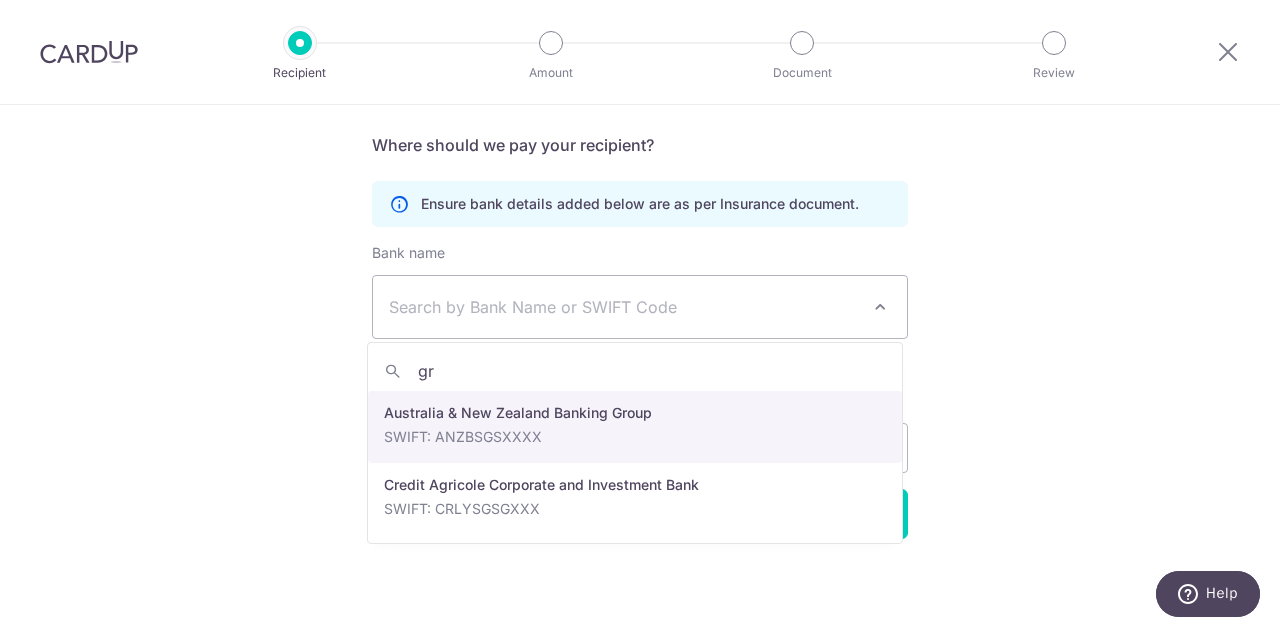 type on "g" 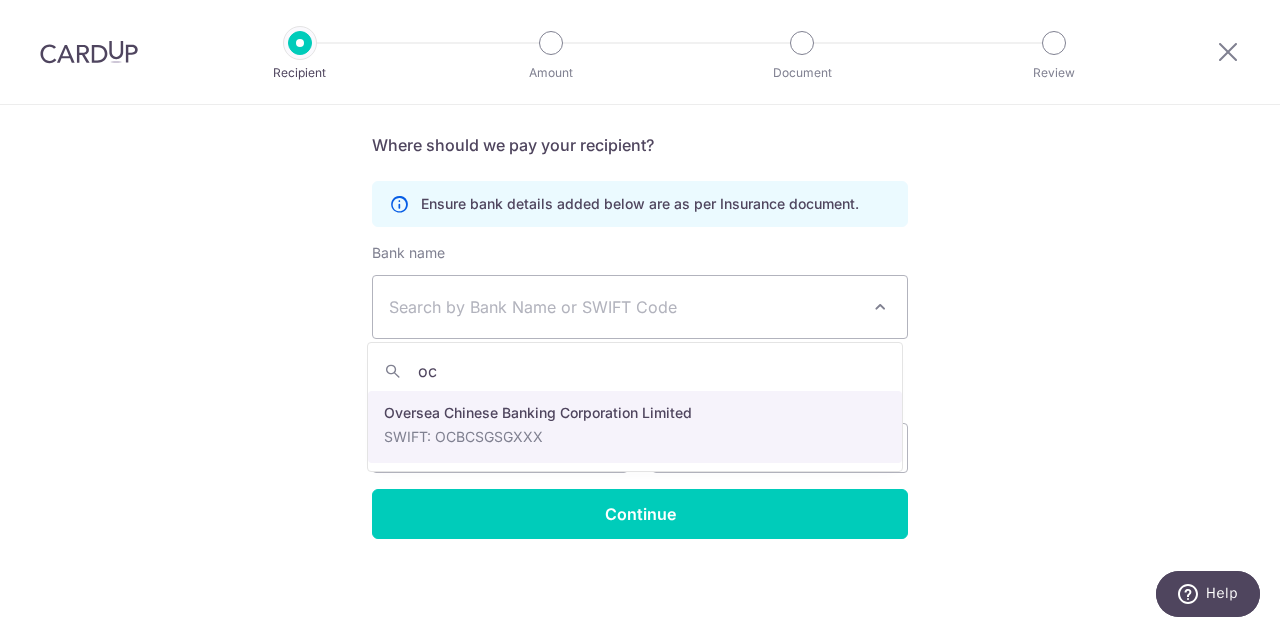 type on "oc" 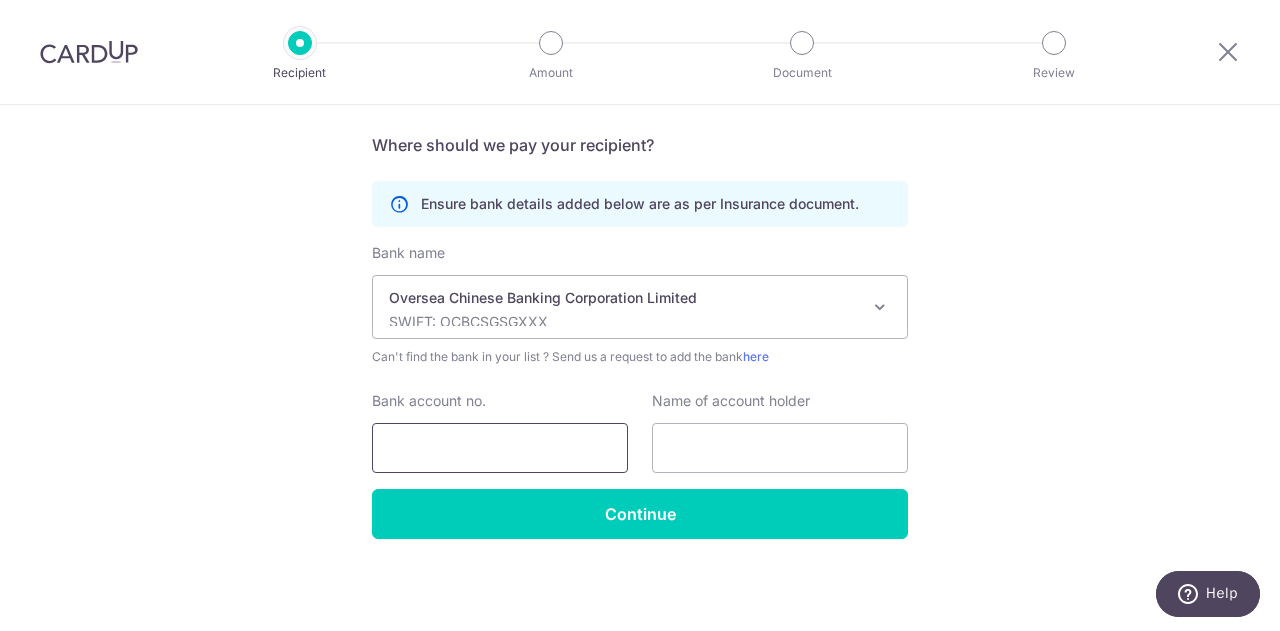 click on "Bank account no." at bounding box center (500, 448) 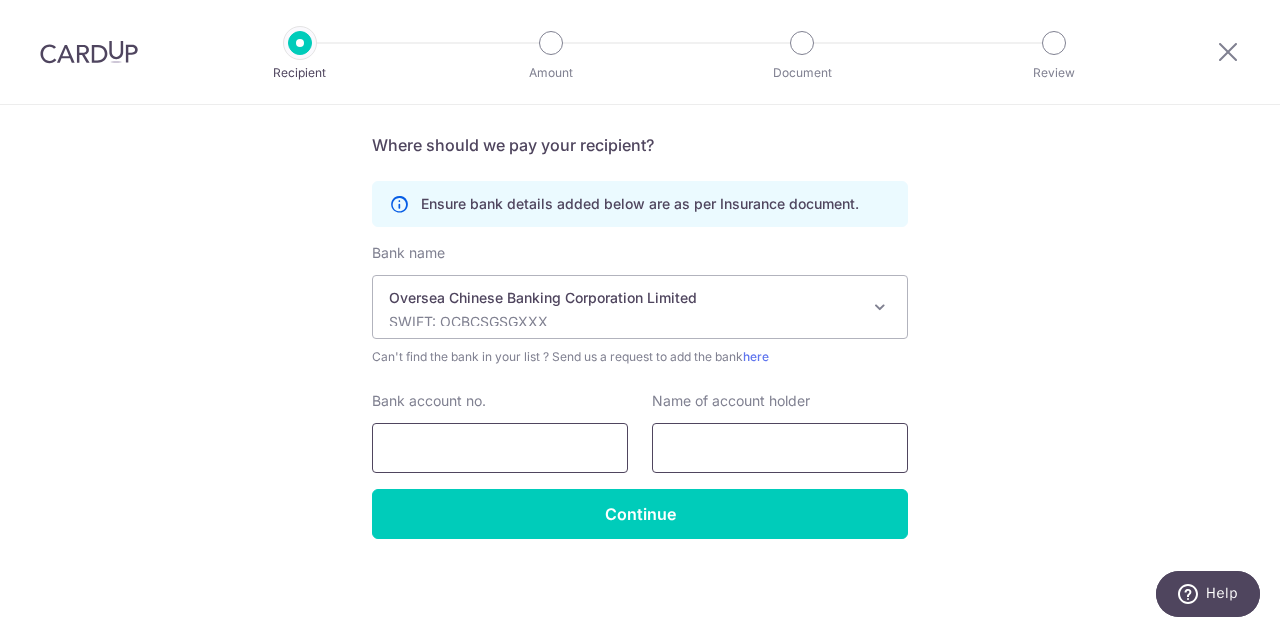 scroll, scrollTop: 0, scrollLeft: 0, axis: both 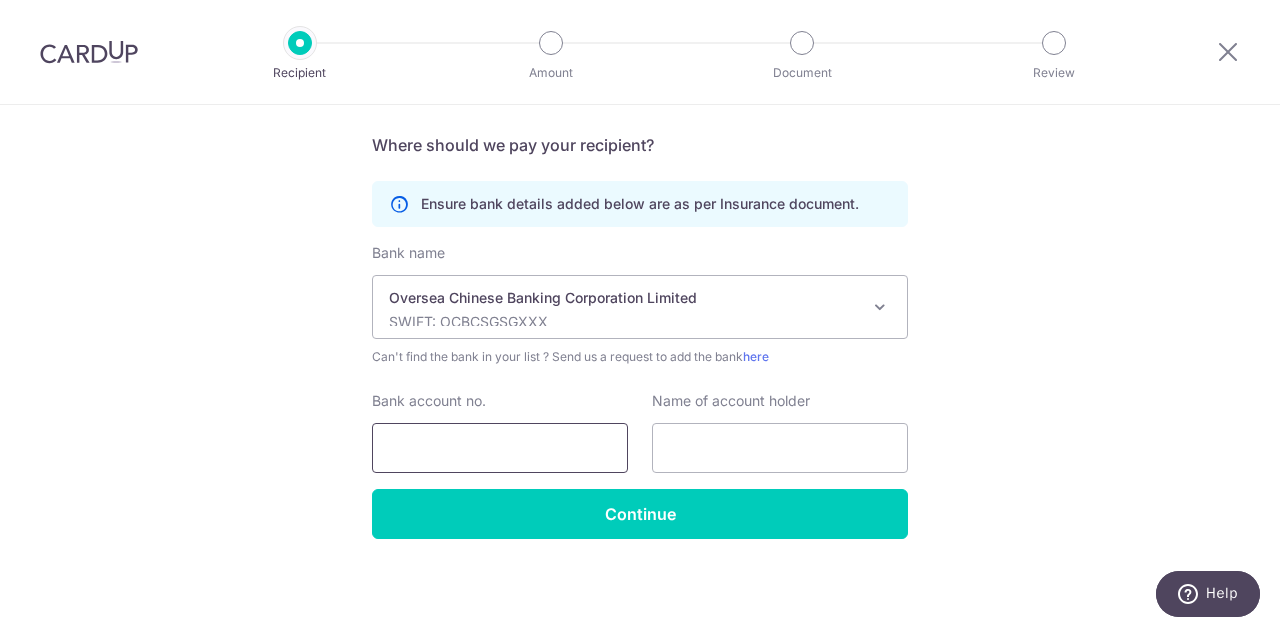 paste on "501-219000-001" 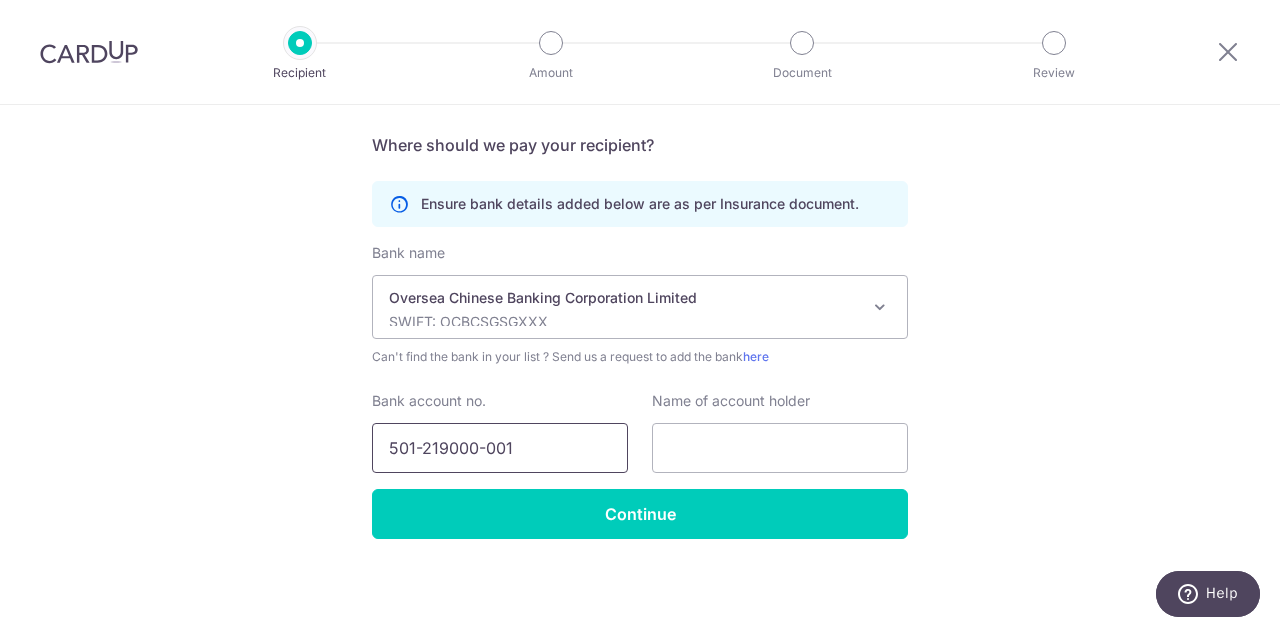 click on "501-219000-001" at bounding box center [500, 448] 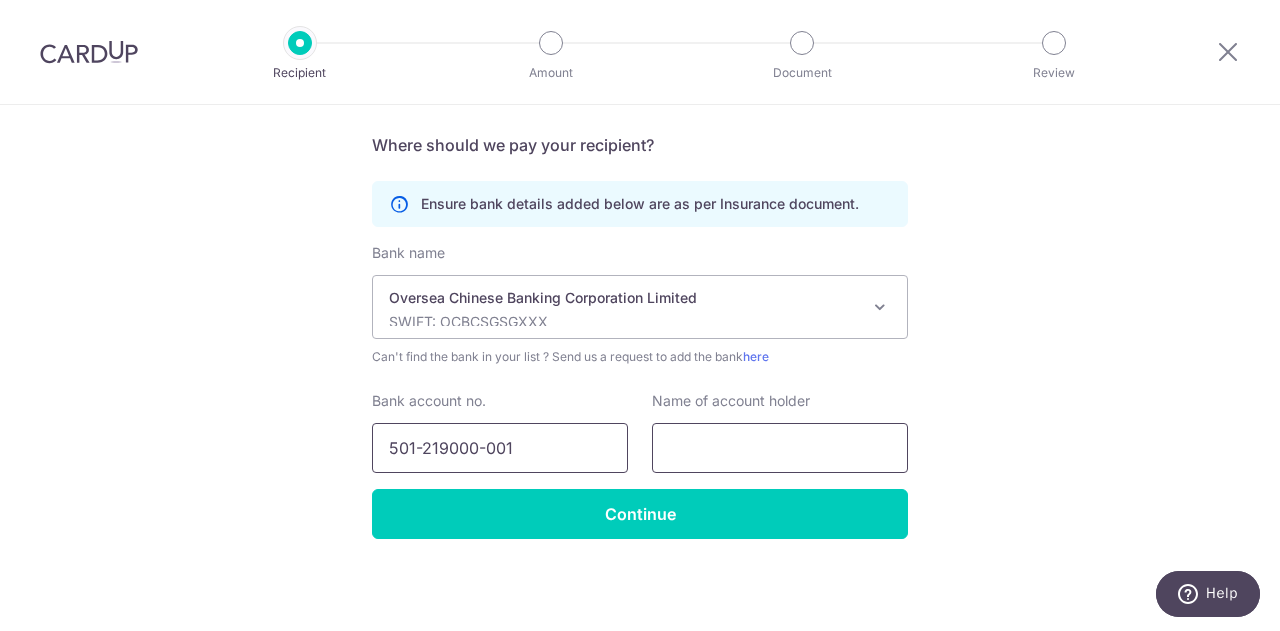 type on "501-219000-001" 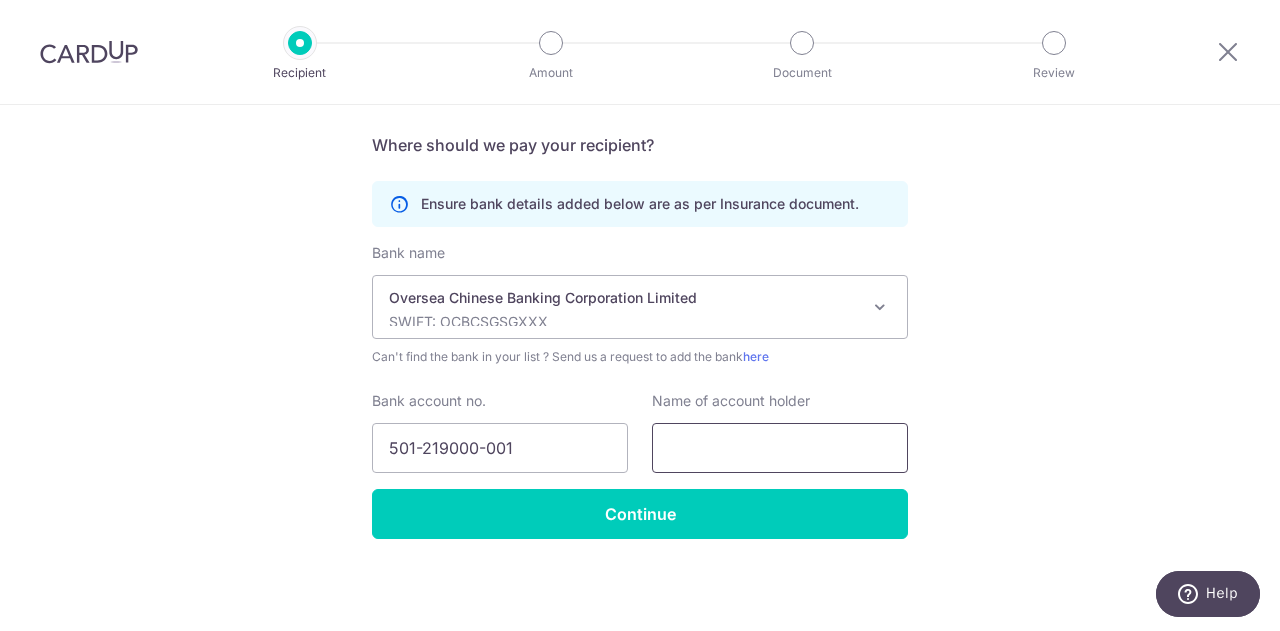 click at bounding box center (780, 448) 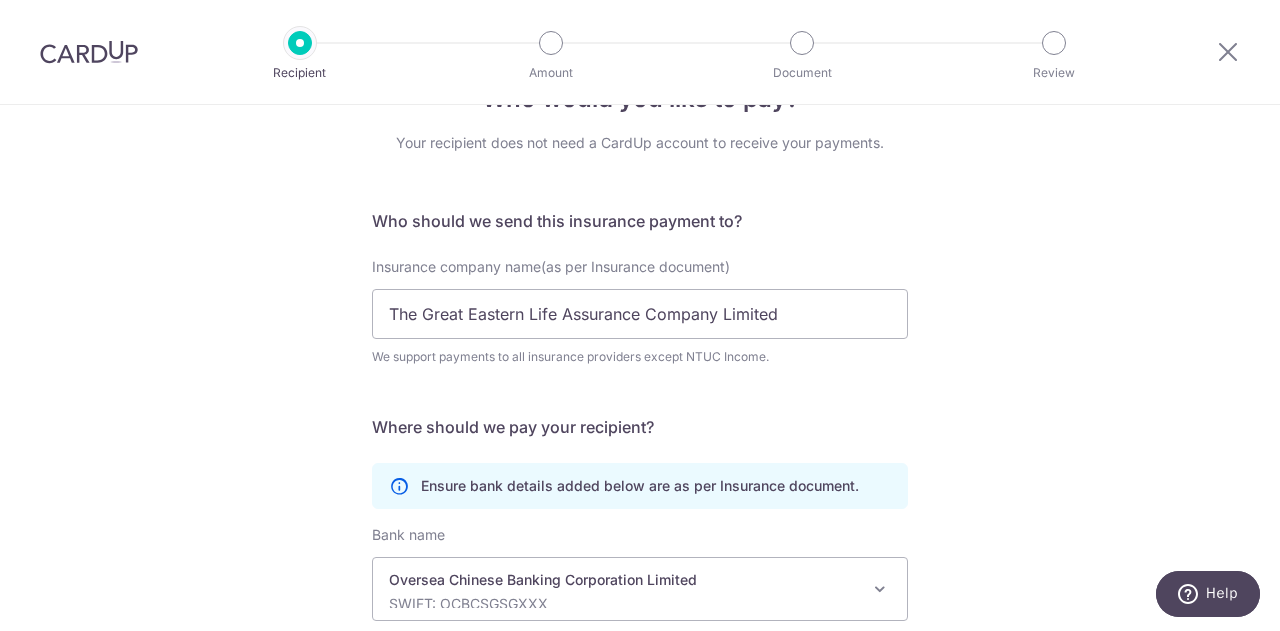 scroll, scrollTop: 46, scrollLeft: 0, axis: vertical 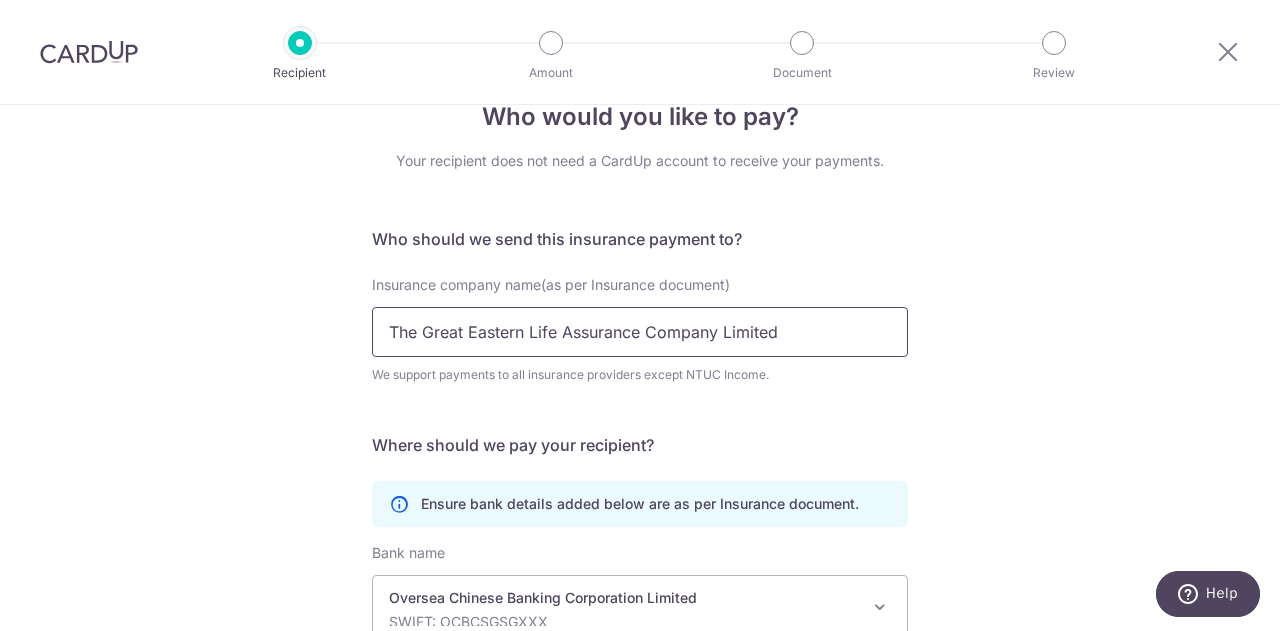 drag, startPoint x: 809, startPoint y: 342, endPoint x: 115, endPoint y: 300, distance: 695.2697 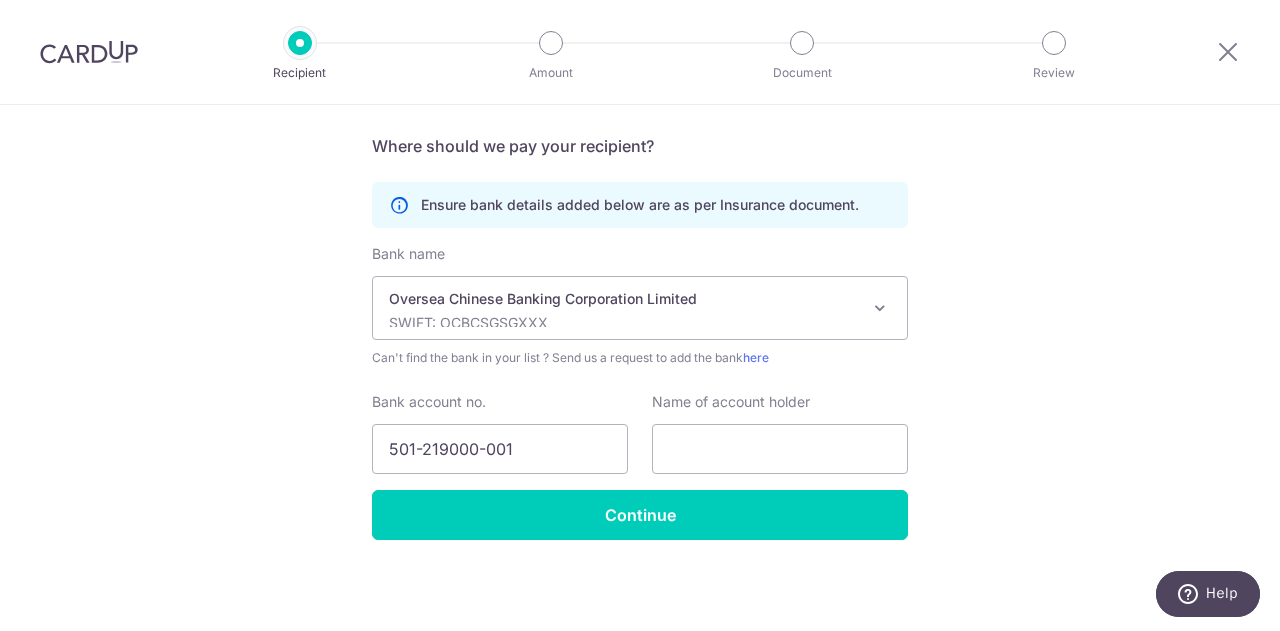 scroll, scrollTop: 346, scrollLeft: 0, axis: vertical 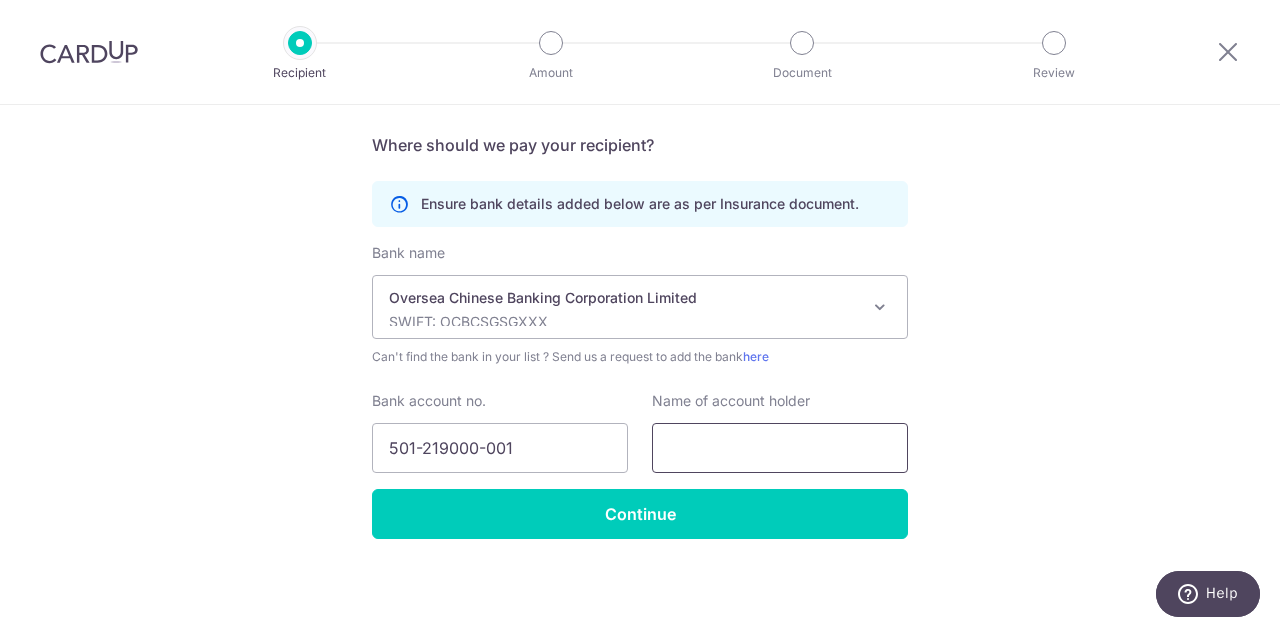 click at bounding box center [780, 448] 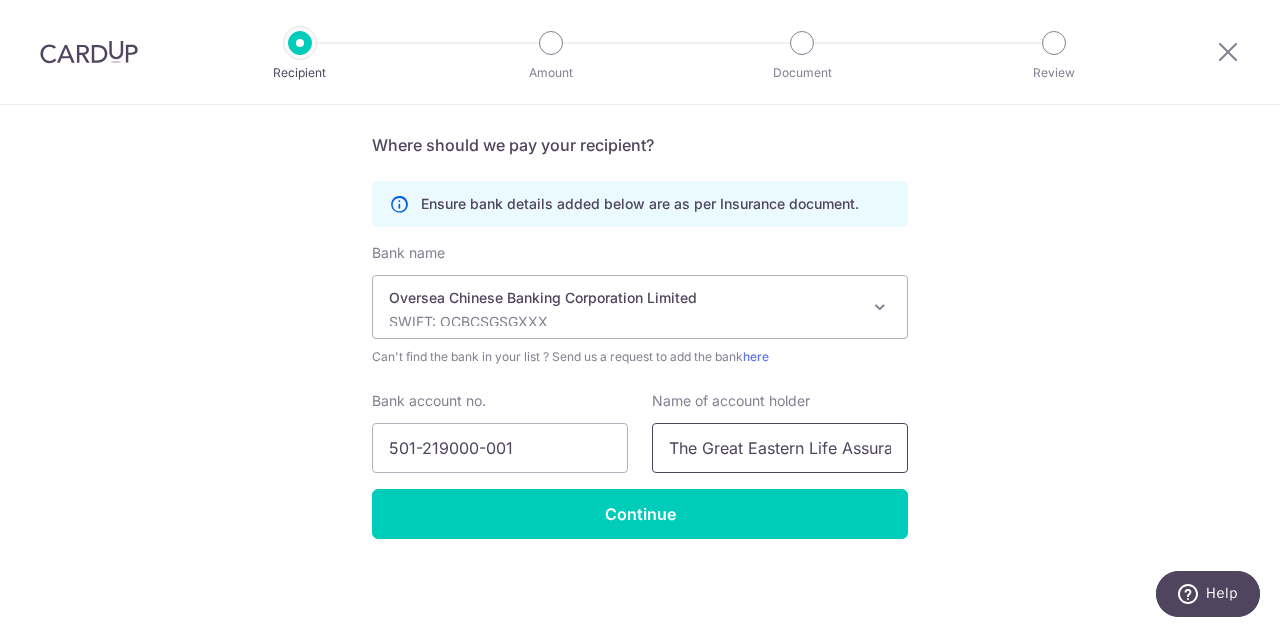scroll, scrollTop: 0, scrollLeft: 167, axis: horizontal 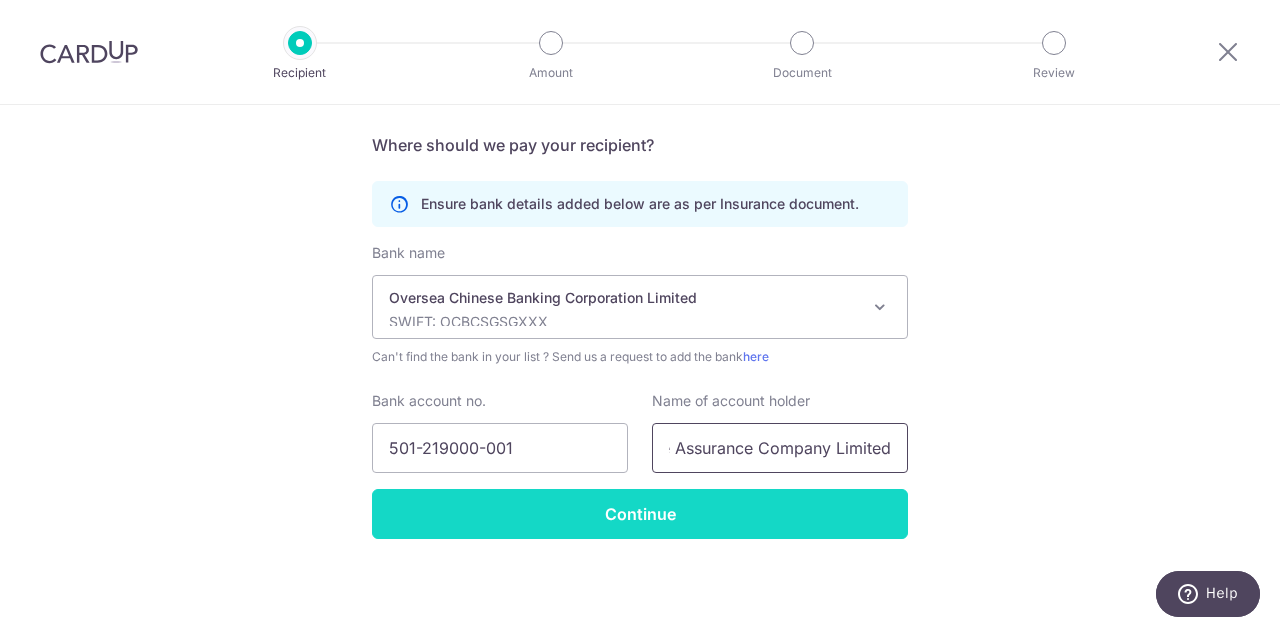 type on "The Great Eastern Life Assurance Company Limited" 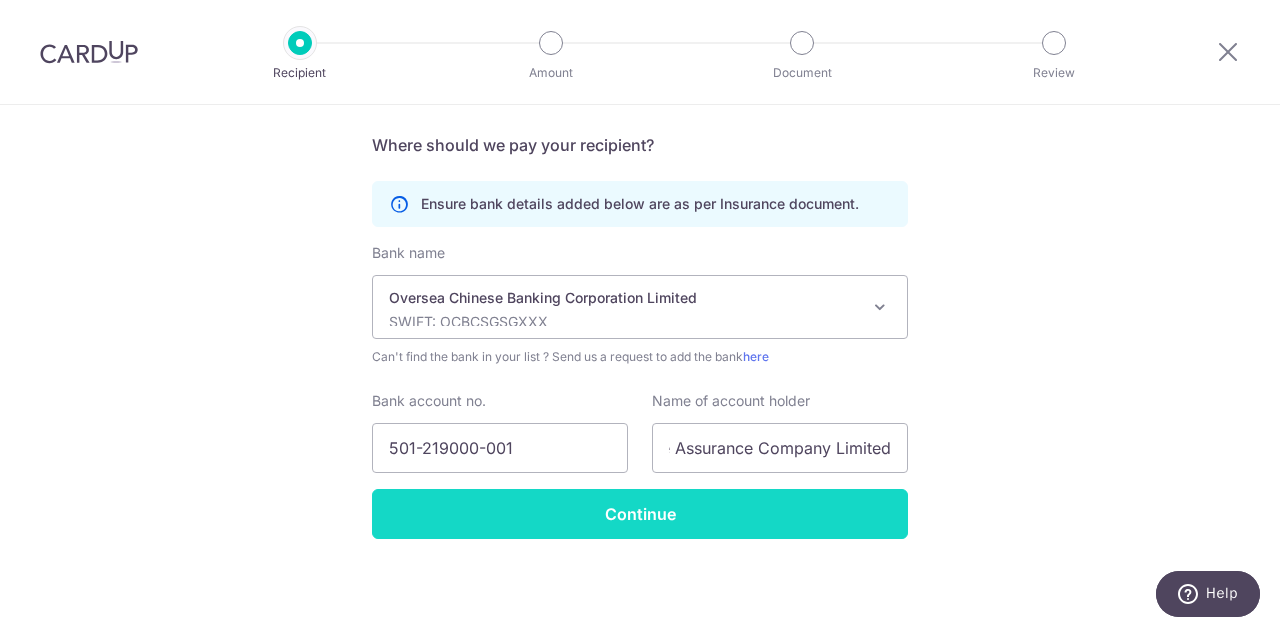 click on "Continue" at bounding box center (640, 514) 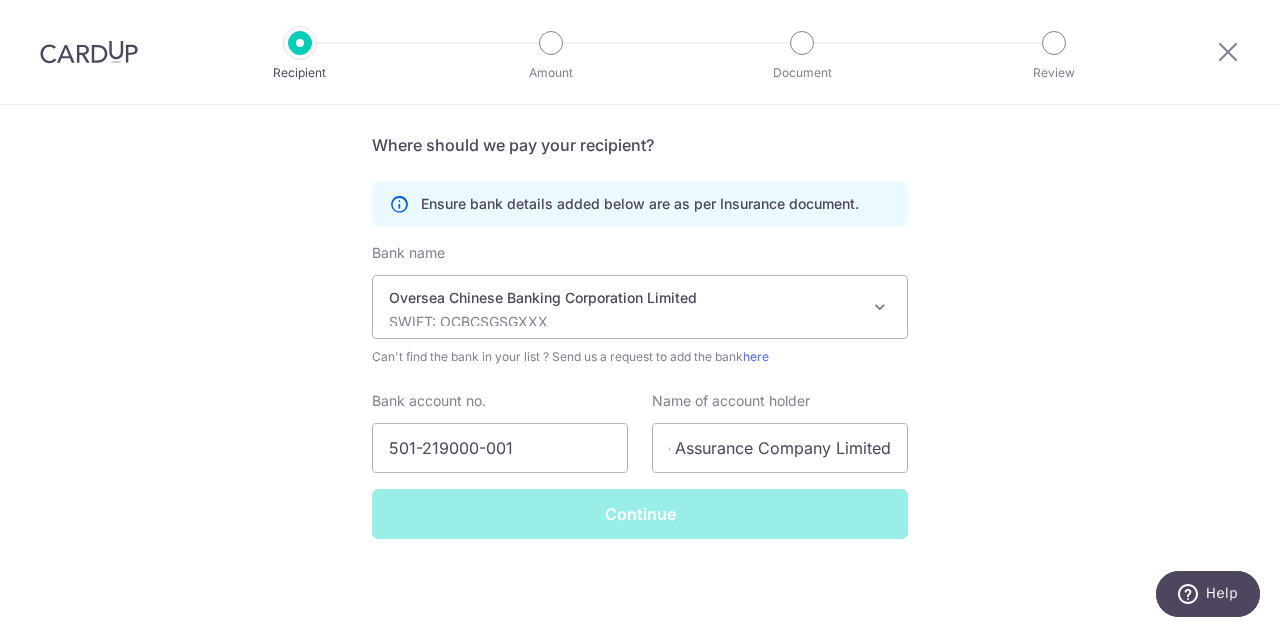 scroll, scrollTop: 0, scrollLeft: 0, axis: both 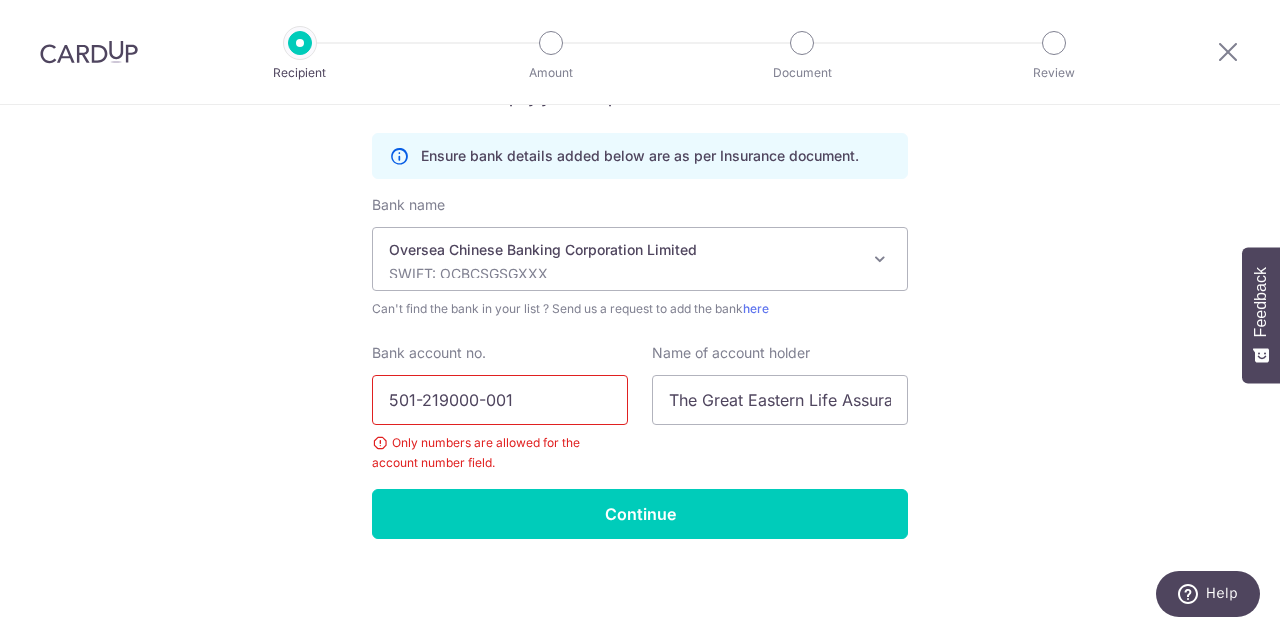 click on "501-219000-001" at bounding box center (500, 400) 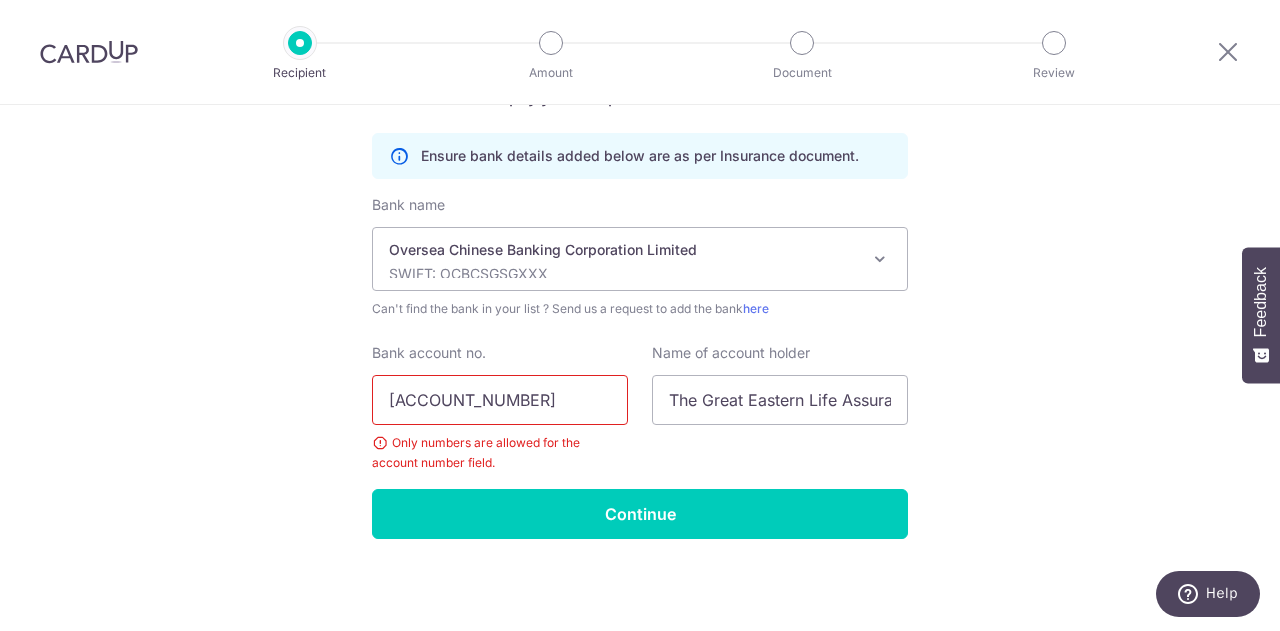 click on "[ACCOUNT_NUMBER]" at bounding box center [500, 400] 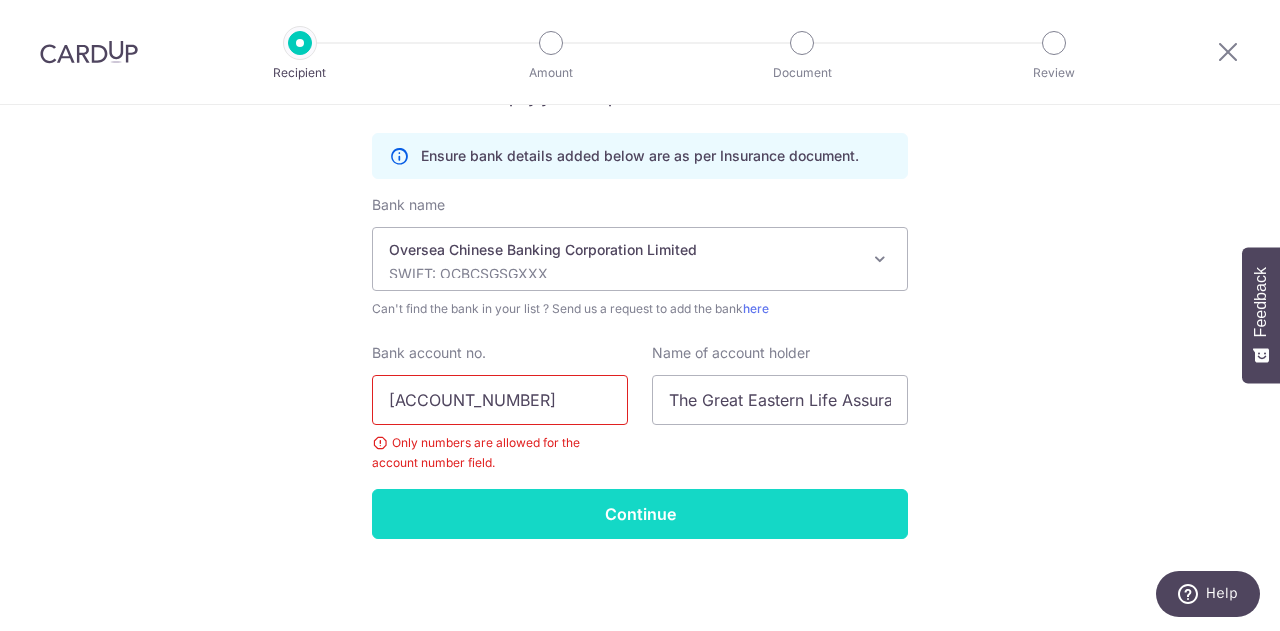 type on "[ACCOUNT_NUMBER]" 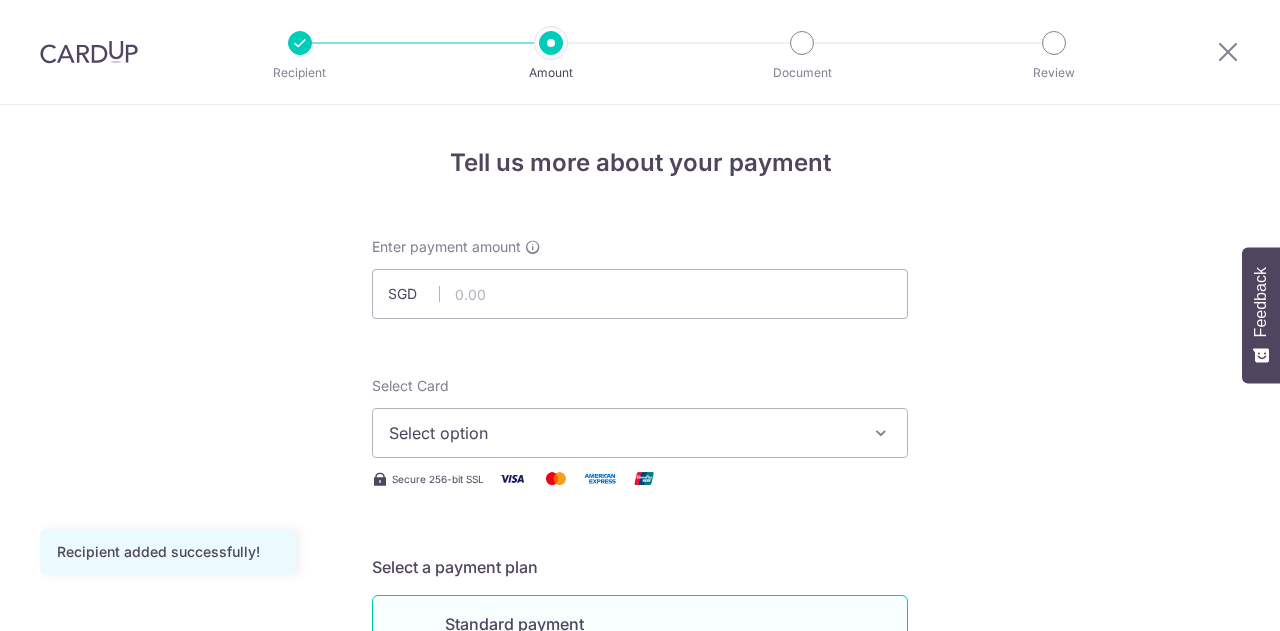 scroll, scrollTop: 0, scrollLeft: 0, axis: both 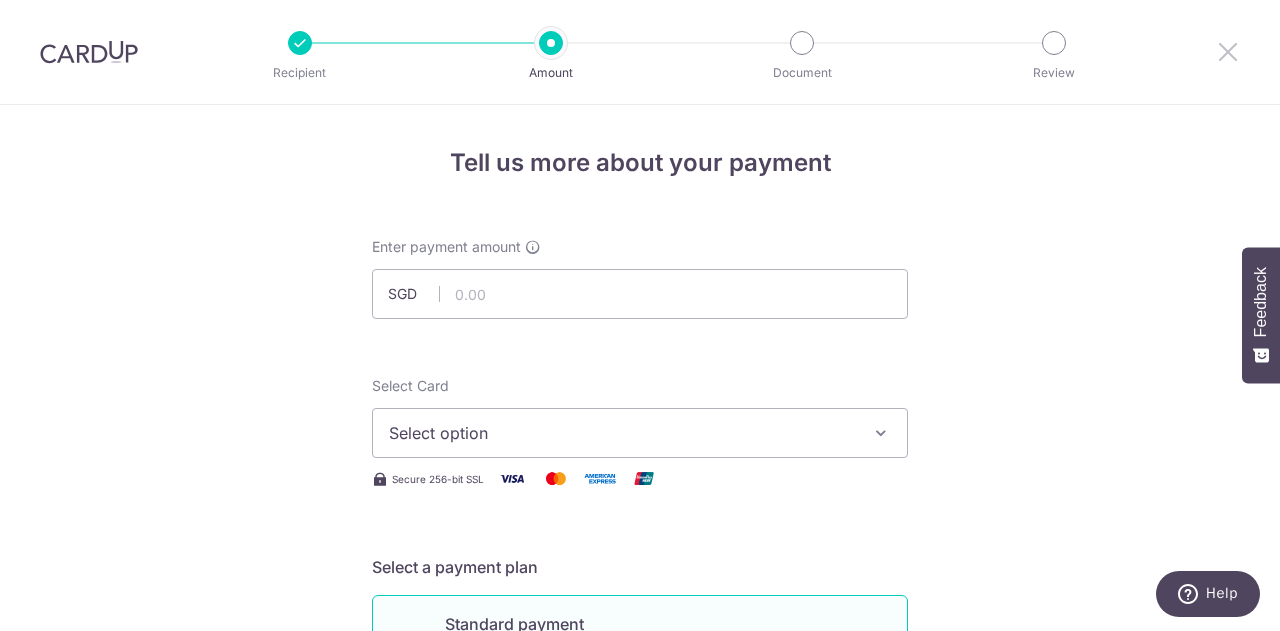 click at bounding box center [1228, 51] 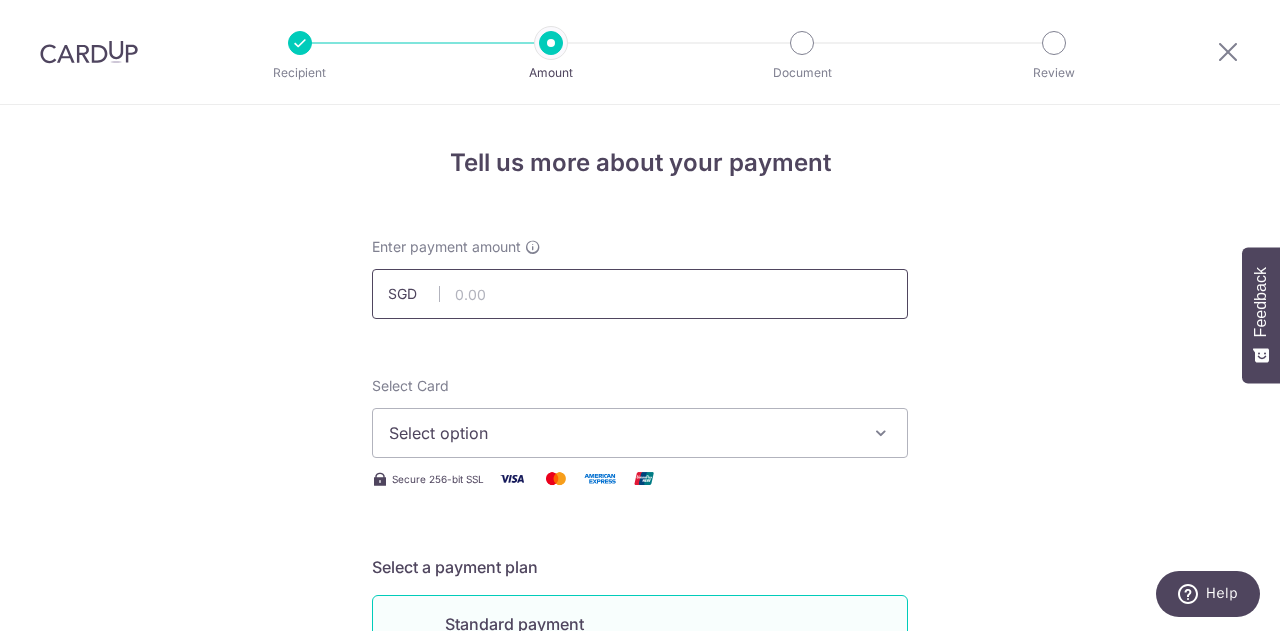 click at bounding box center (640, 294) 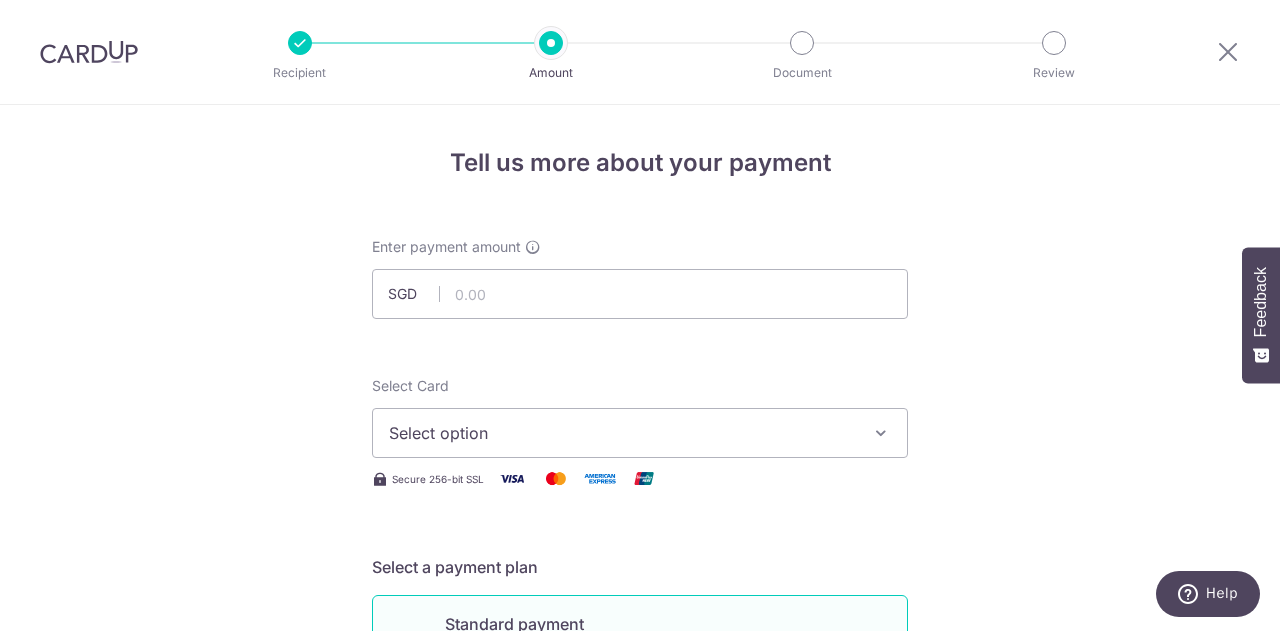 click on "Select option" at bounding box center [622, 433] 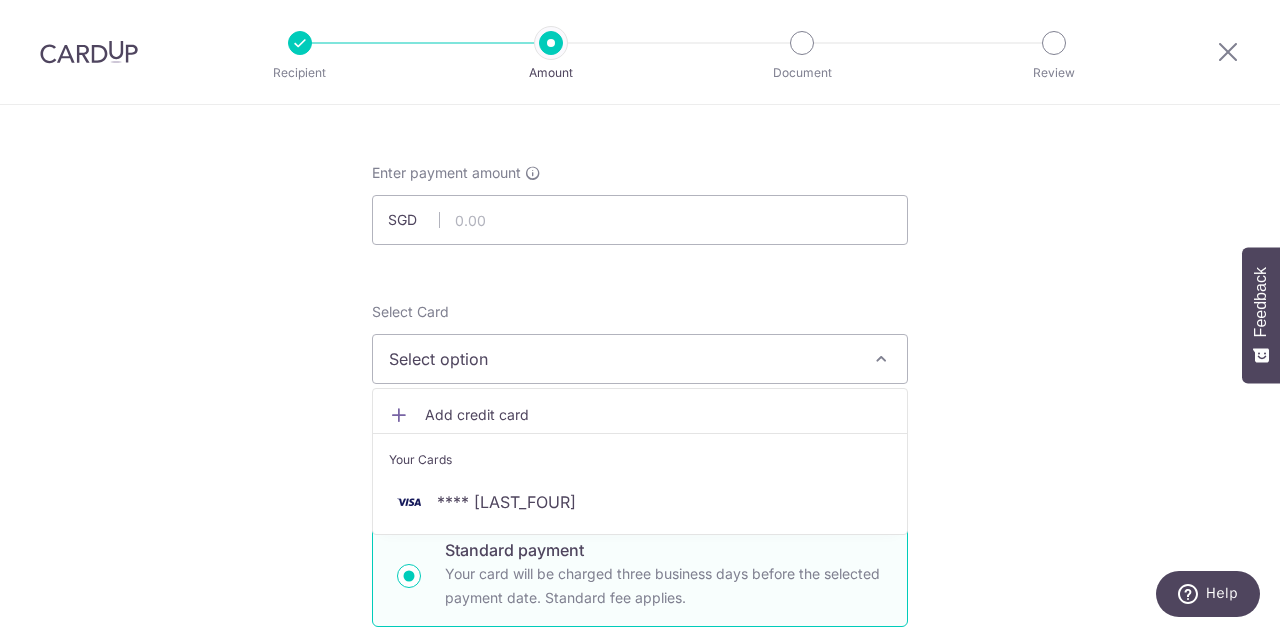 scroll, scrollTop: 100, scrollLeft: 0, axis: vertical 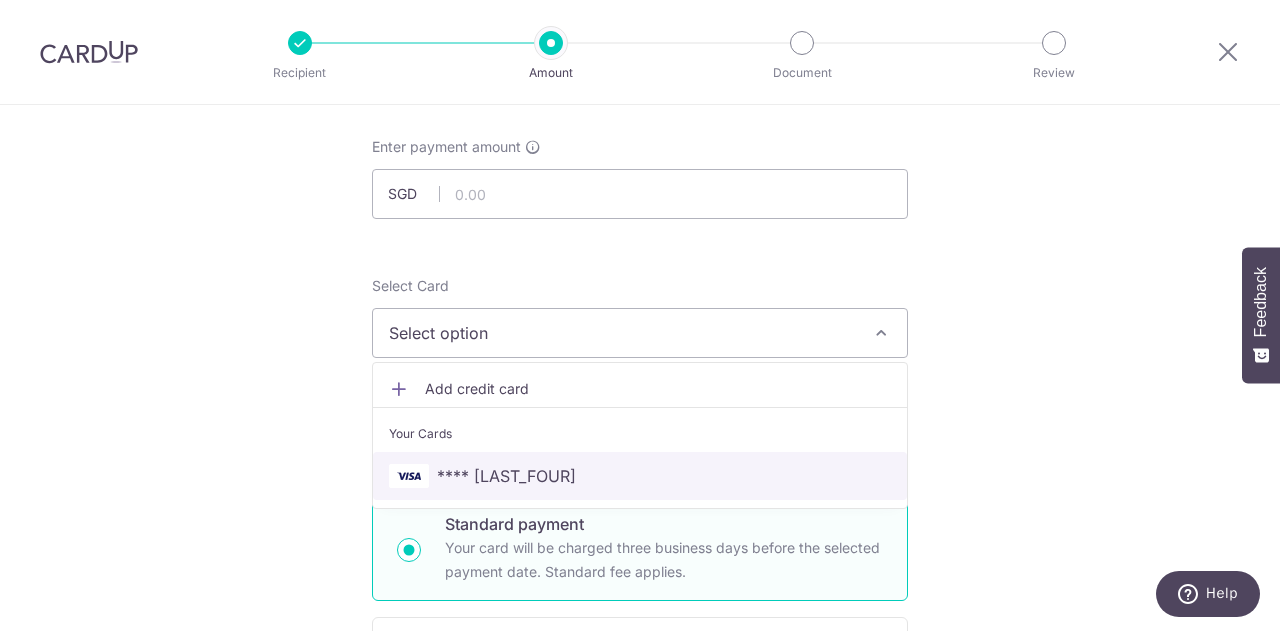 click on "**** [CREDIT_CARD]" at bounding box center (506, 476) 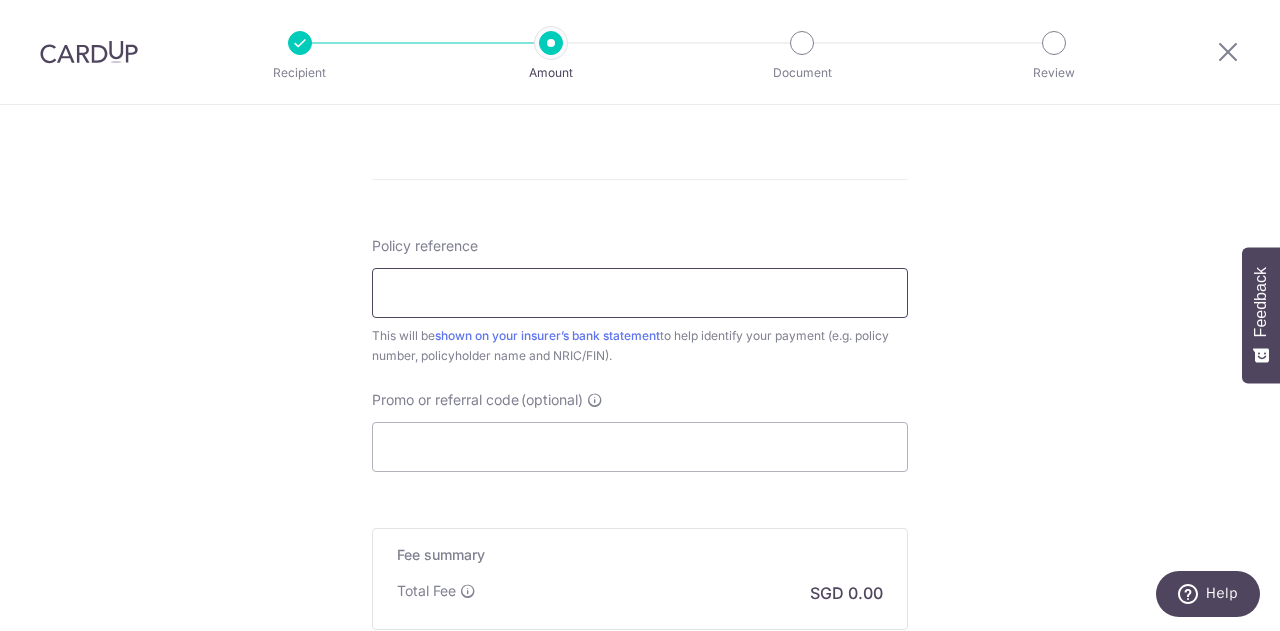scroll, scrollTop: 1200, scrollLeft: 0, axis: vertical 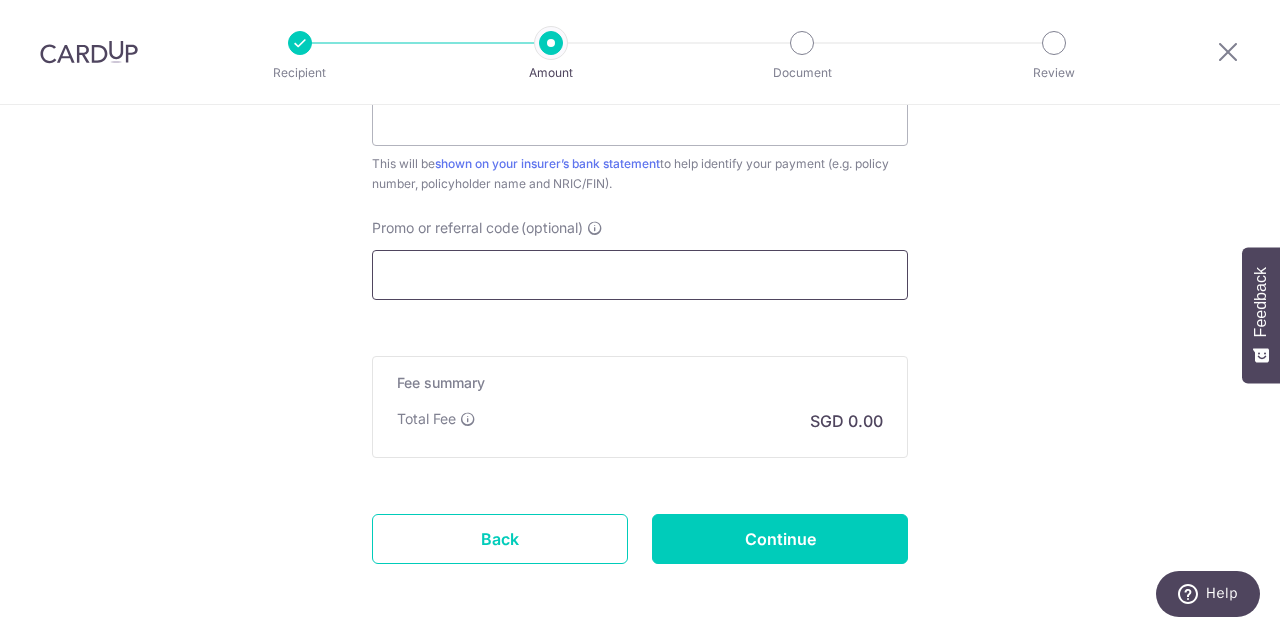 click on "Promo or referral code
(optional)" at bounding box center [640, 275] 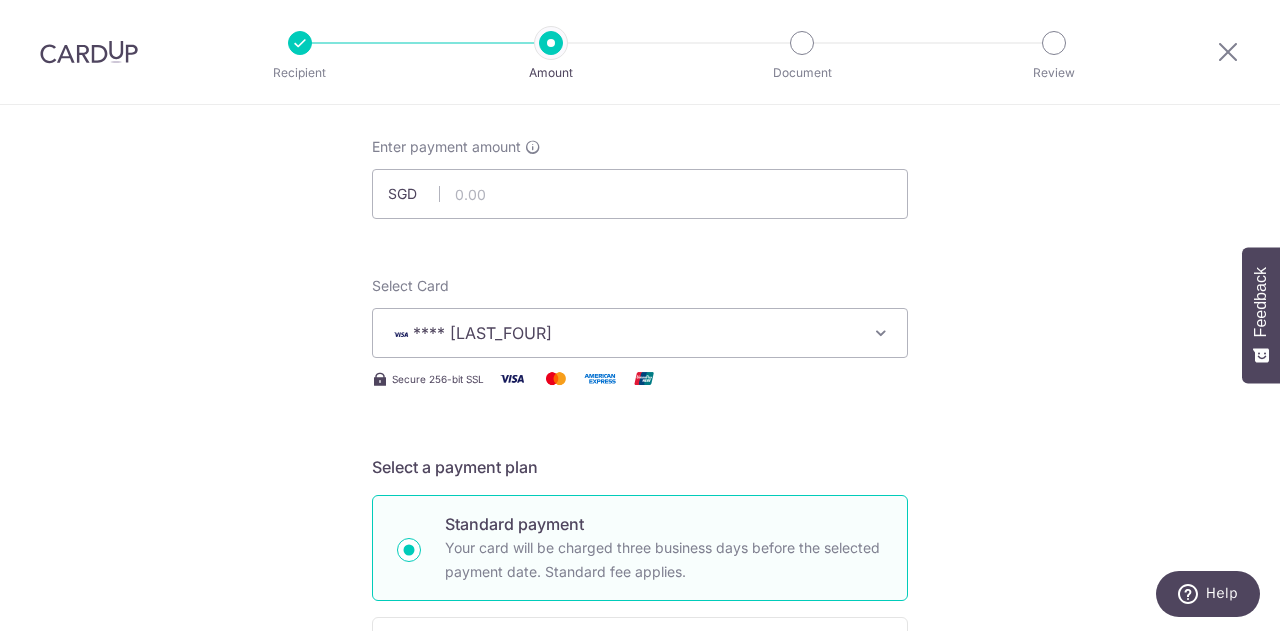 scroll, scrollTop: 0, scrollLeft: 0, axis: both 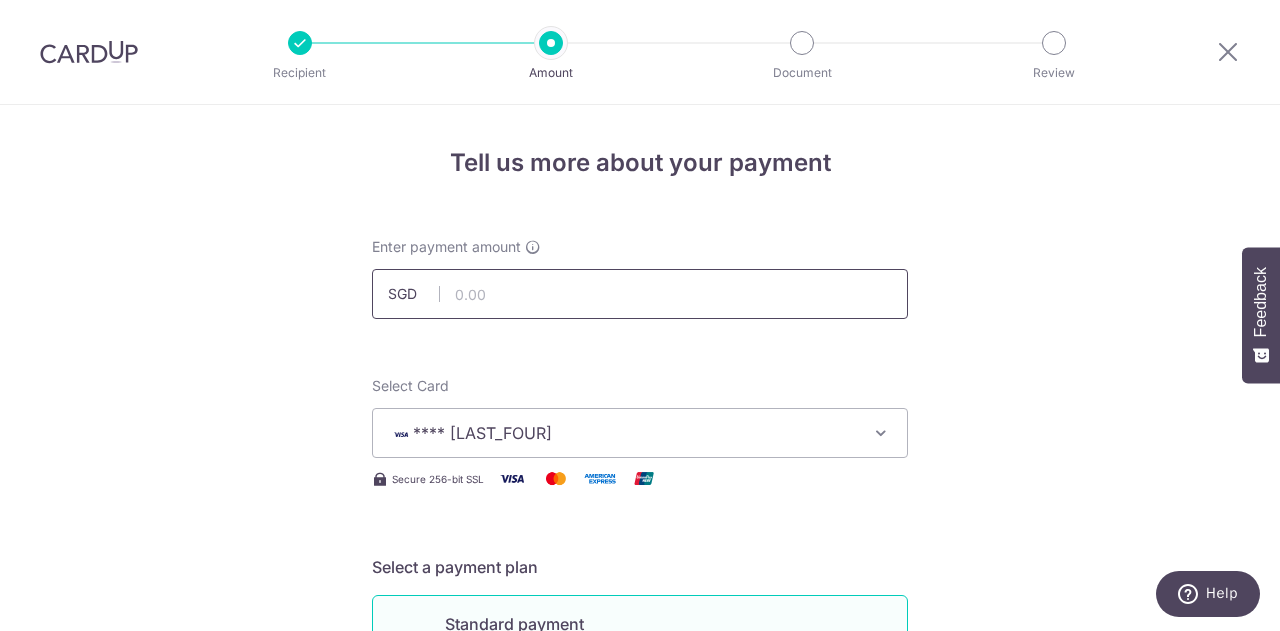 type on "OFF225" 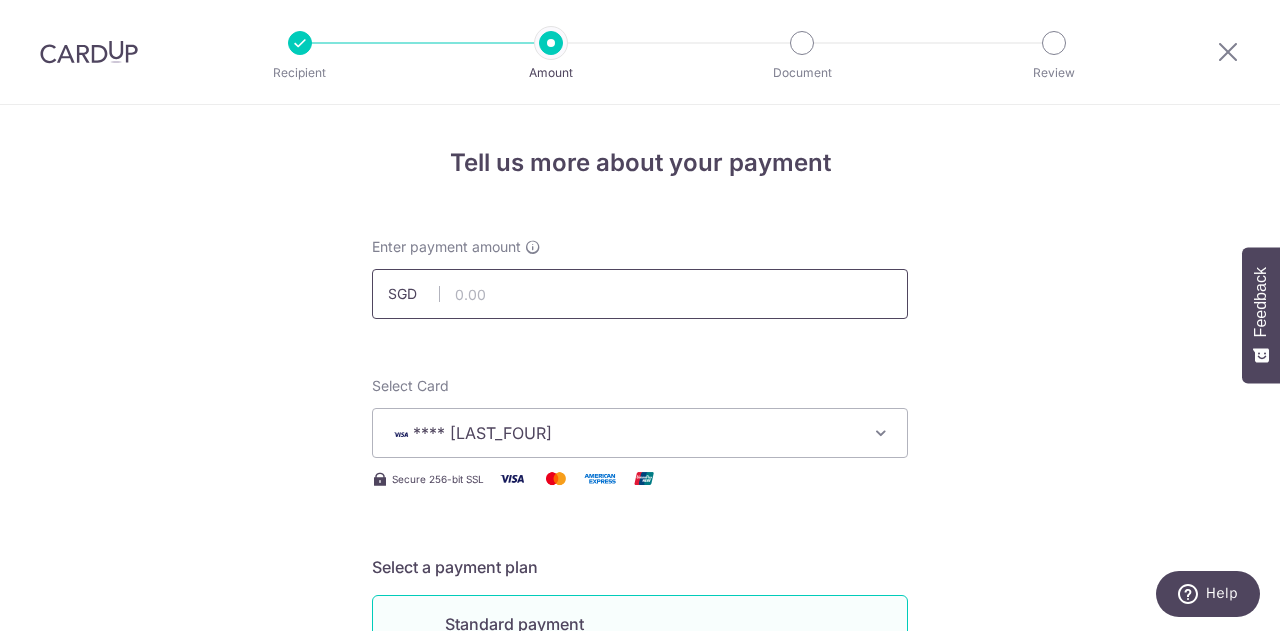 click at bounding box center (640, 294) 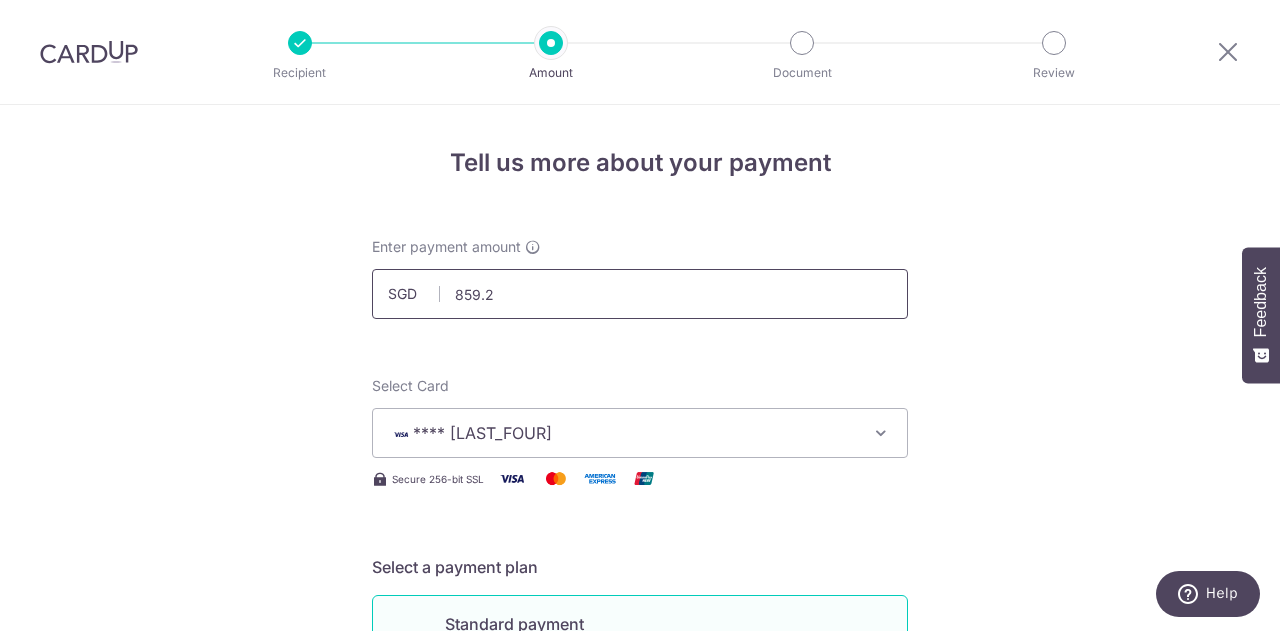 type on "859.28" 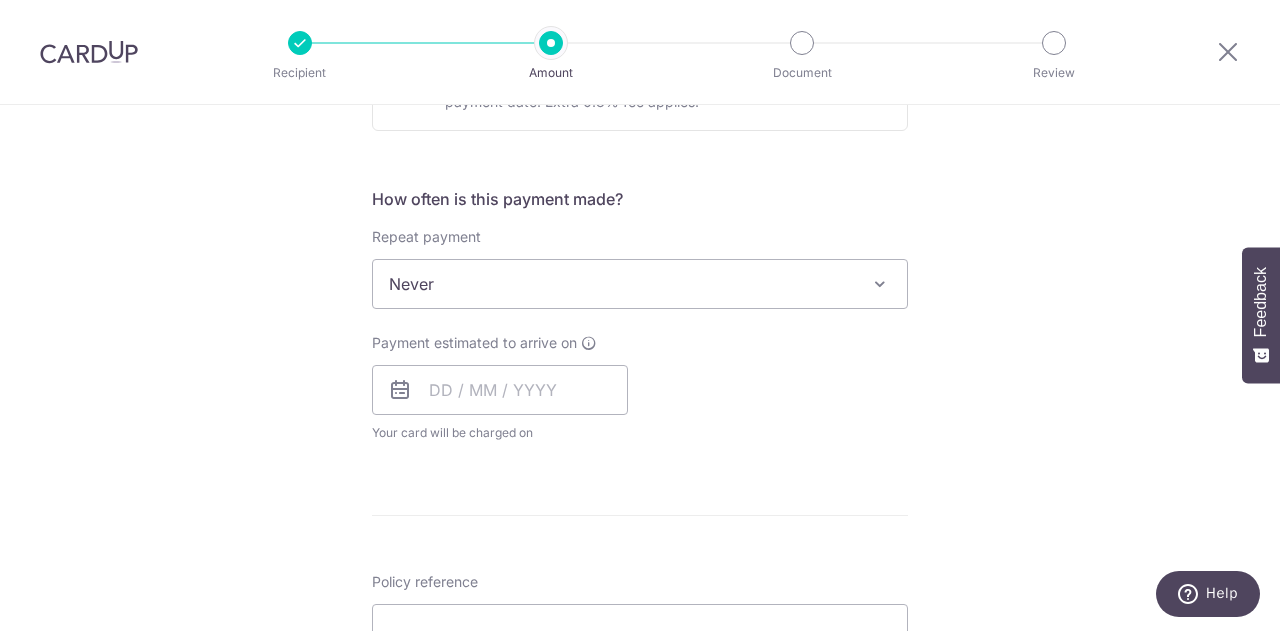 scroll, scrollTop: 700, scrollLeft: 0, axis: vertical 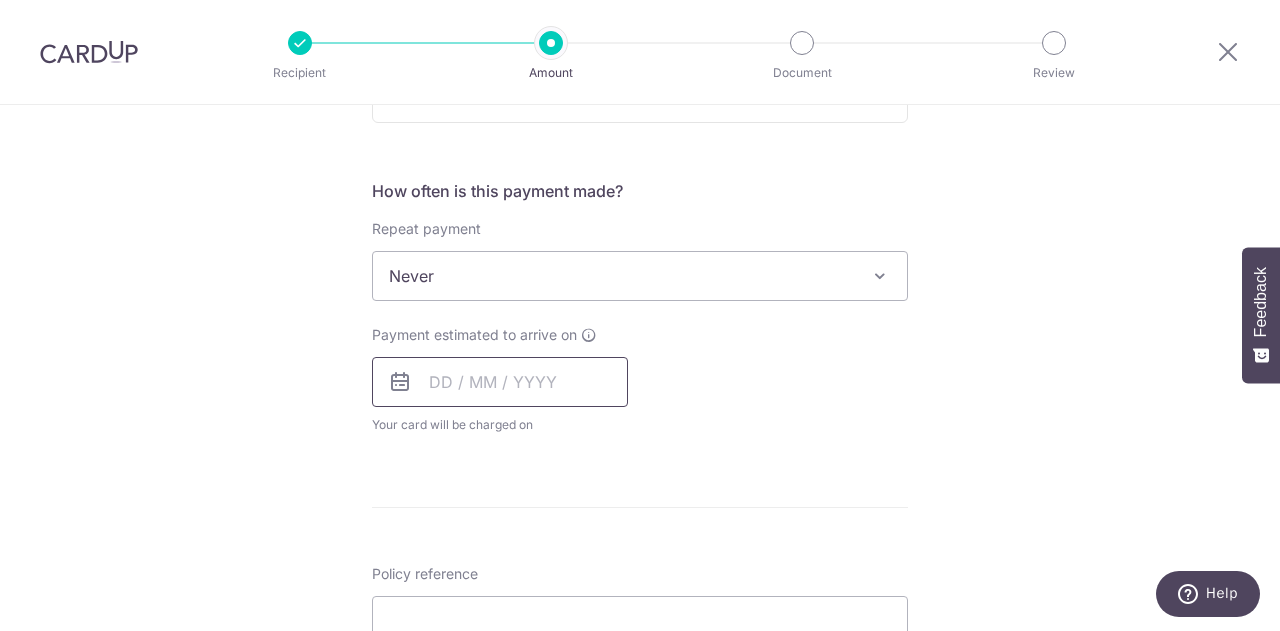 click at bounding box center (500, 382) 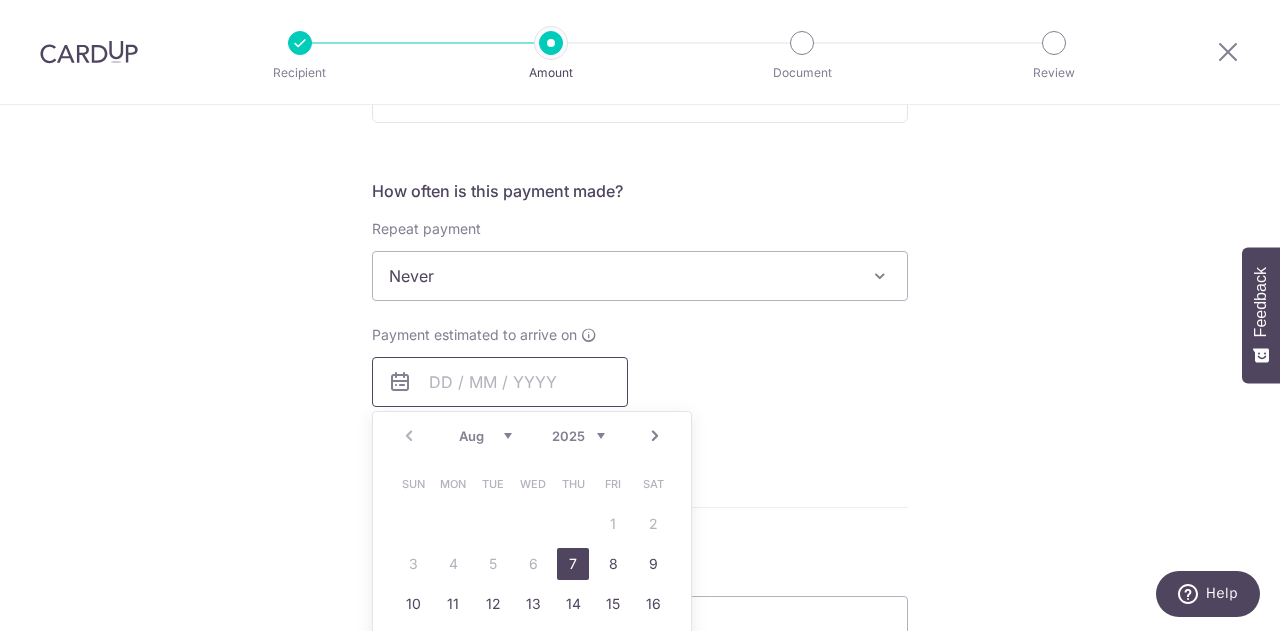 scroll, scrollTop: 800, scrollLeft: 0, axis: vertical 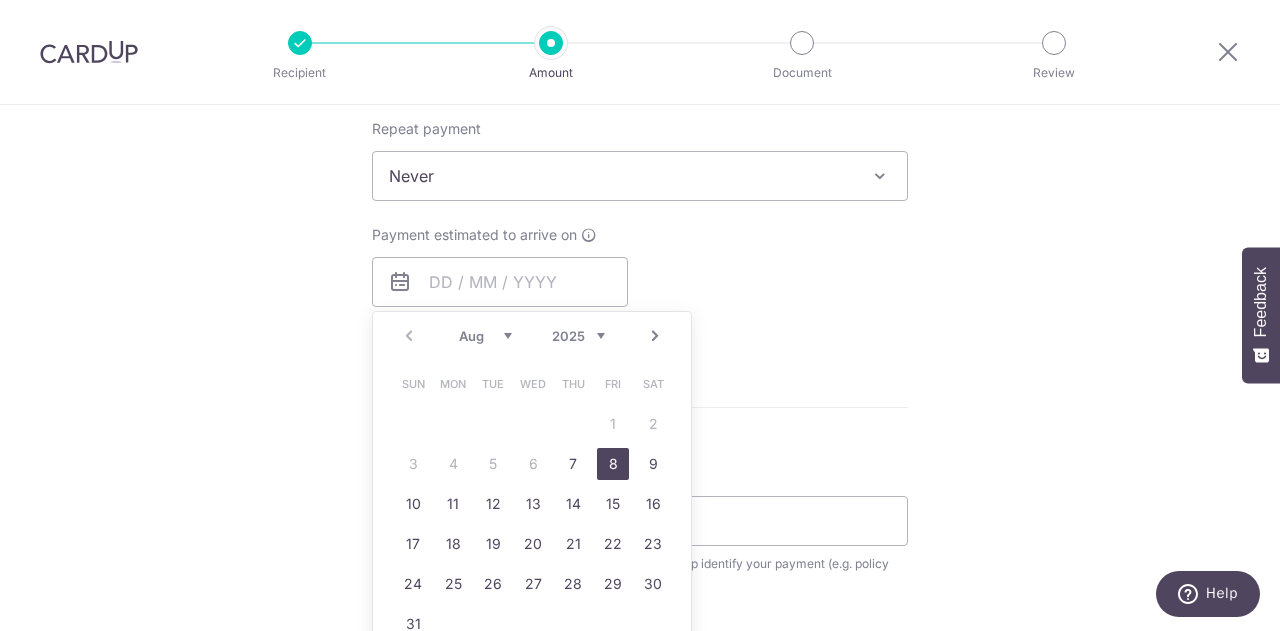 click on "8" at bounding box center (613, 464) 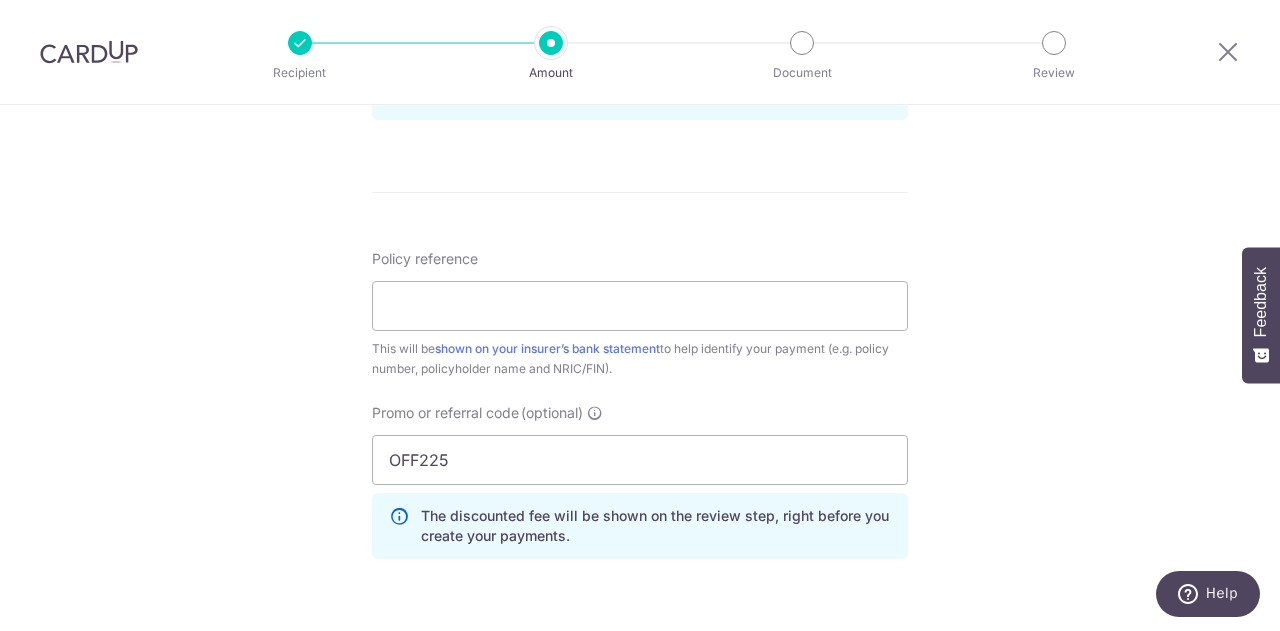 scroll, scrollTop: 1100, scrollLeft: 0, axis: vertical 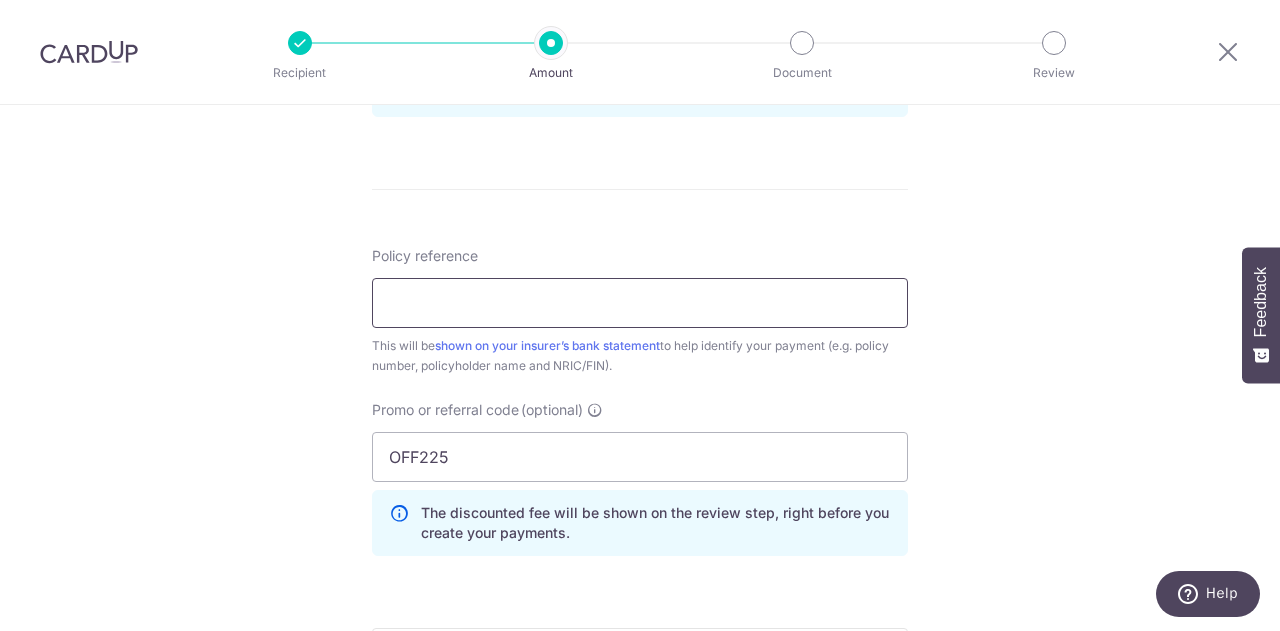 click on "Policy reference" at bounding box center (640, 303) 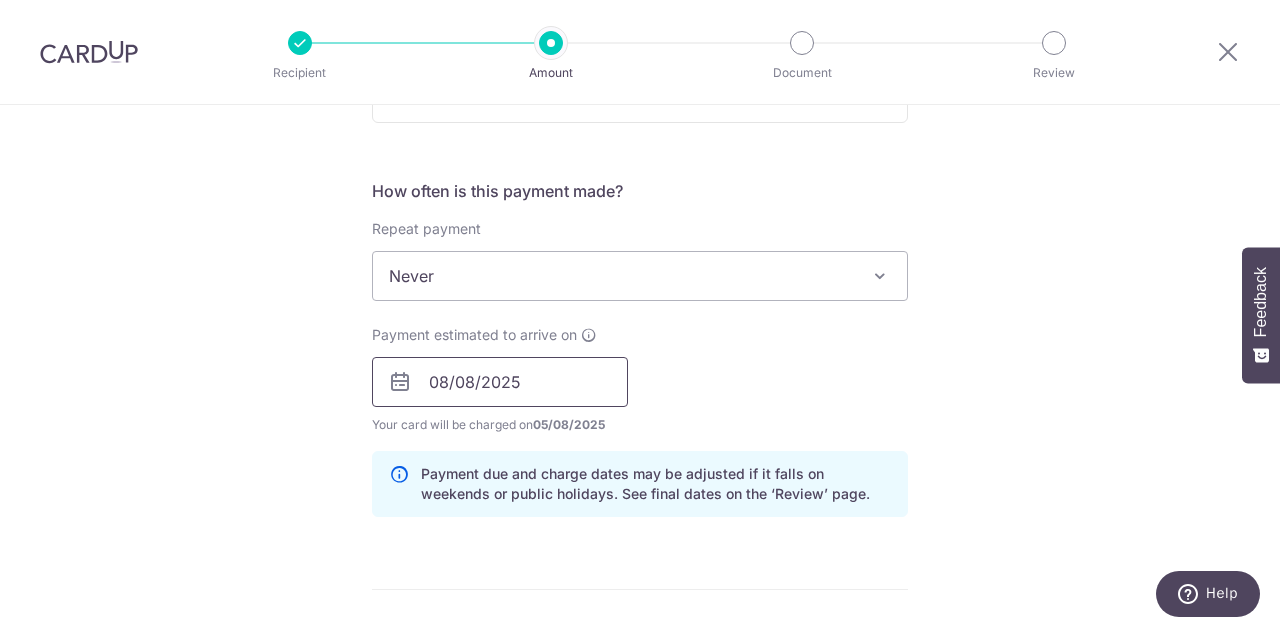 scroll, scrollTop: 800, scrollLeft: 0, axis: vertical 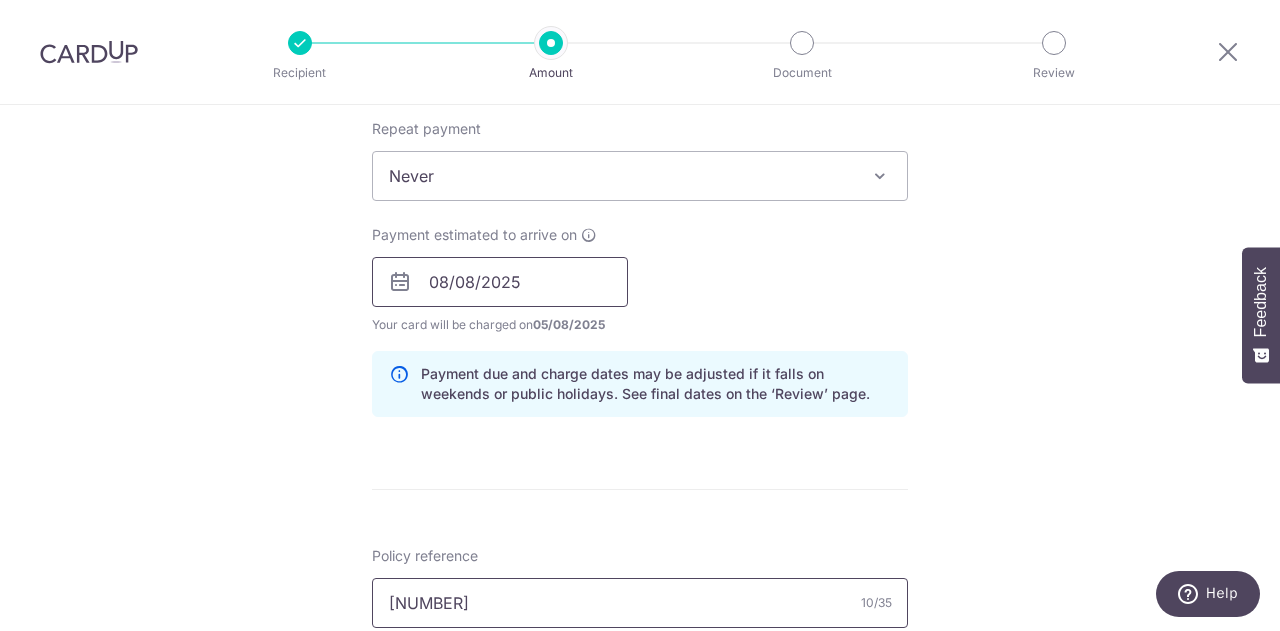 type on "[PHONE]" 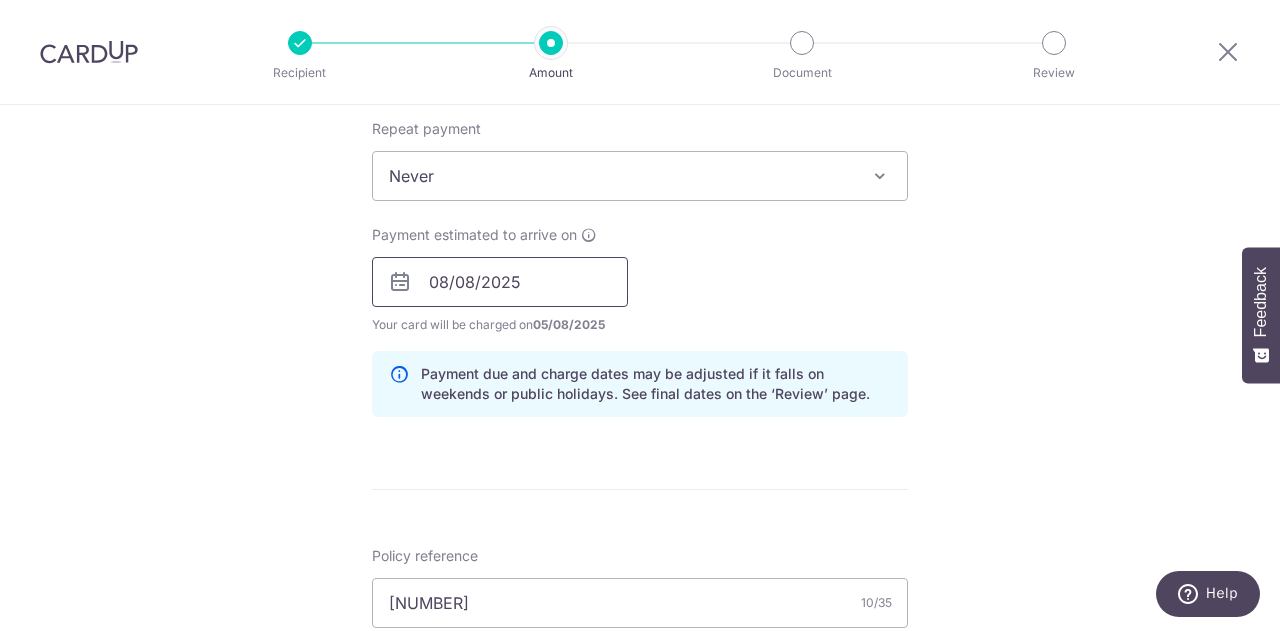 click on "08/08/2025" at bounding box center (500, 282) 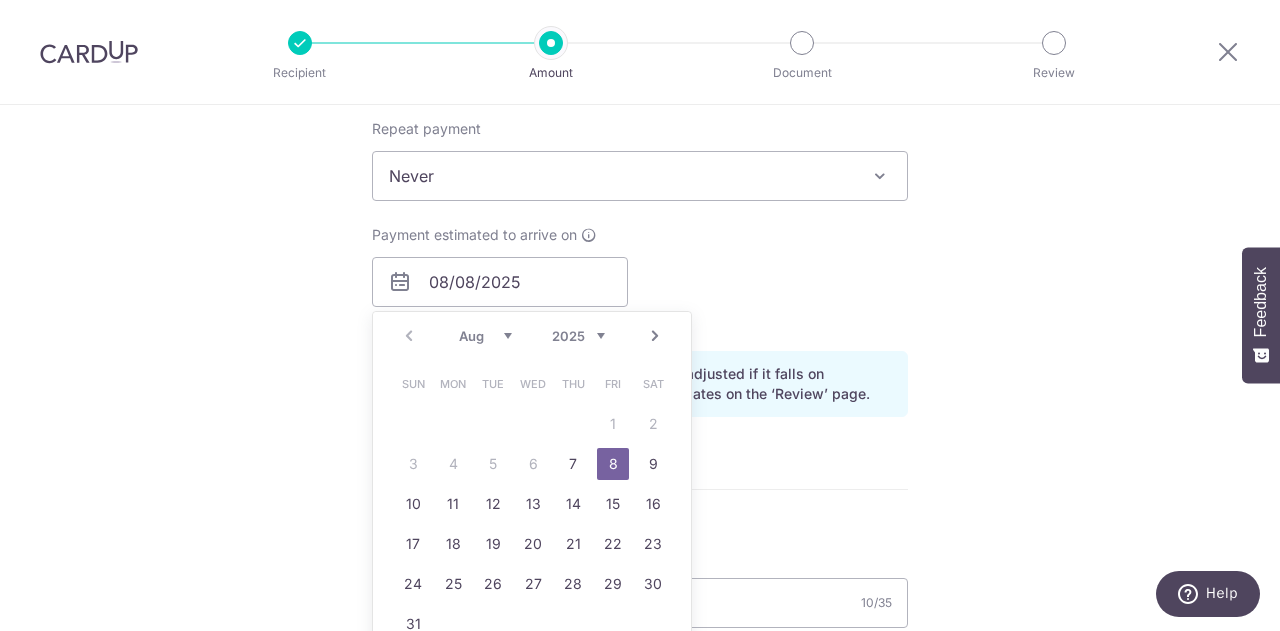 click on "Payment estimated to arrive on
08/08/2025
Prev Next Aug Sep Oct Nov Dec 2025 2026 2027 2028 2029 2030 2031 2032 2033 2034 2035 Sun Mon Tue Wed Thu Fri Sat           1 2 3 4 5 6 7 8 9 10 11 12 13 14 15 16 17 18 19 20 21 22 23 24 25 26 27 28 29 30 31             Why are some dates not available?
Your card will be charged on  05/08/2025  for the first payment
* If your payment is funded by  9:00am SGT on Tuesday 05/08/2025
05/08/2025
No. of Payments" at bounding box center (640, 280) 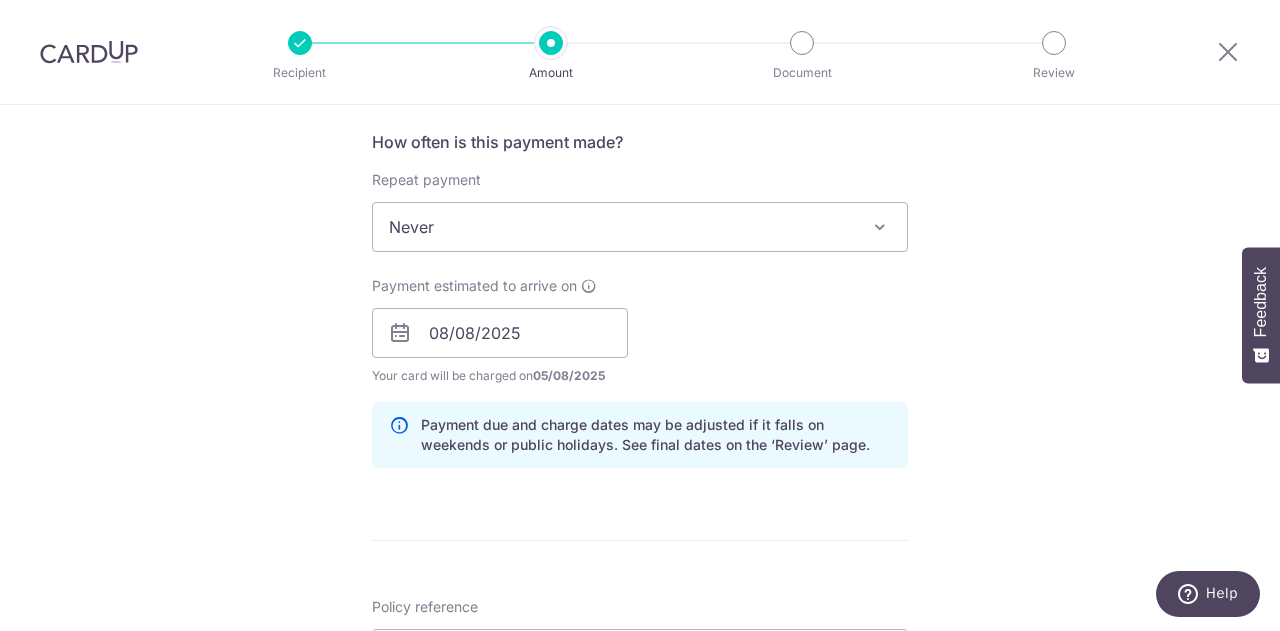 scroll, scrollTop: 1449, scrollLeft: 0, axis: vertical 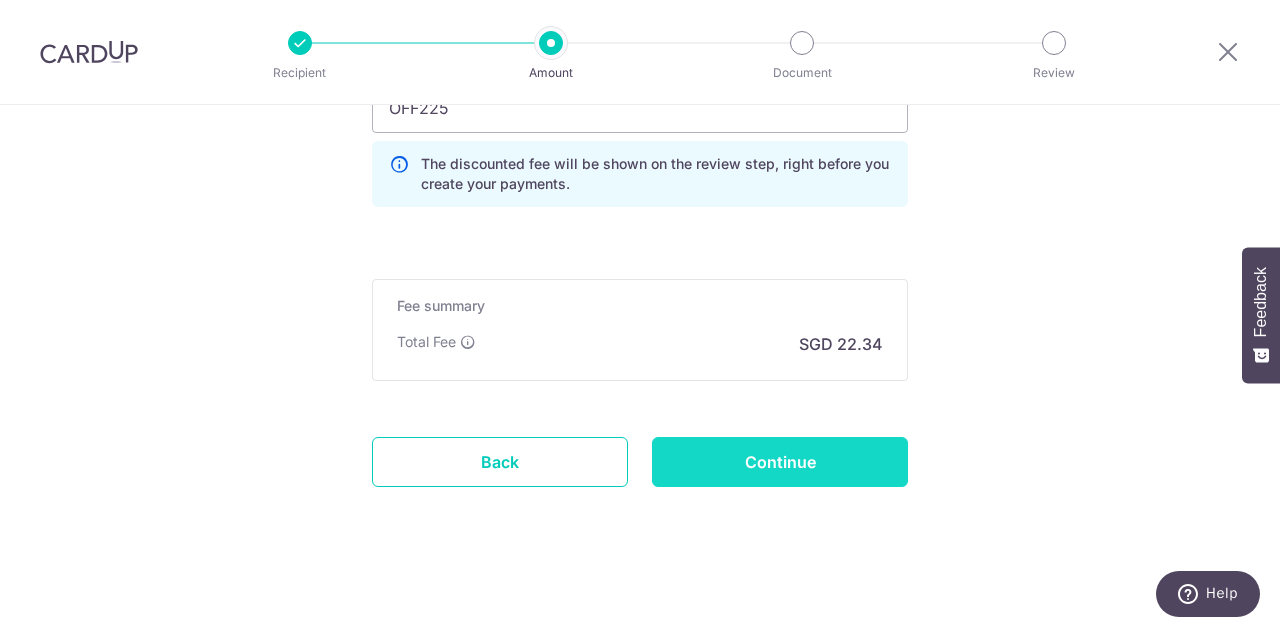 click on "Continue" at bounding box center [780, 462] 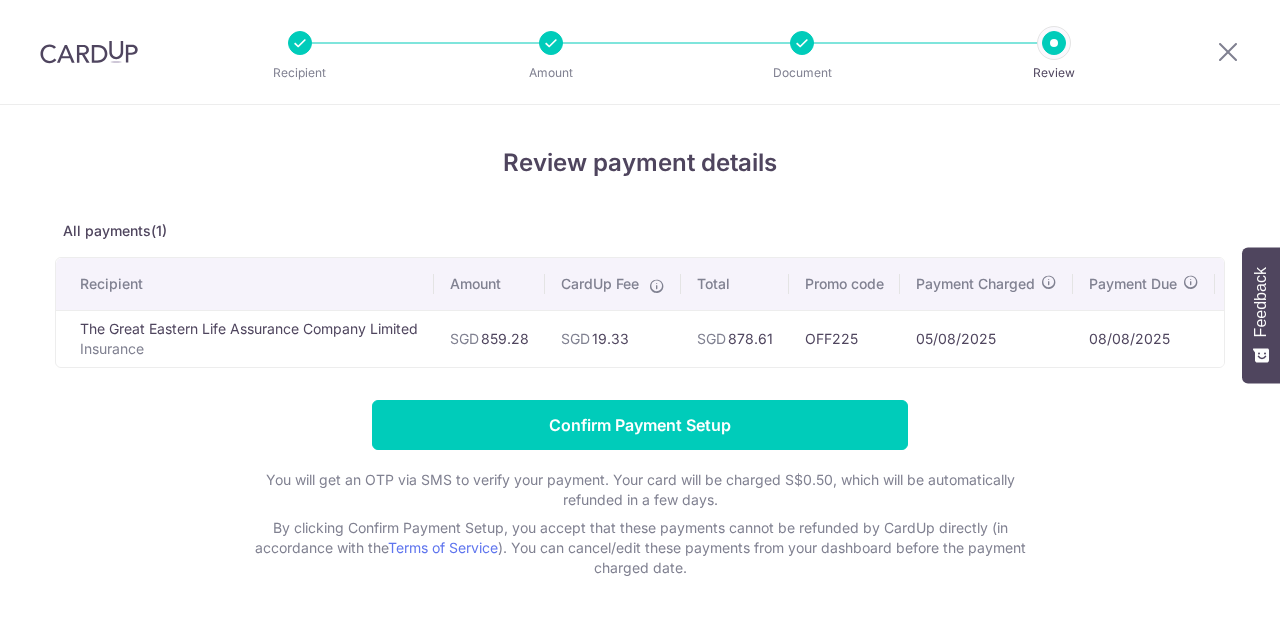 scroll, scrollTop: 0, scrollLeft: 0, axis: both 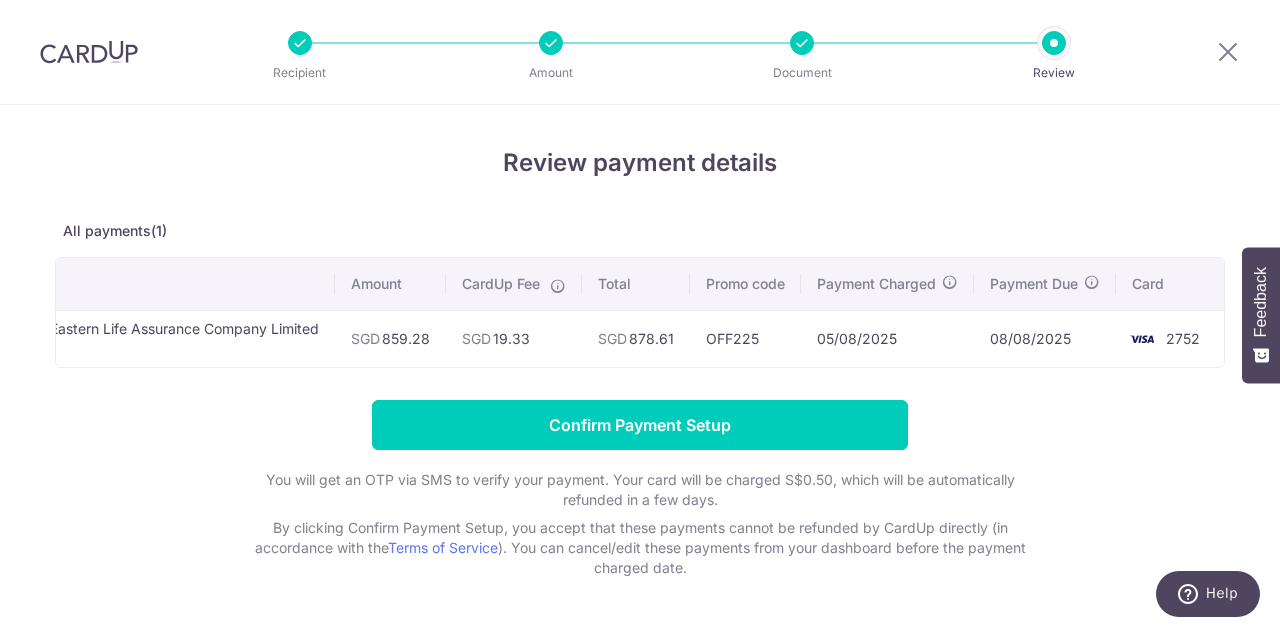 drag, startPoint x: 832, startPoint y: 345, endPoint x: 759, endPoint y: 346, distance: 73.00685 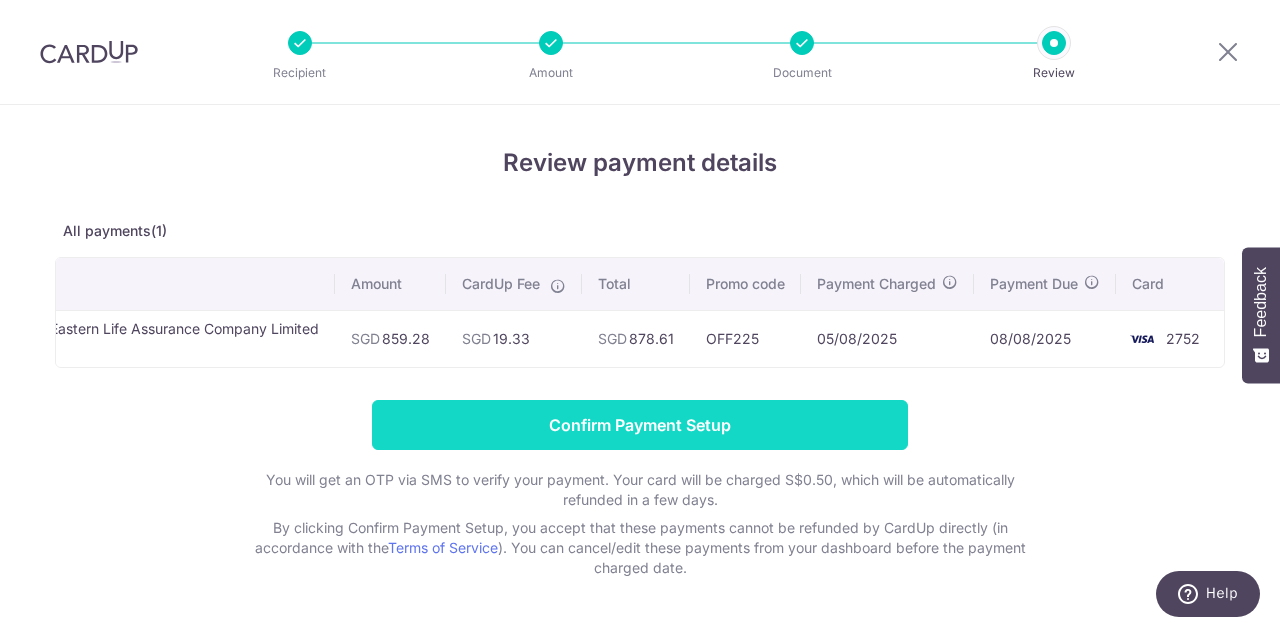 click on "Confirm Payment Setup" at bounding box center (640, 425) 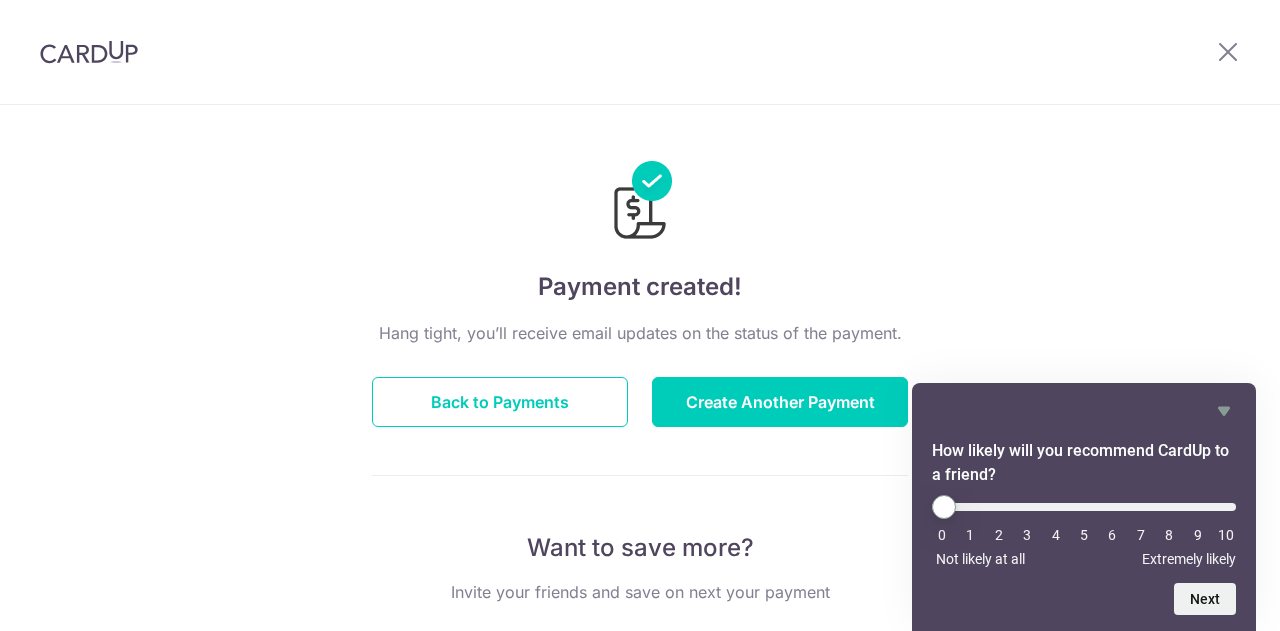 scroll, scrollTop: 0, scrollLeft: 0, axis: both 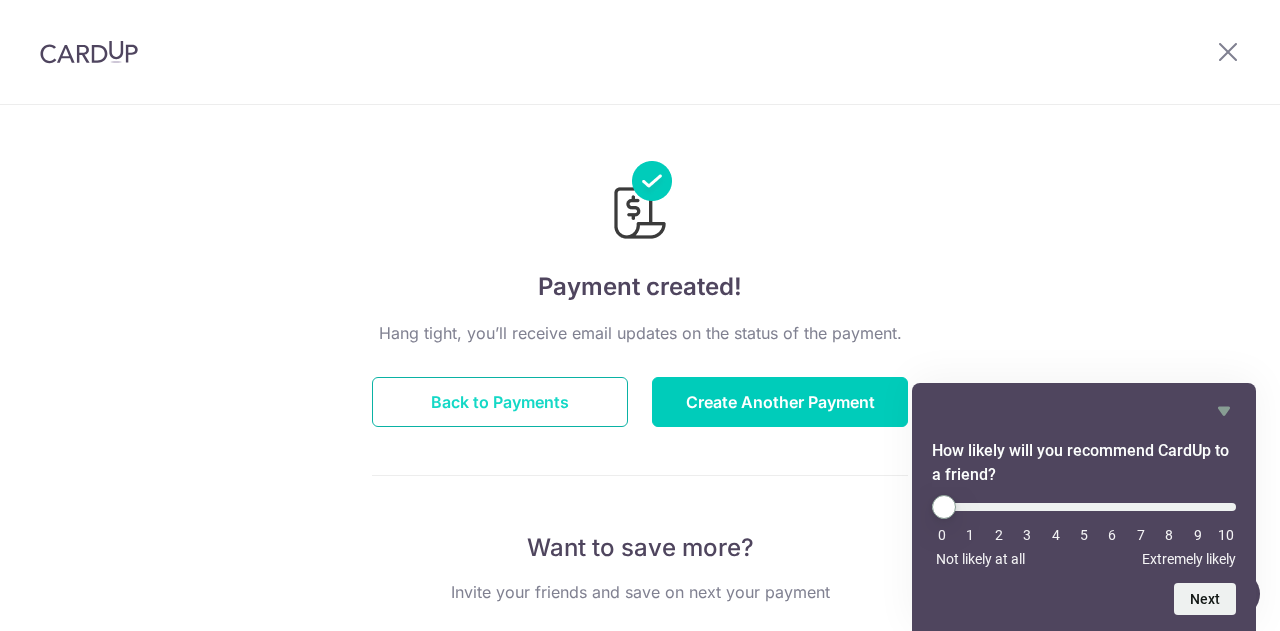 click on "Back to Payments" at bounding box center (500, 402) 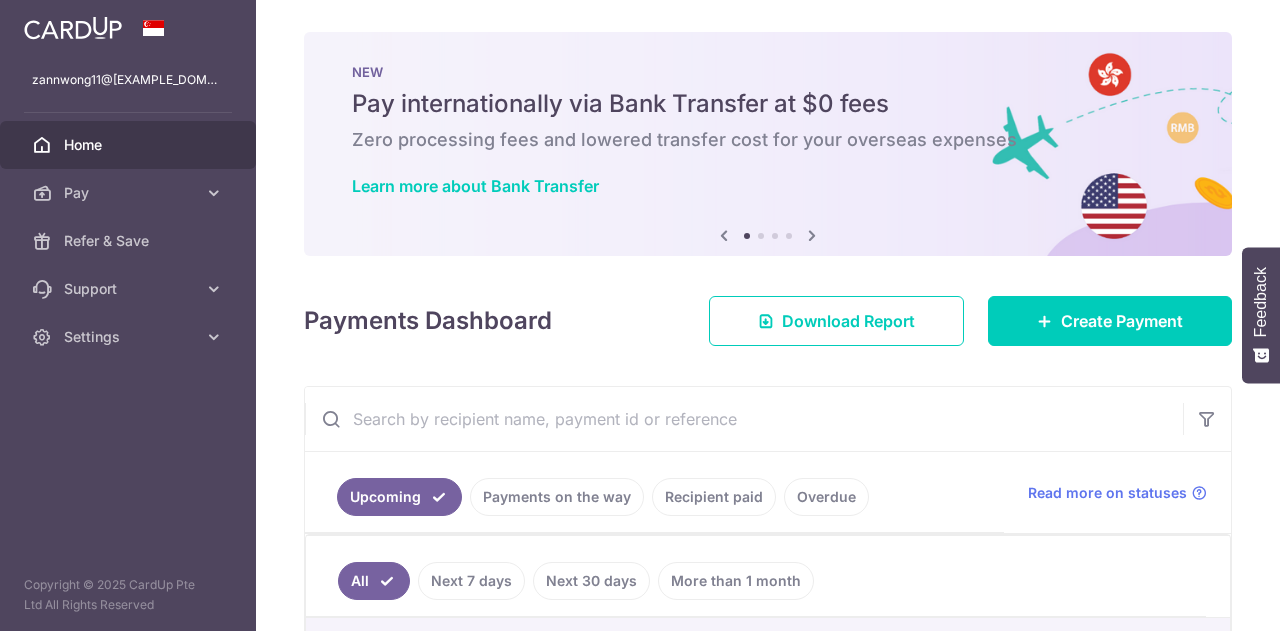 scroll, scrollTop: 0, scrollLeft: 0, axis: both 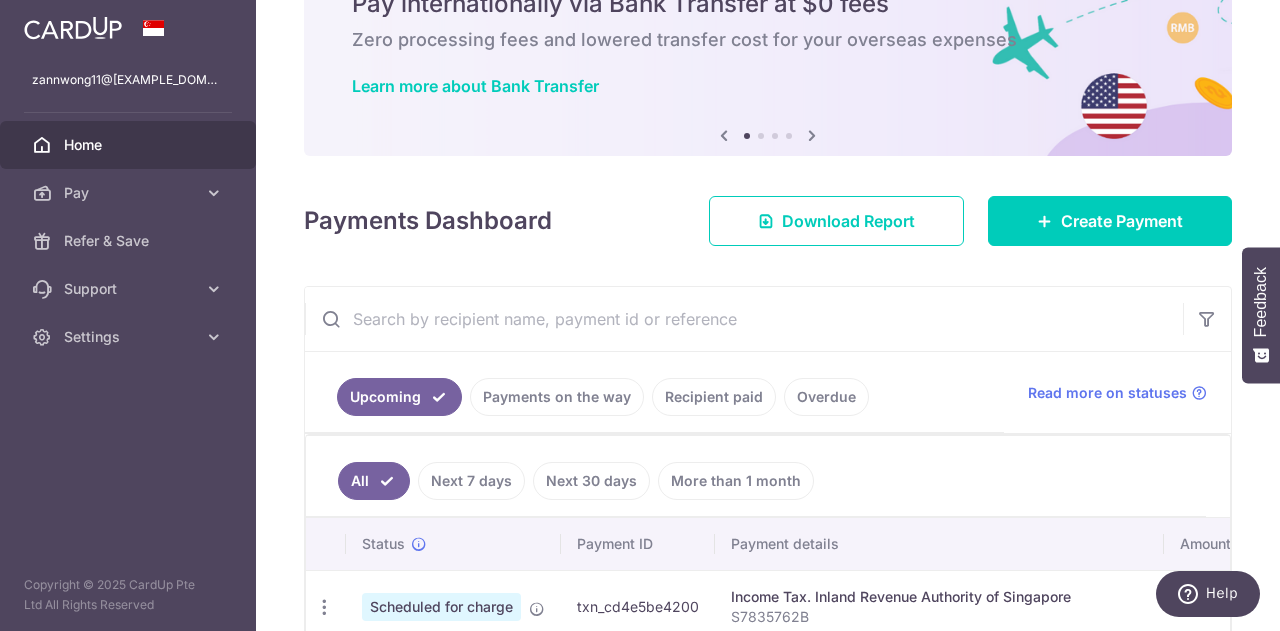 click on "Payments on the way" at bounding box center [557, 397] 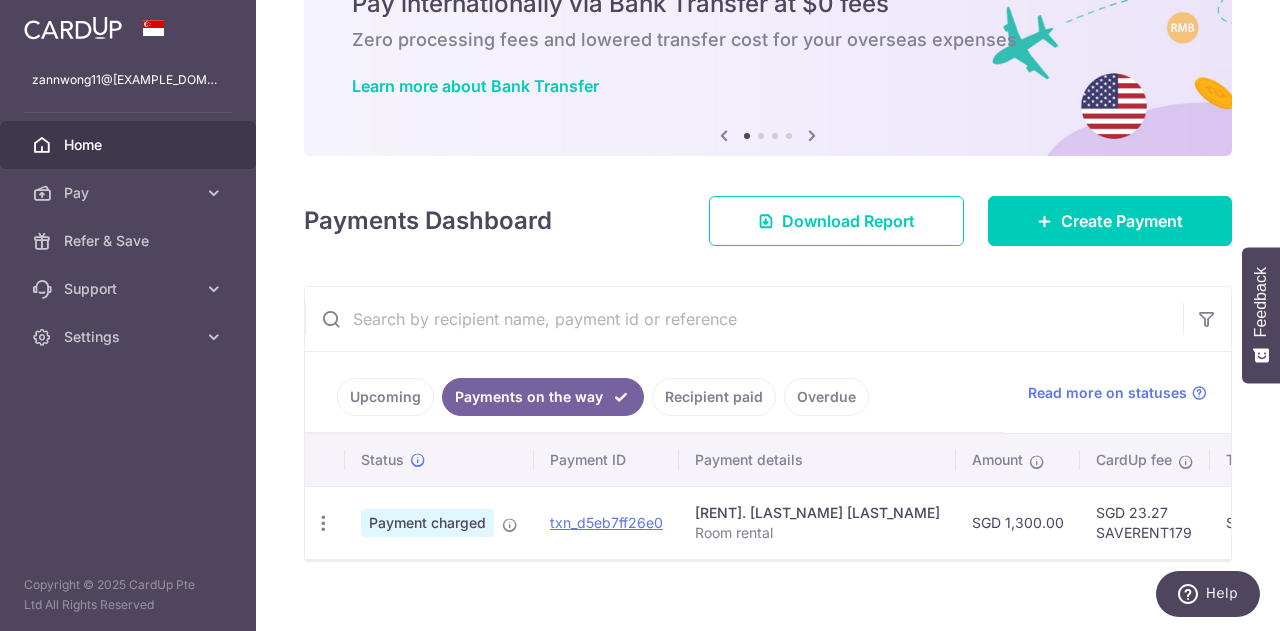 click on "Recipient paid" at bounding box center [714, 397] 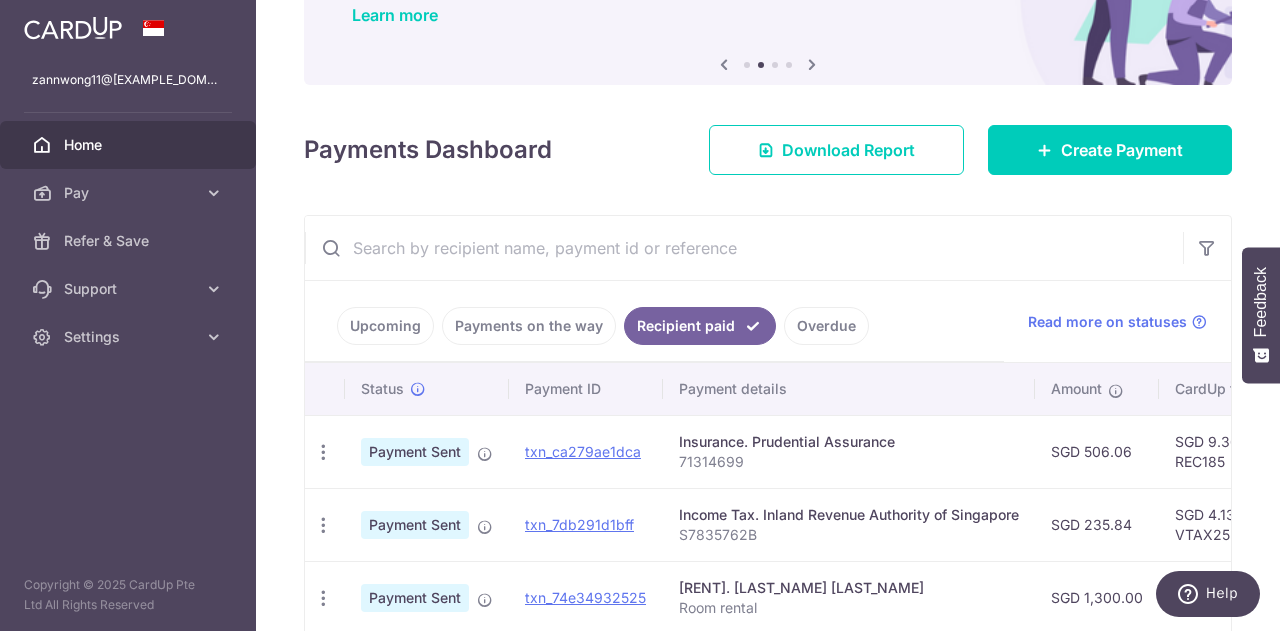 scroll, scrollTop: 200, scrollLeft: 0, axis: vertical 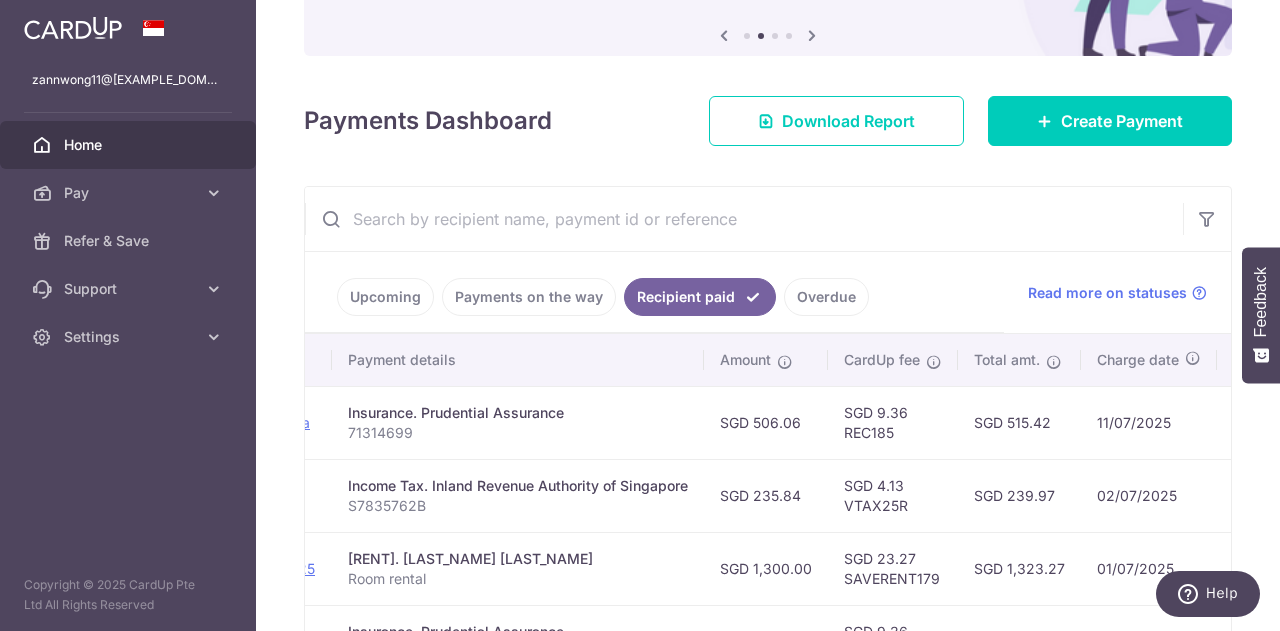 click on "Overdue" at bounding box center [826, 297] 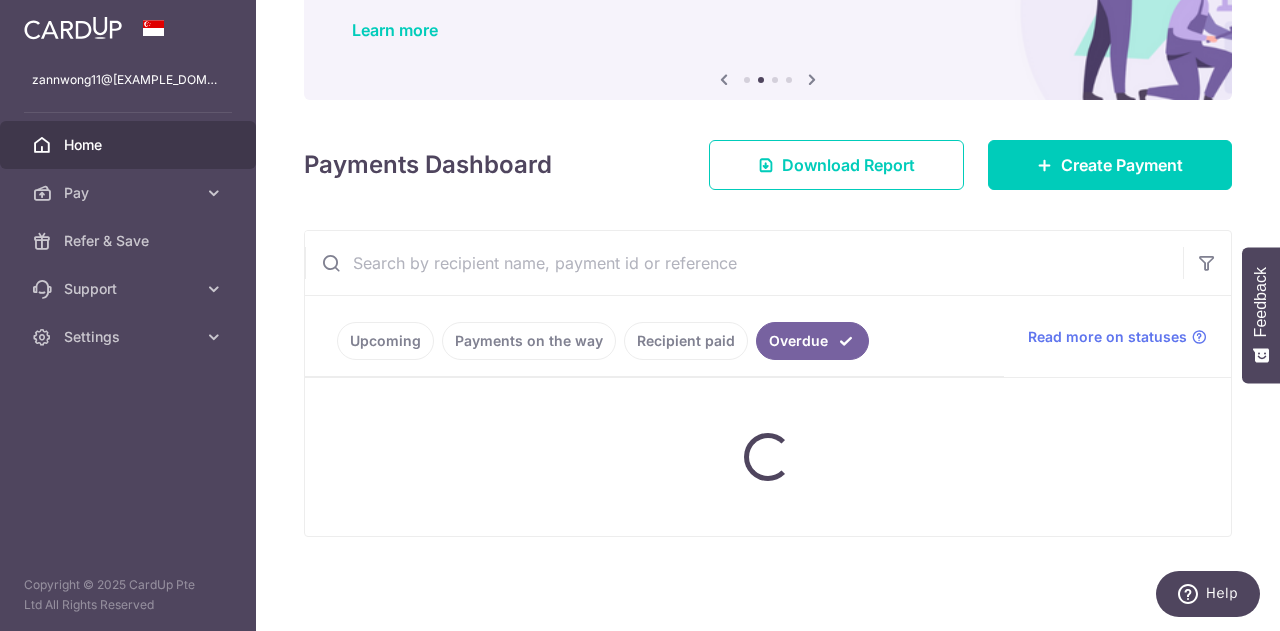 scroll, scrollTop: 200, scrollLeft: 0, axis: vertical 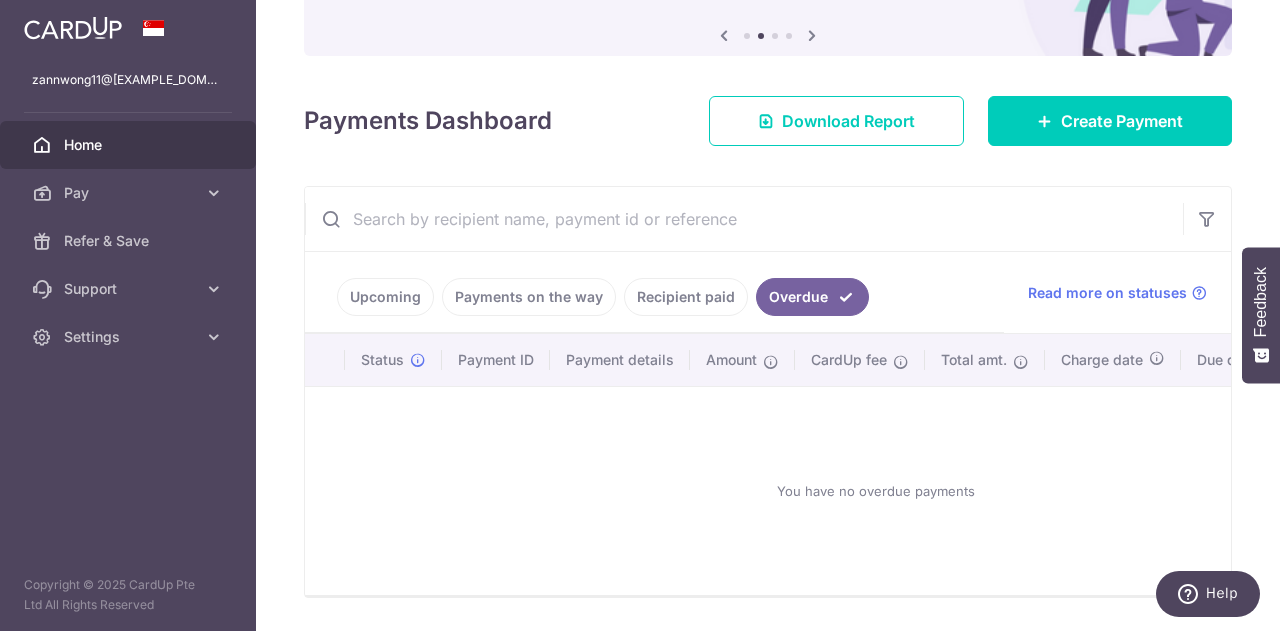 click on "Payments on the way" at bounding box center (529, 297) 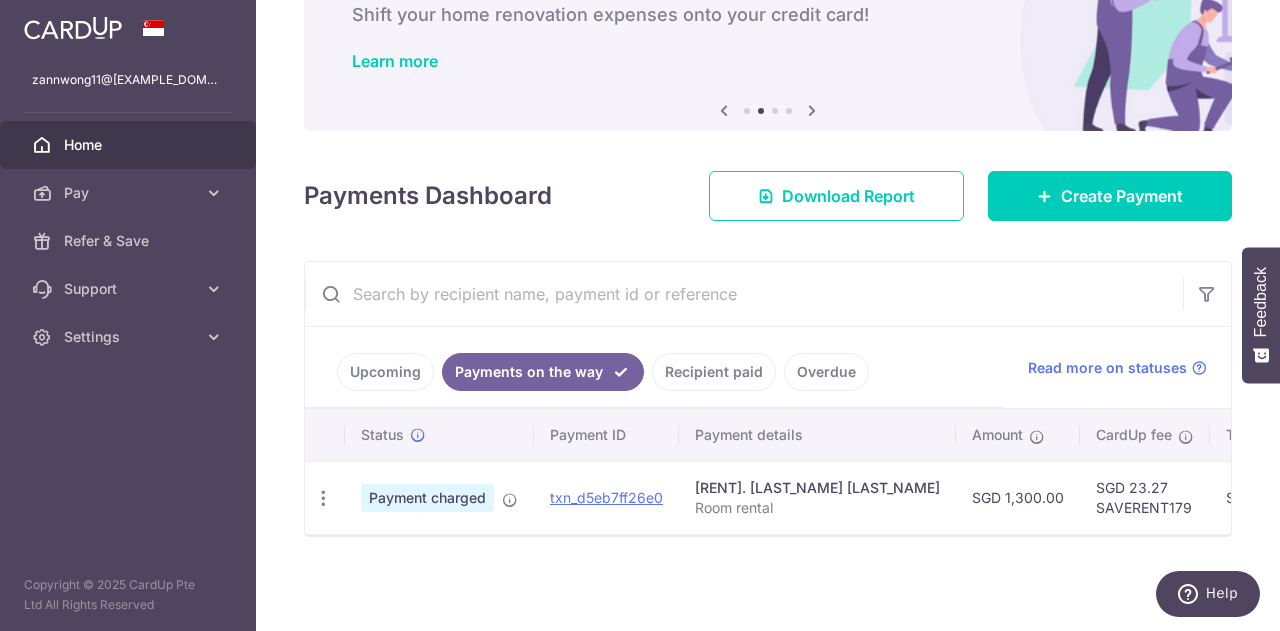 scroll, scrollTop: 130, scrollLeft: 0, axis: vertical 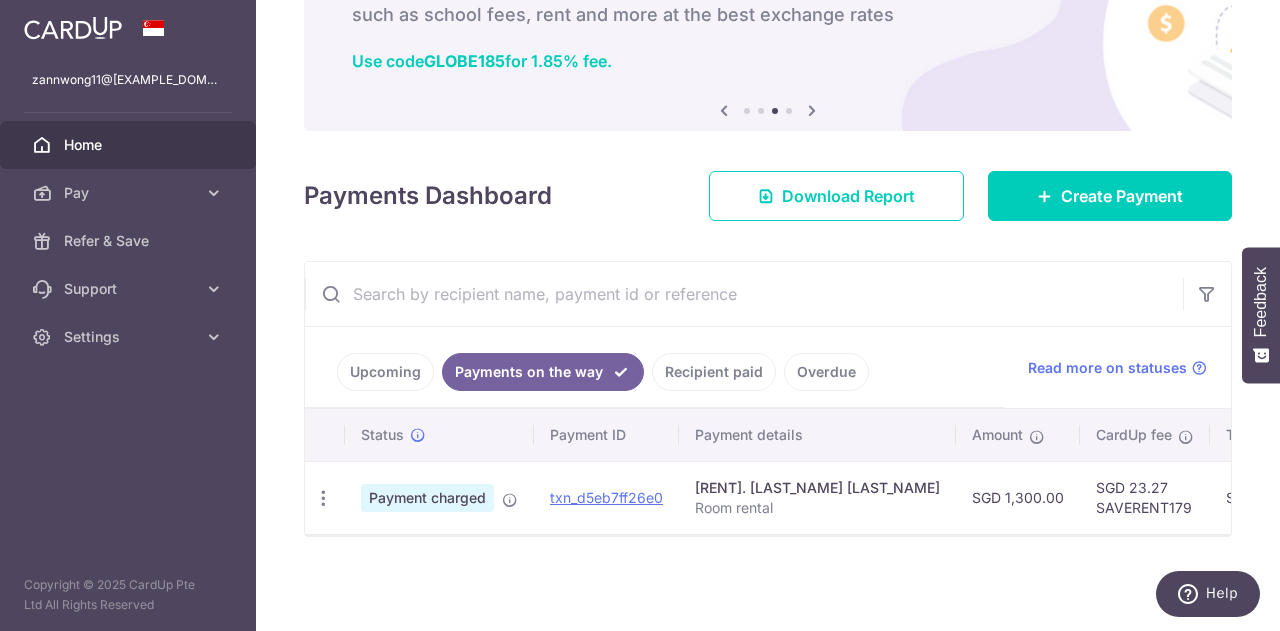 click on "Upcoming" at bounding box center [385, 372] 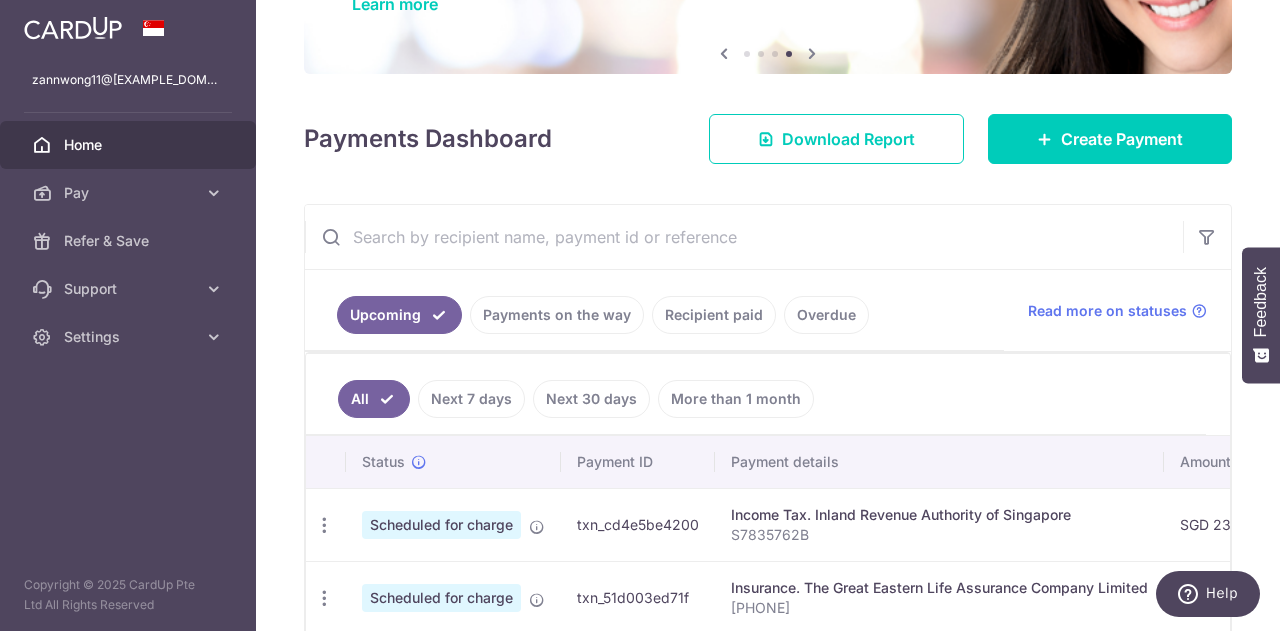 scroll, scrollTop: 200, scrollLeft: 0, axis: vertical 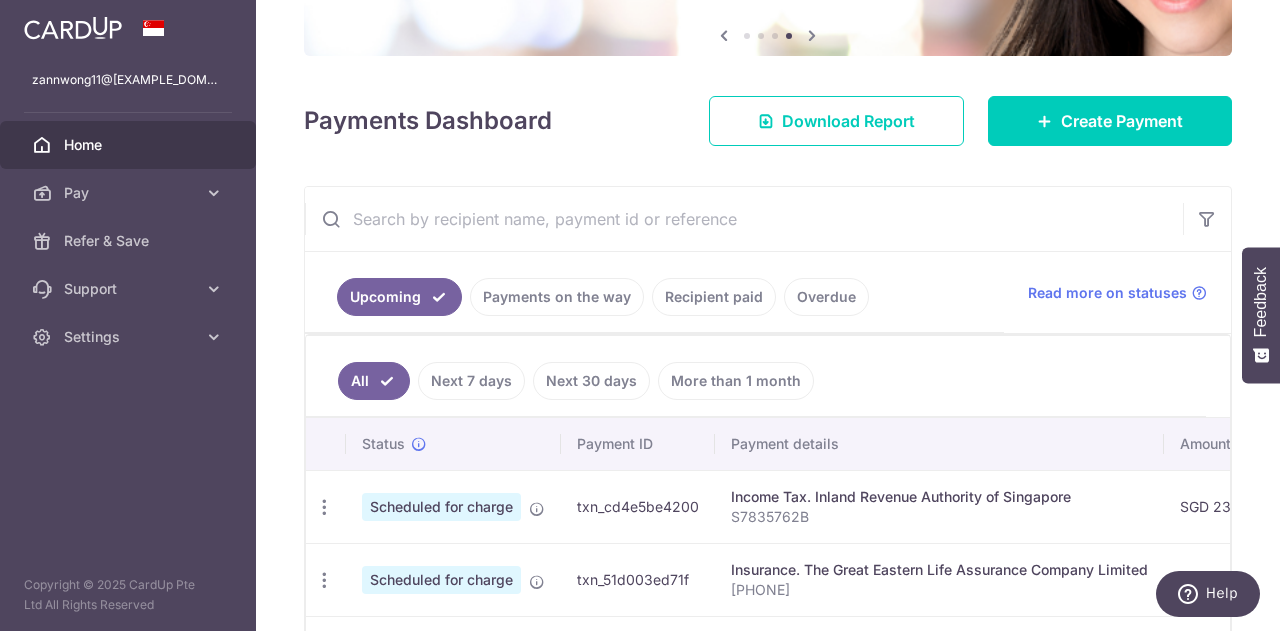 click on "Next 7 days" at bounding box center (471, 381) 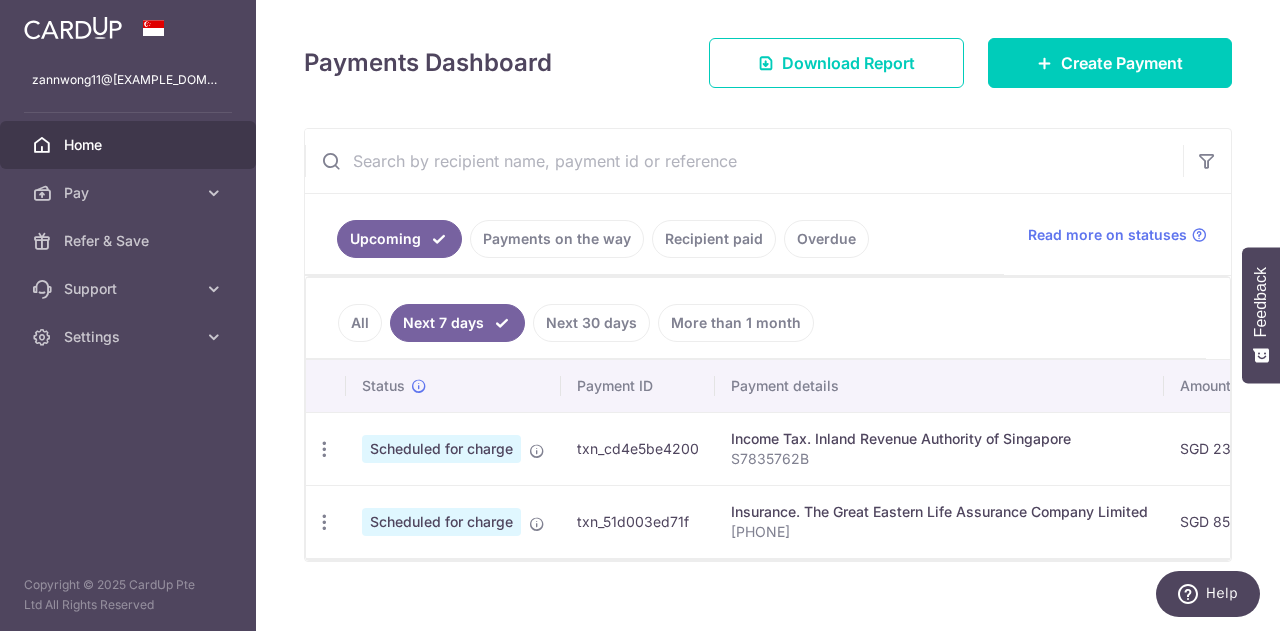 scroll, scrollTop: 286, scrollLeft: 0, axis: vertical 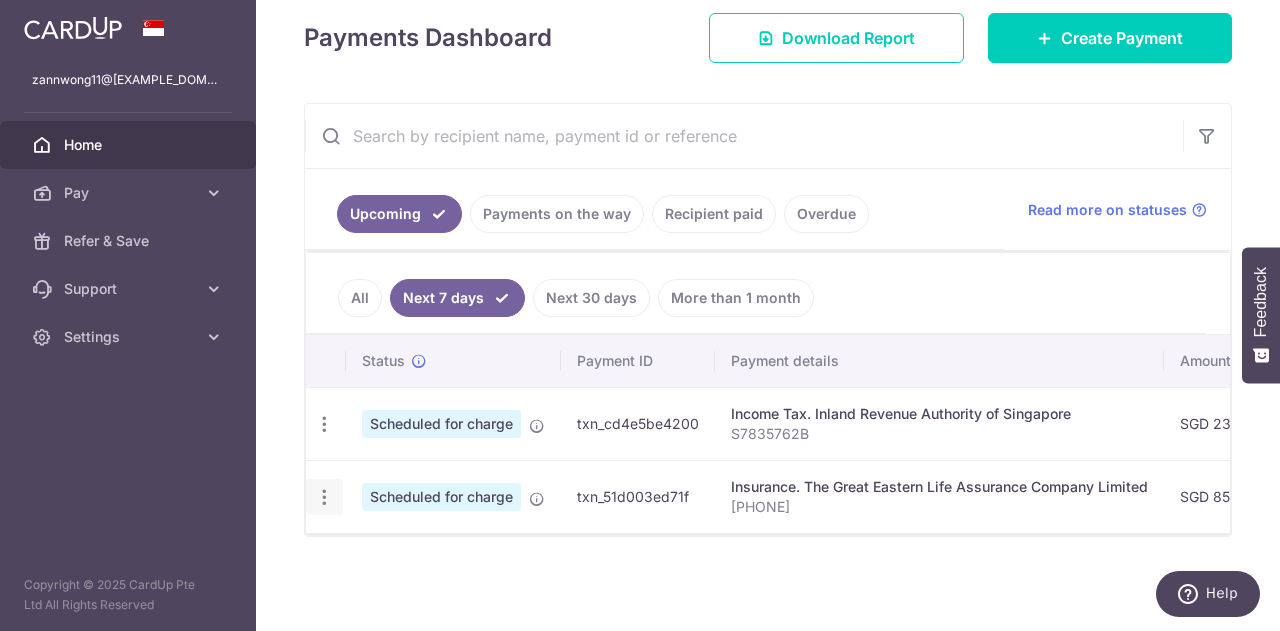 click at bounding box center (324, 424) 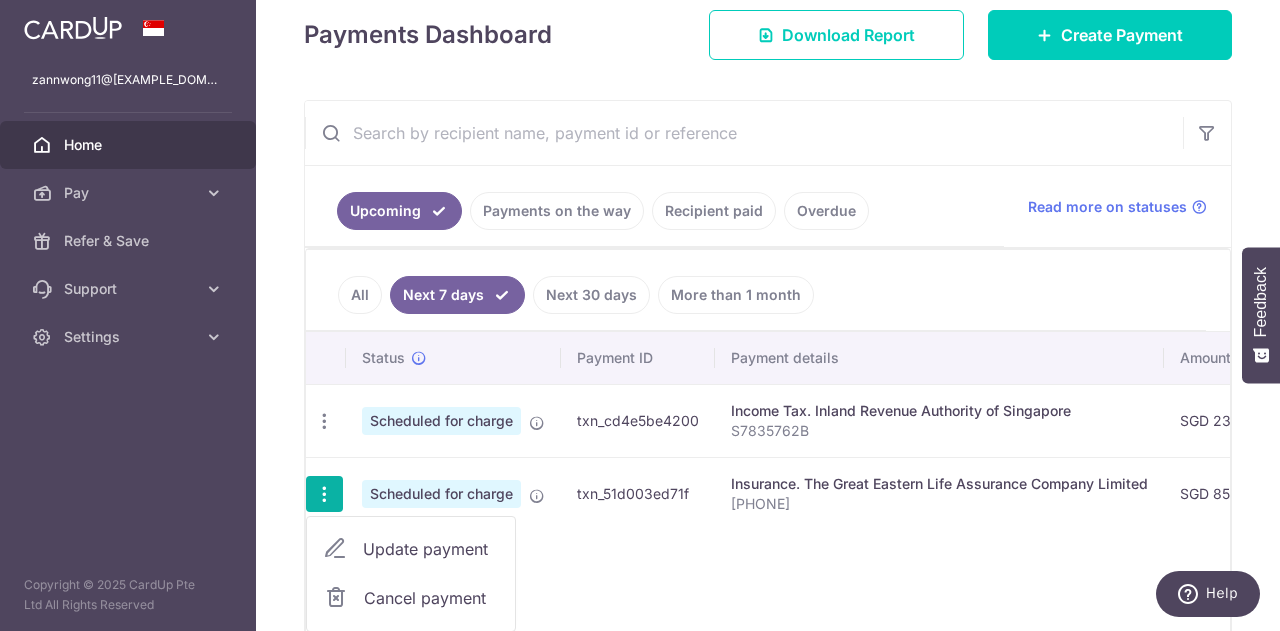 click on "Update payment" at bounding box center (431, 549) 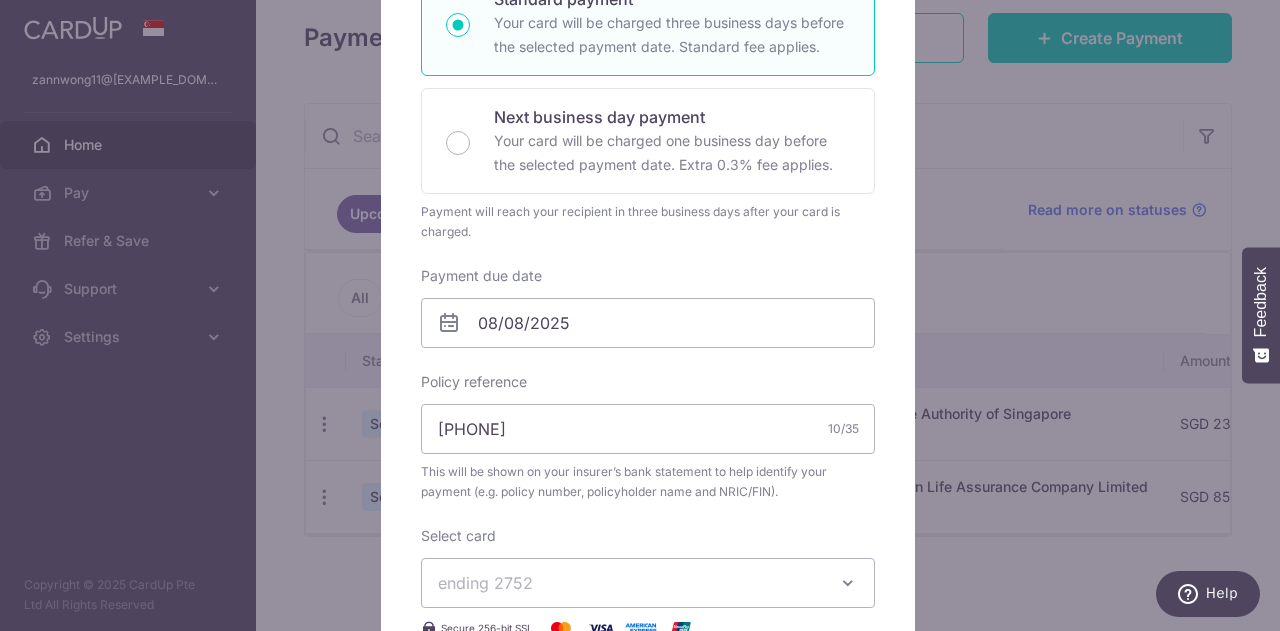 scroll, scrollTop: 400, scrollLeft: 0, axis: vertical 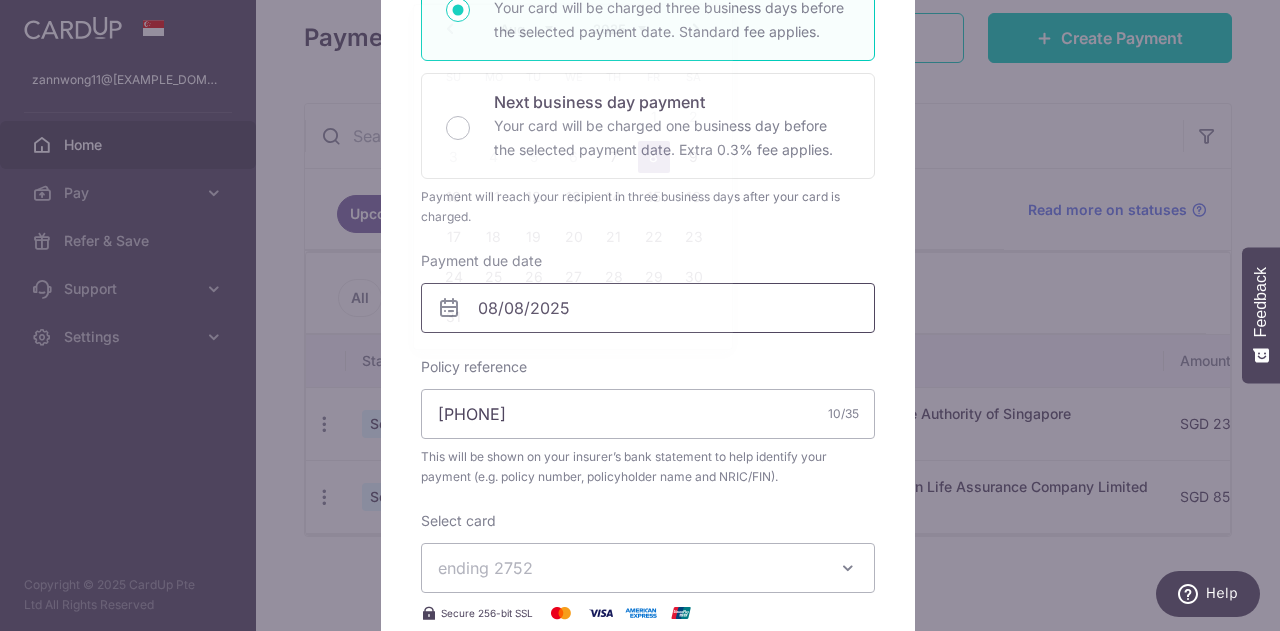 click on "zannwong11@gmail.com
Home
Pay
Payments
Recipients
Cards
Refer & Save
Support
FAQ
Contact Us
Settings
Account
Logout
Copyright © 2025 CardUp Pte Ltd All Rights Reserved
×
Pause Schedule" at bounding box center (640, 315) 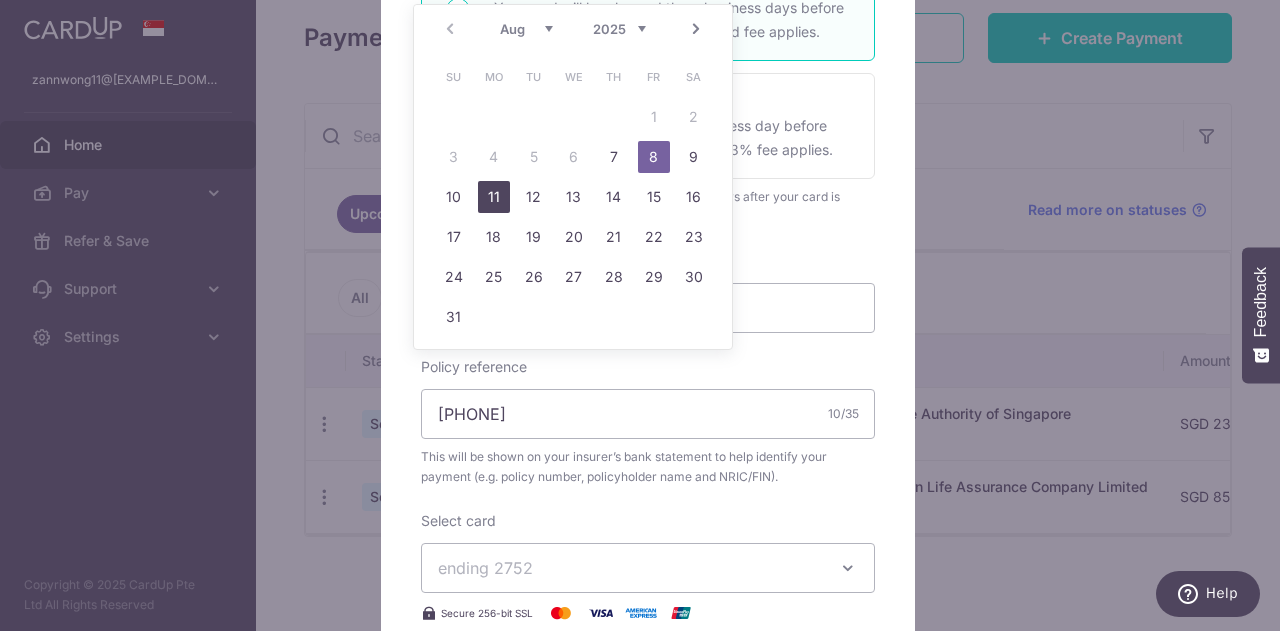 click on "11" at bounding box center [494, 197] 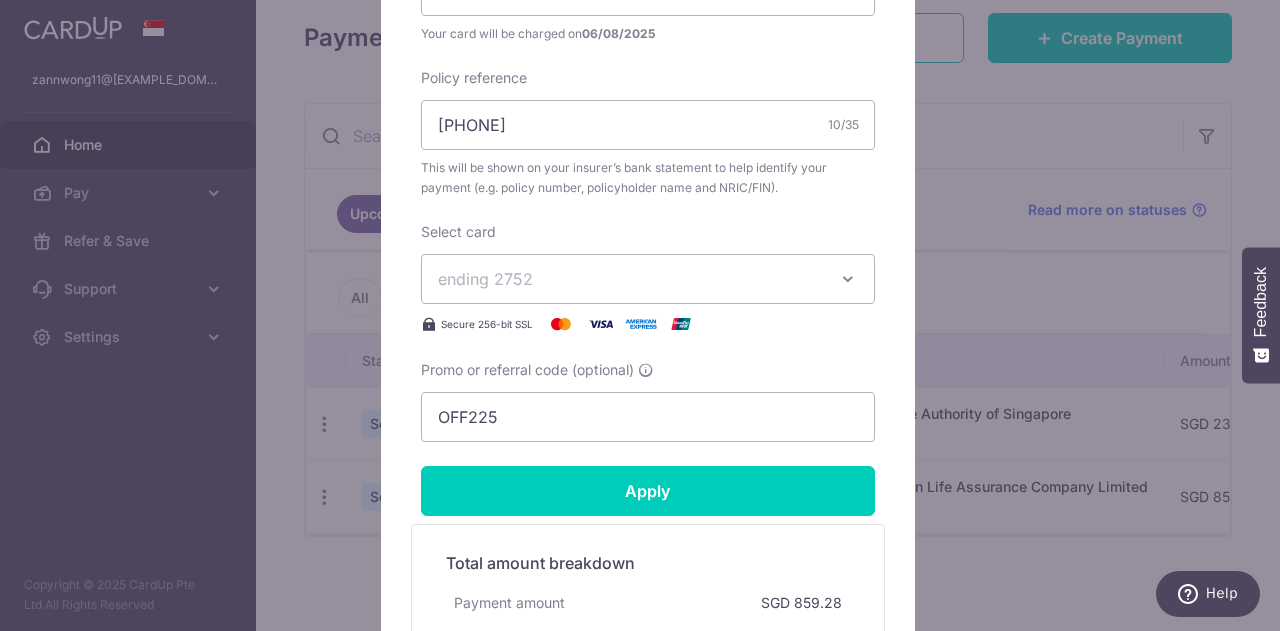 scroll, scrollTop: 900, scrollLeft: 0, axis: vertical 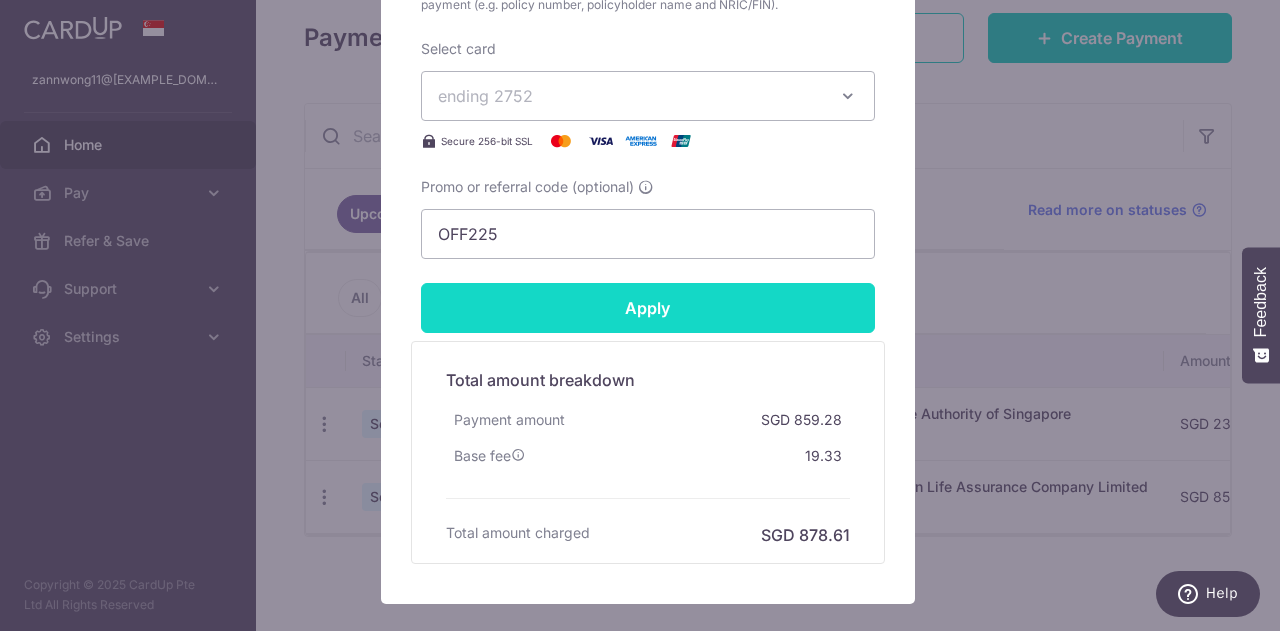 click on "Apply" at bounding box center [648, 308] 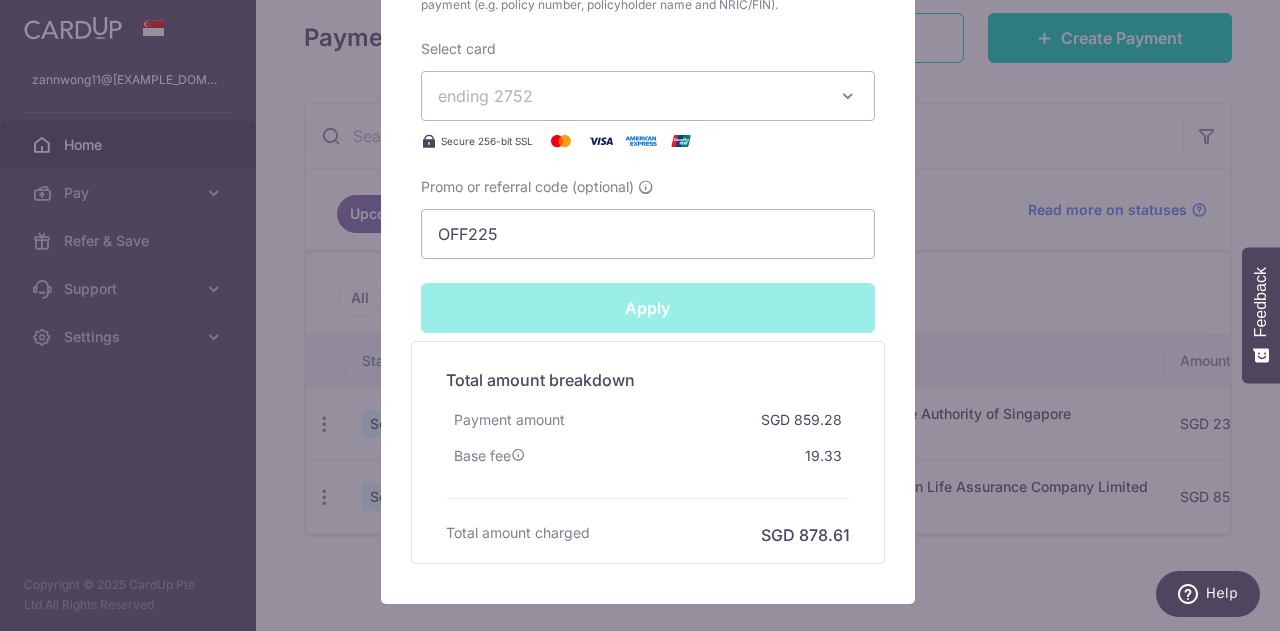 type on "Successfully Applied" 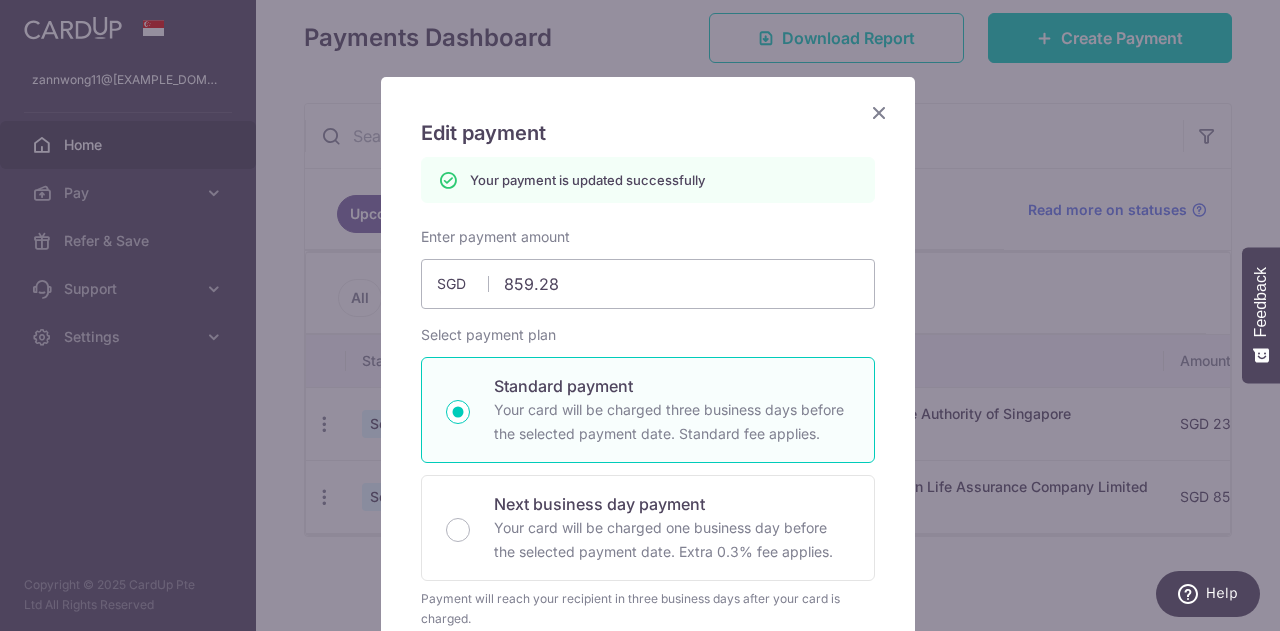 scroll, scrollTop: 0, scrollLeft: 0, axis: both 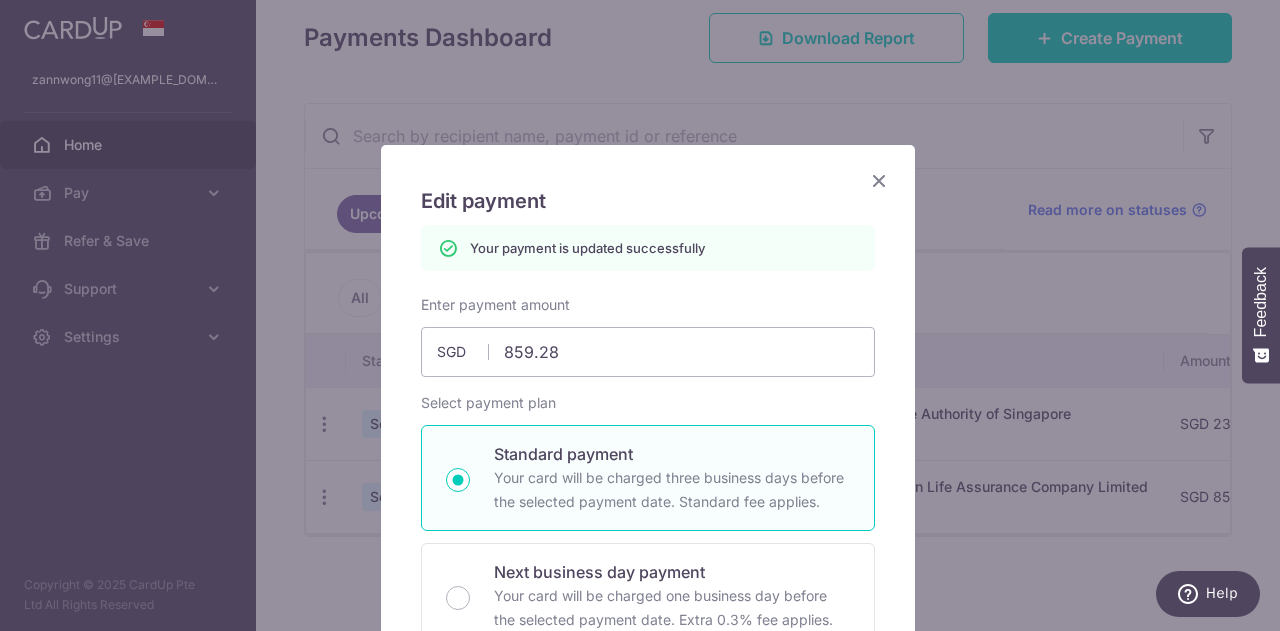 click at bounding box center [879, 180] 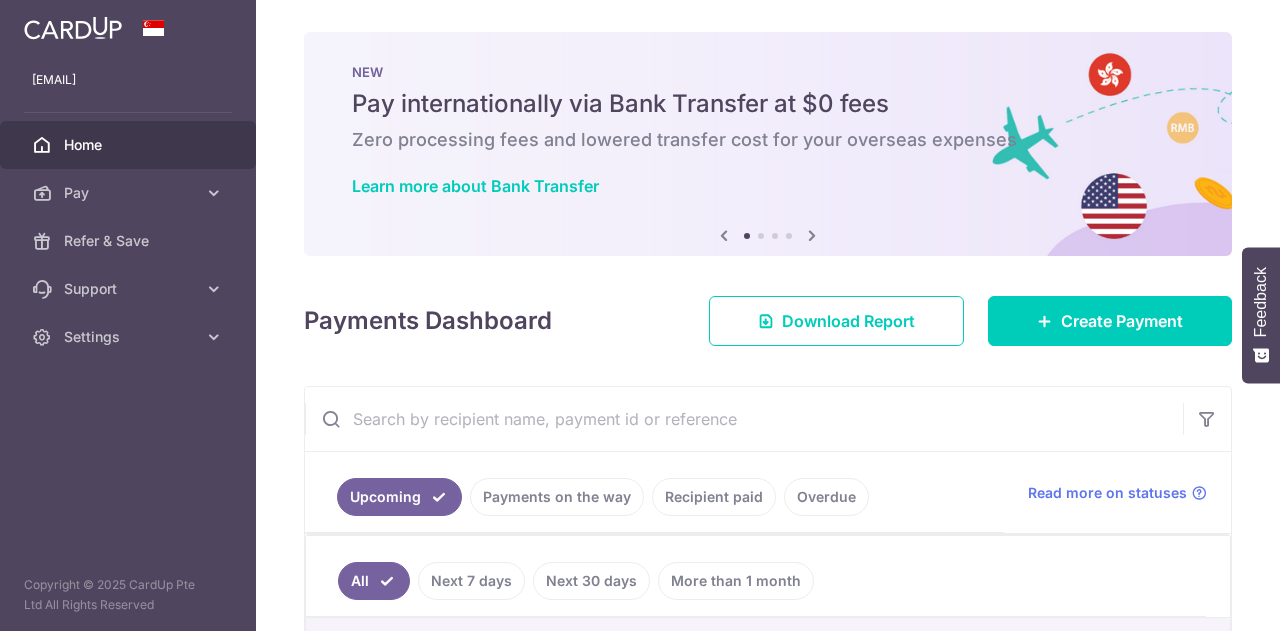 scroll, scrollTop: 0, scrollLeft: 0, axis: both 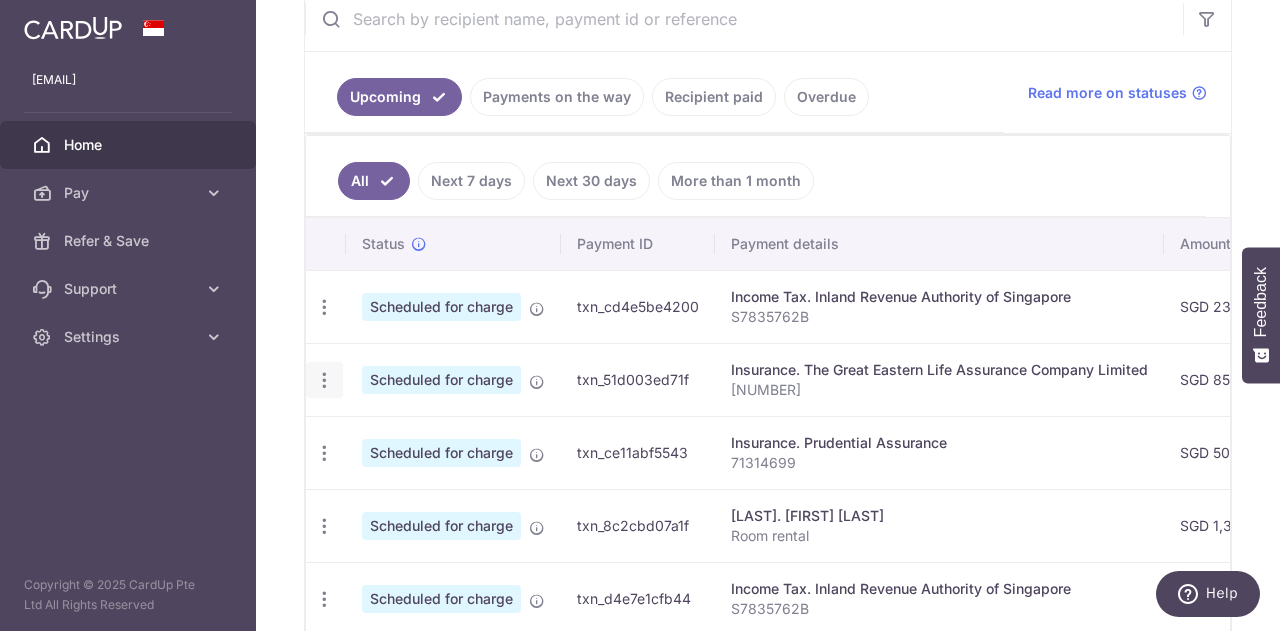 click at bounding box center [324, 307] 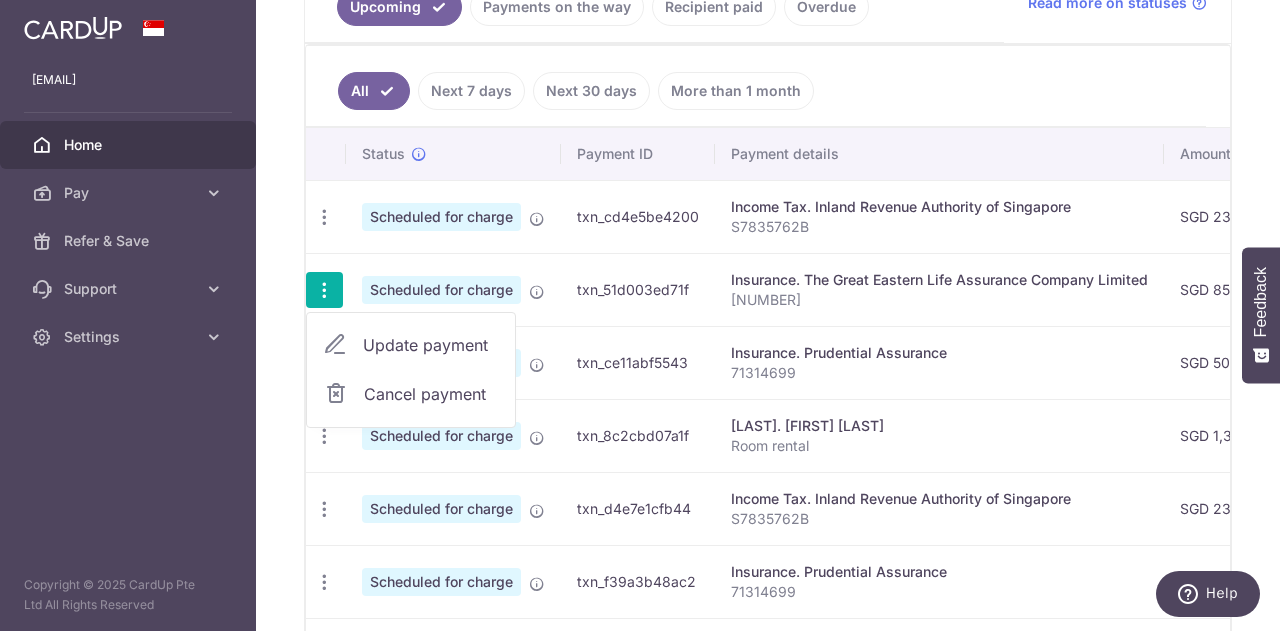 scroll, scrollTop: 504, scrollLeft: 0, axis: vertical 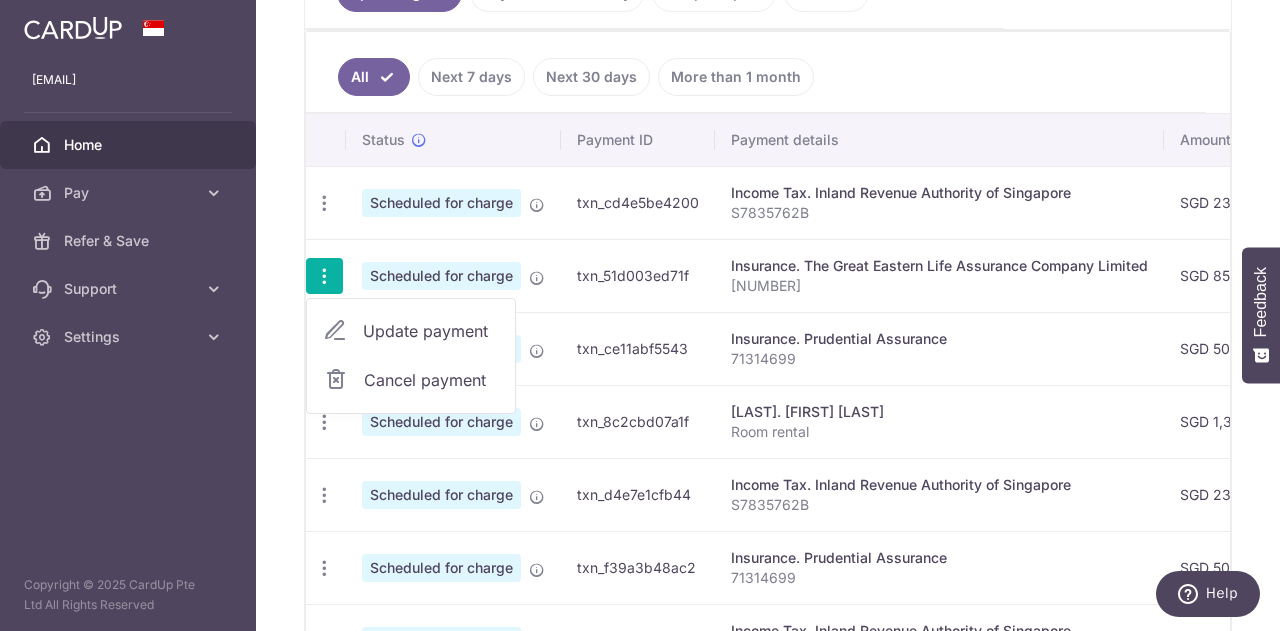 click on "Update payment" at bounding box center (431, 331) 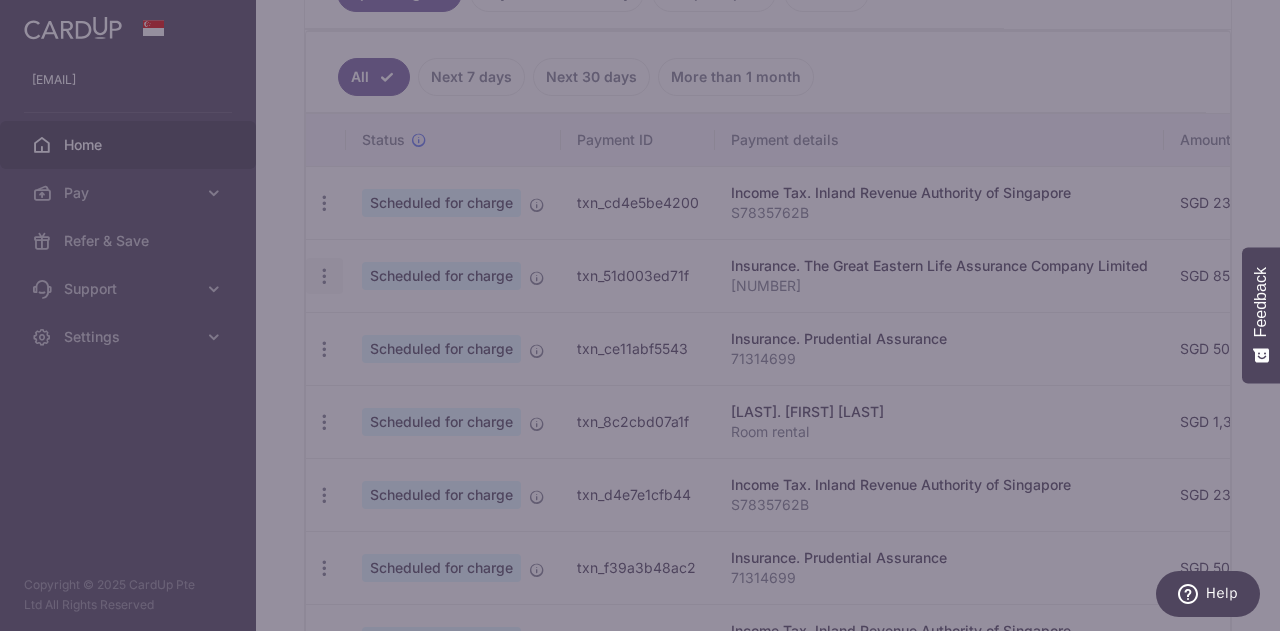 type on "OFF225" 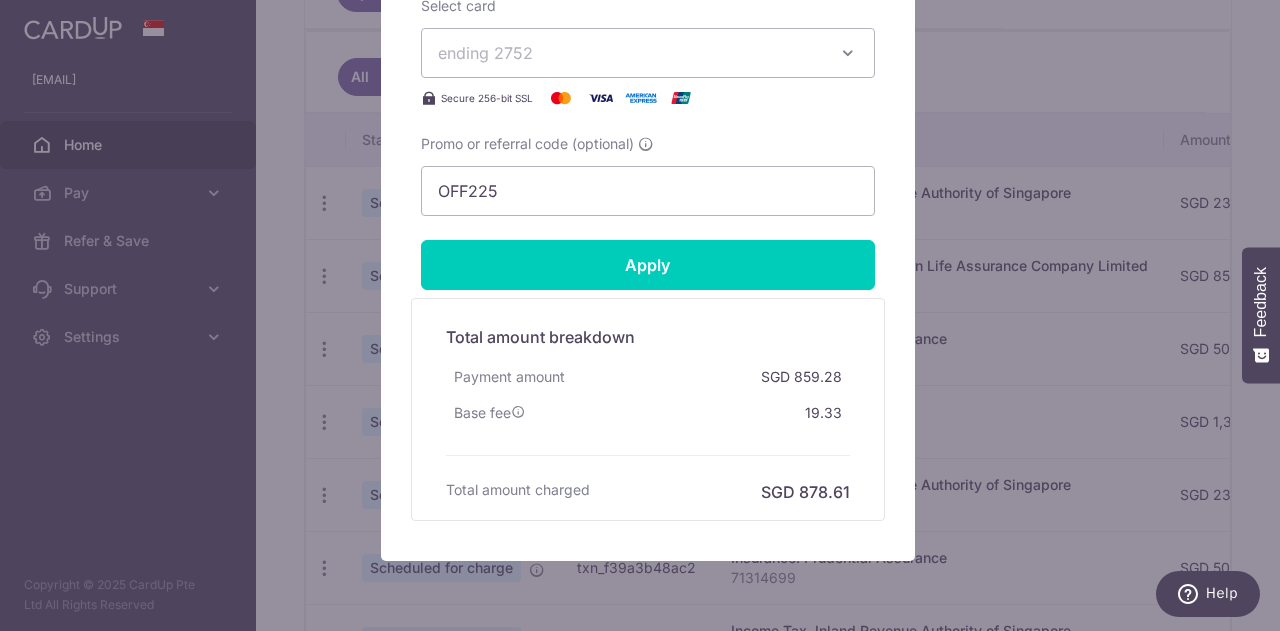 scroll, scrollTop: 985, scrollLeft: 0, axis: vertical 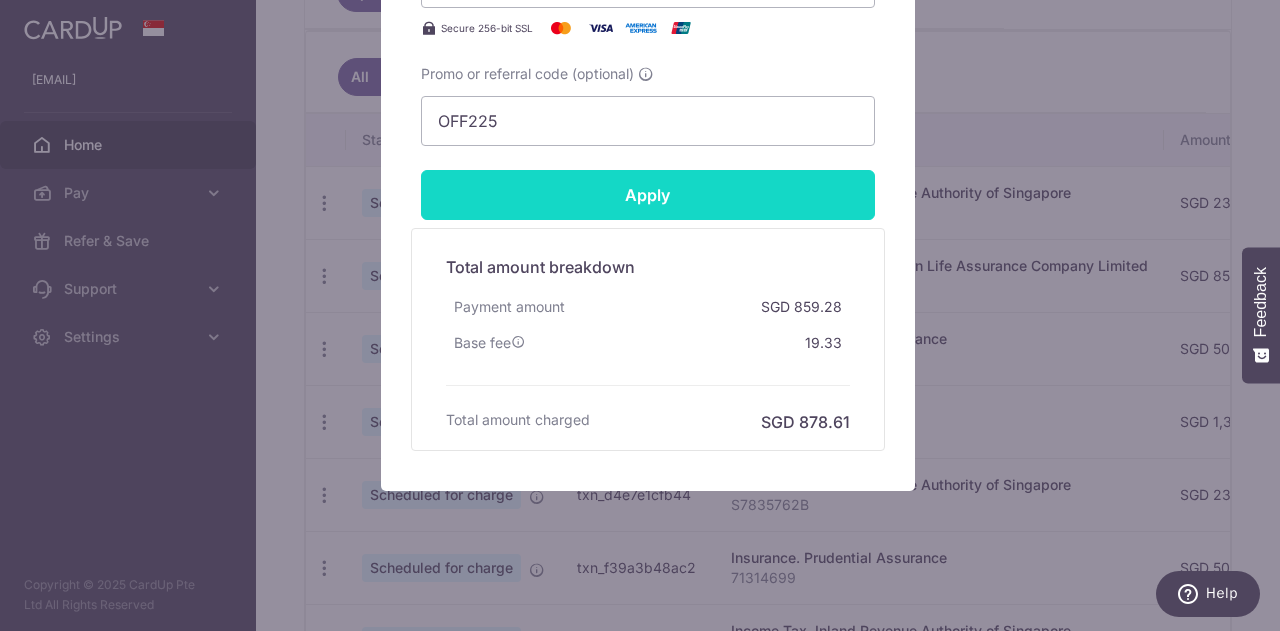 click on "Apply" at bounding box center [648, 195] 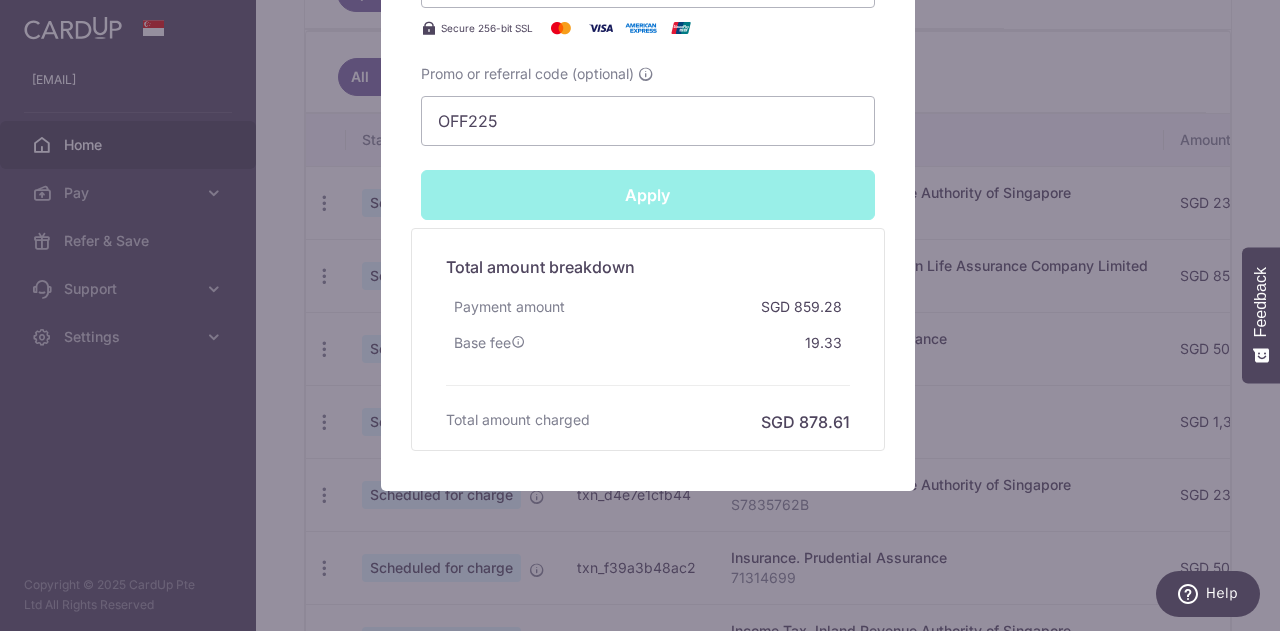 type on "Successfully Applied" 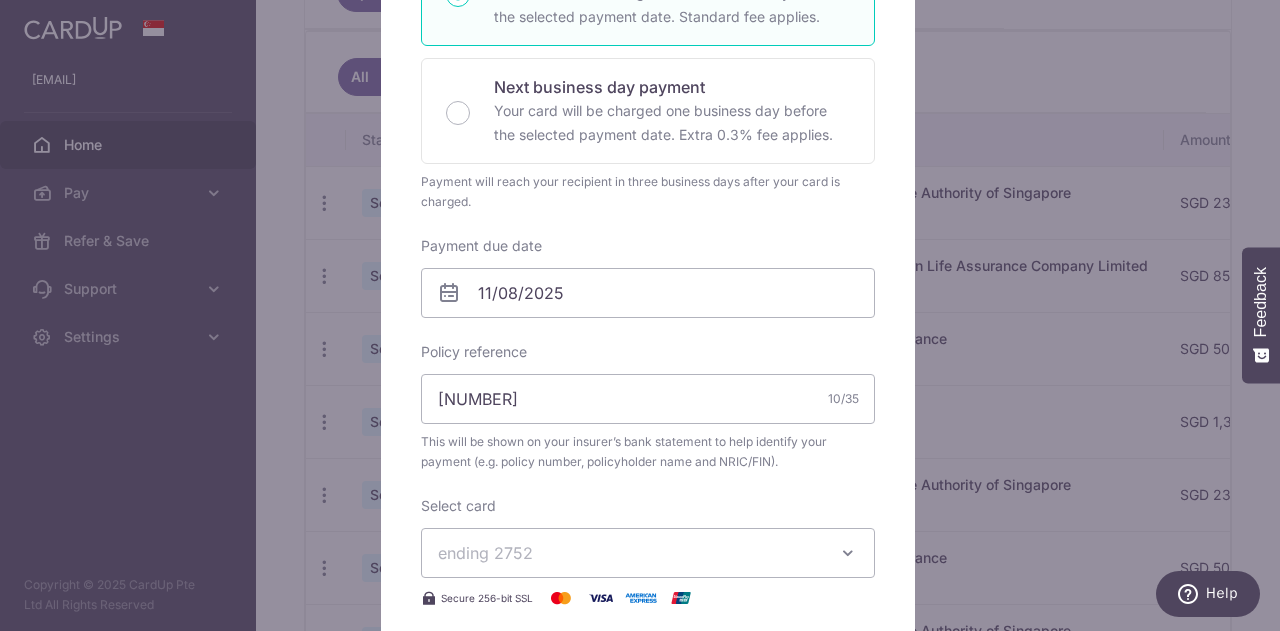 scroll, scrollTop: 0, scrollLeft: 0, axis: both 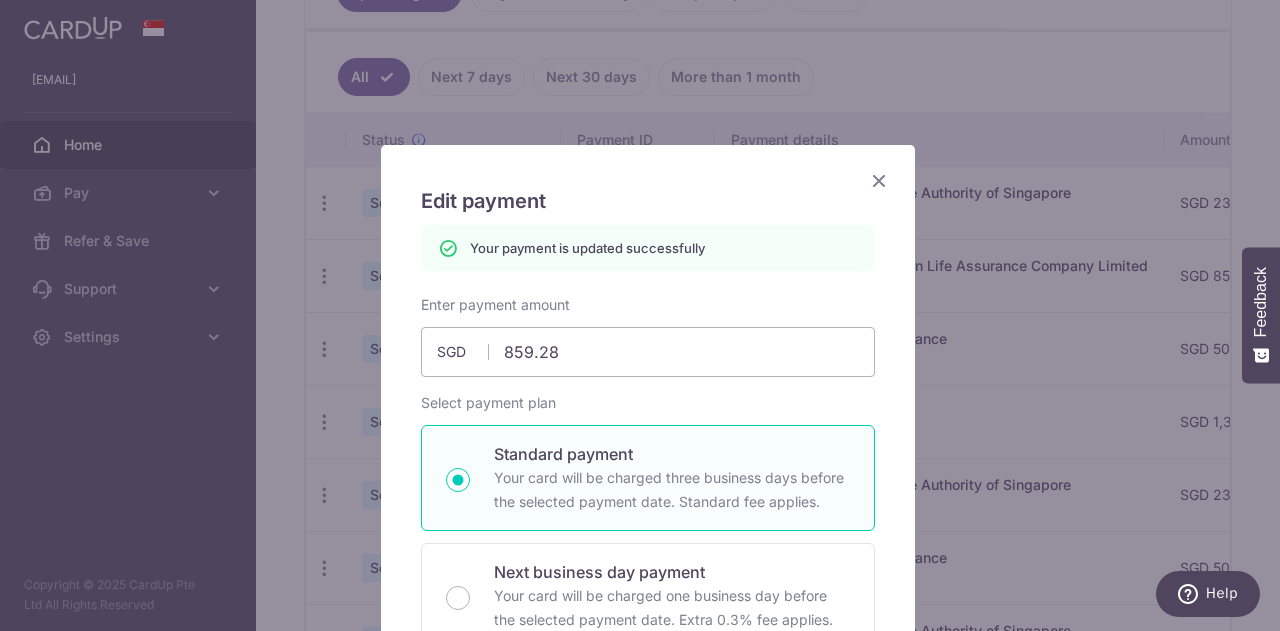click at bounding box center [879, 180] 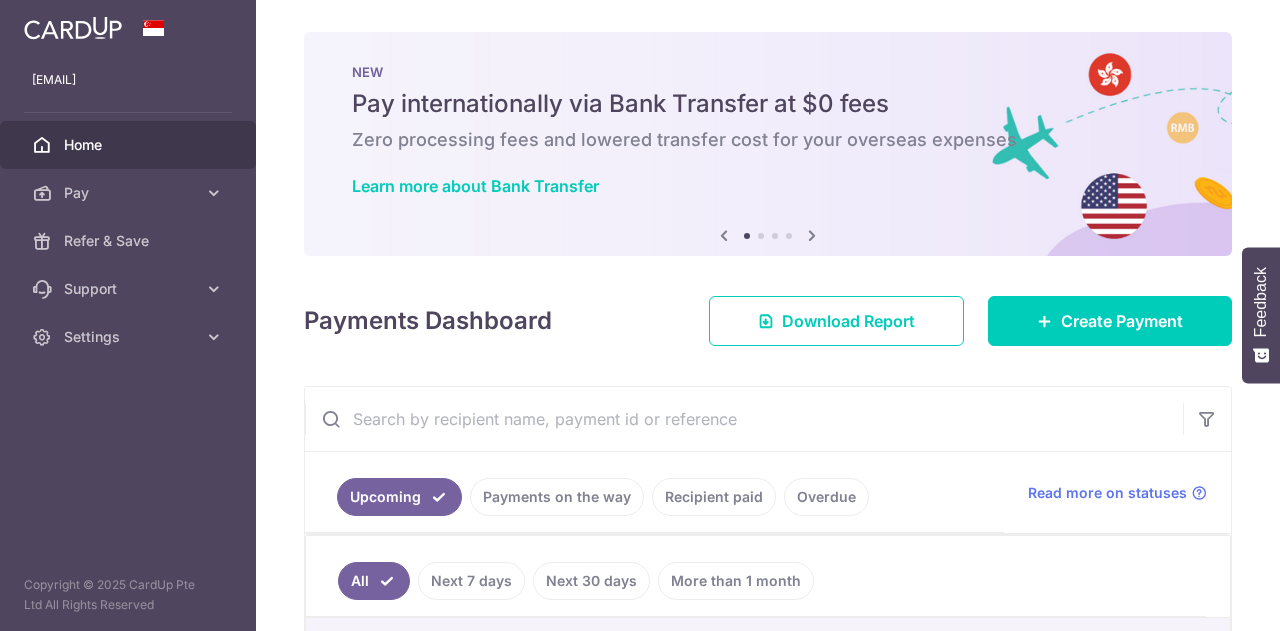 scroll, scrollTop: 0, scrollLeft: 0, axis: both 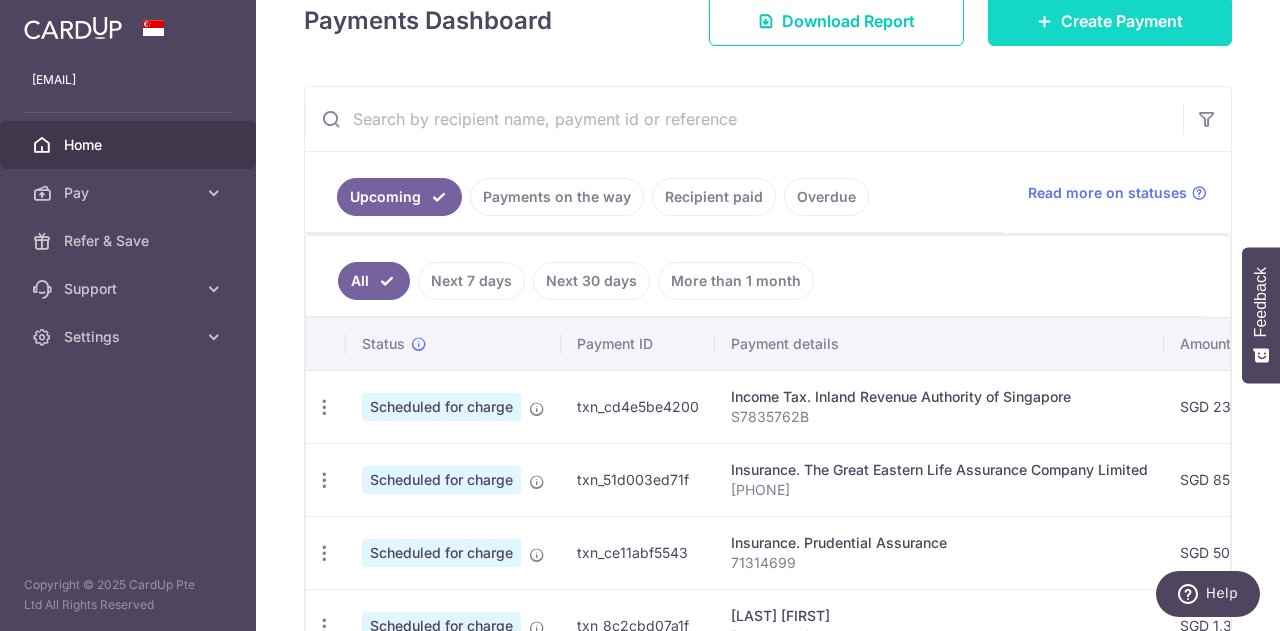 click on "Create Payment" at bounding box center (1122, 21) 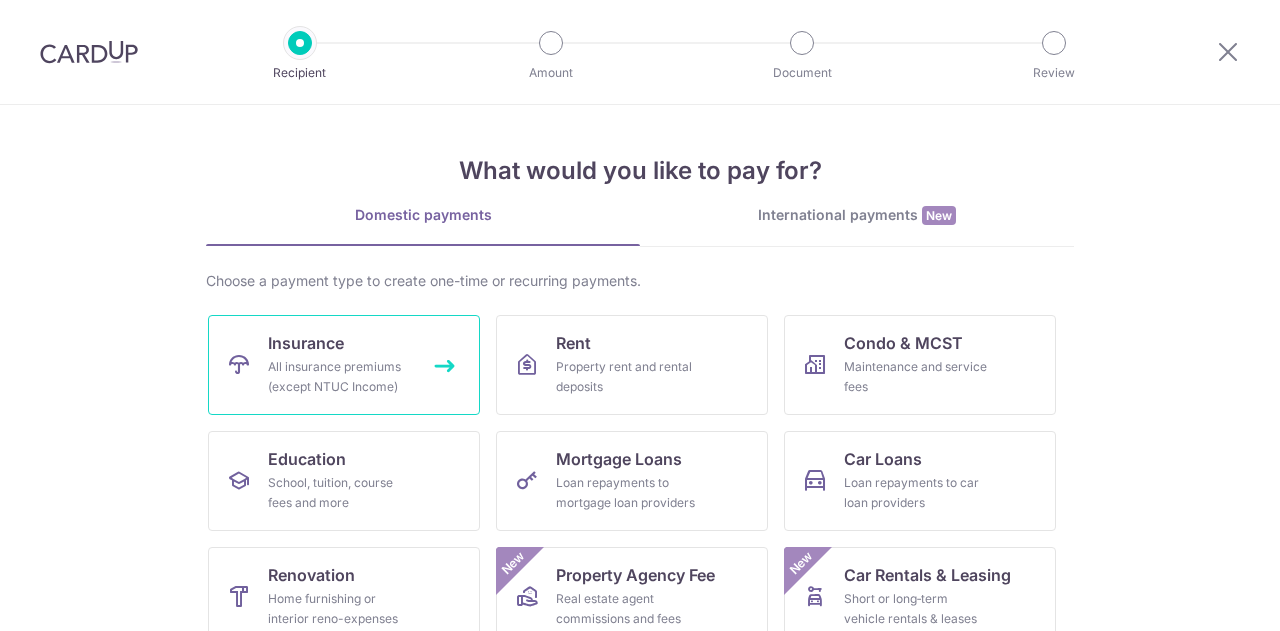 scroll, scrollTop: 0, scrollLeft: 0, axis: both 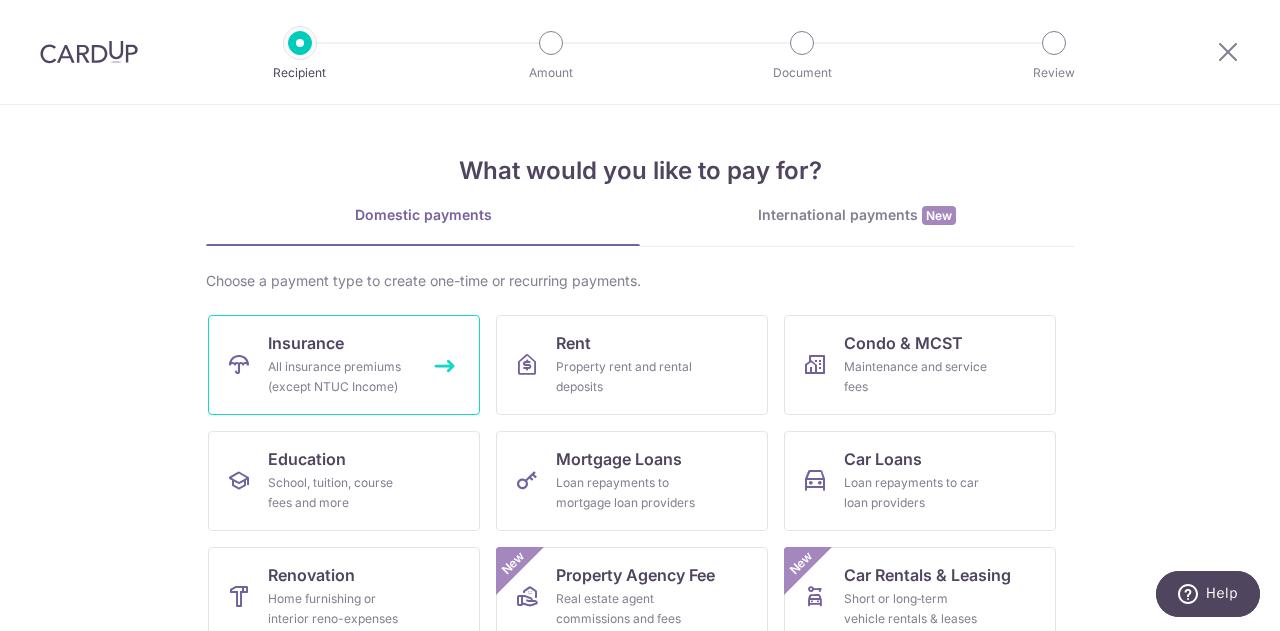 click on "Insurance All insurance premiums (except NTUC Income)" at bounding box center (344, 365) 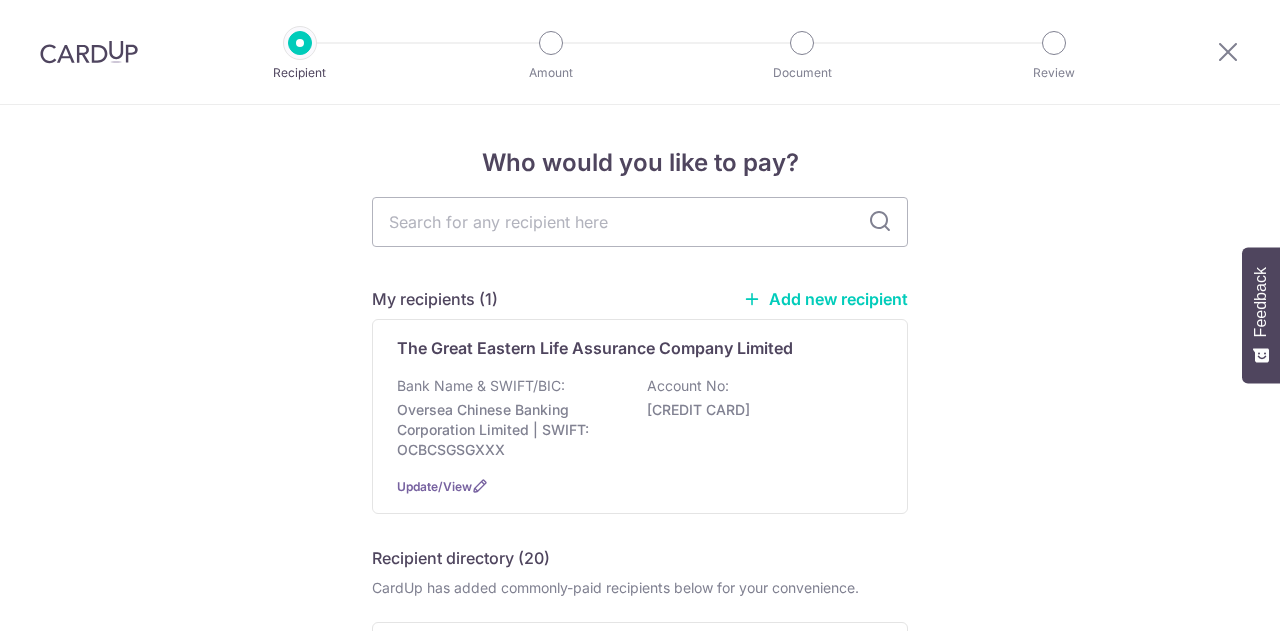 scroll, scrollTop: 0, scrollLeft: 0, axis: both 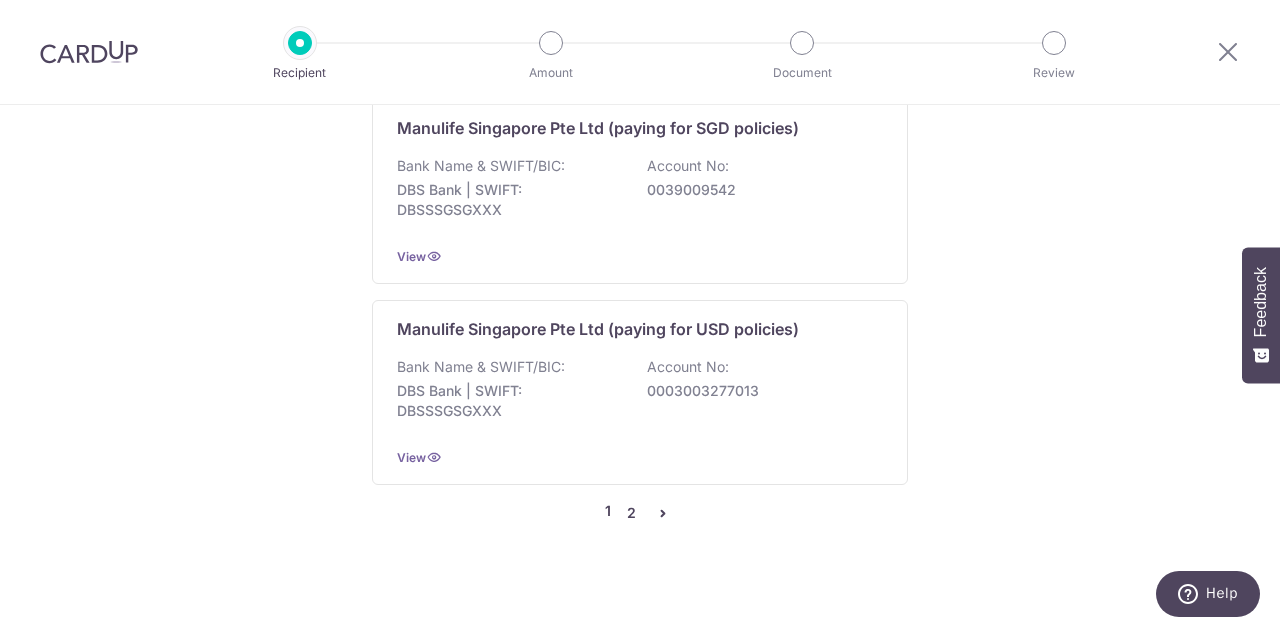 click on "2" at bounding box center [631, 513] 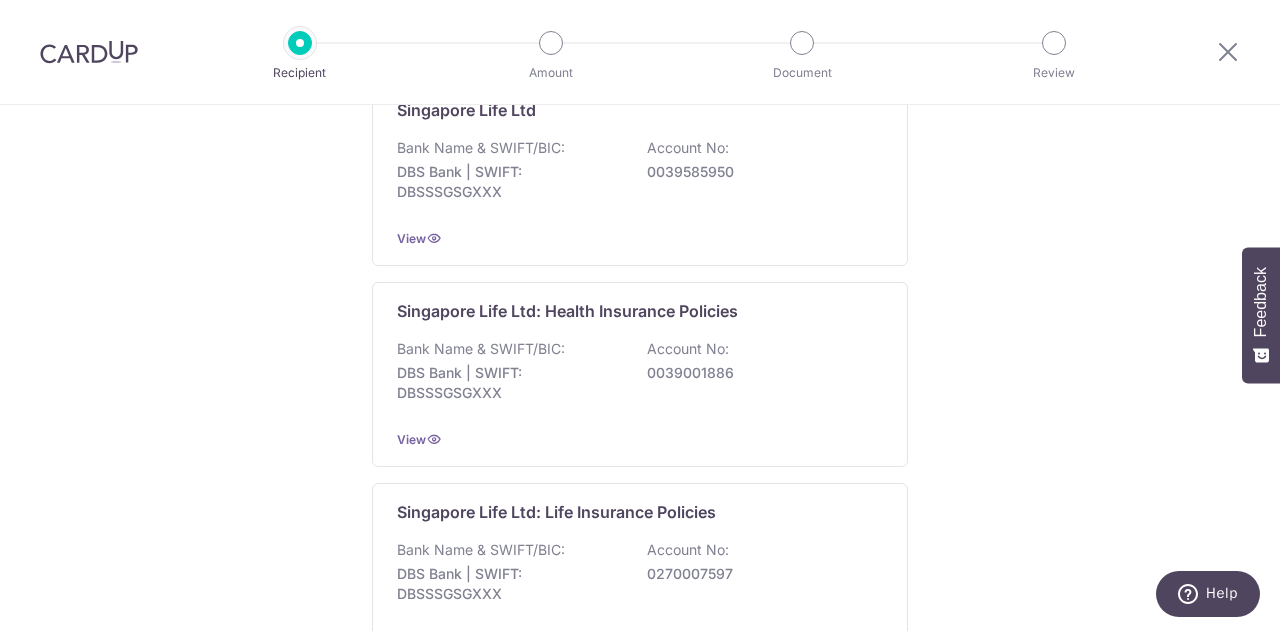 scroll, scrollTop: 0, scrollLeft: 0, axis: both 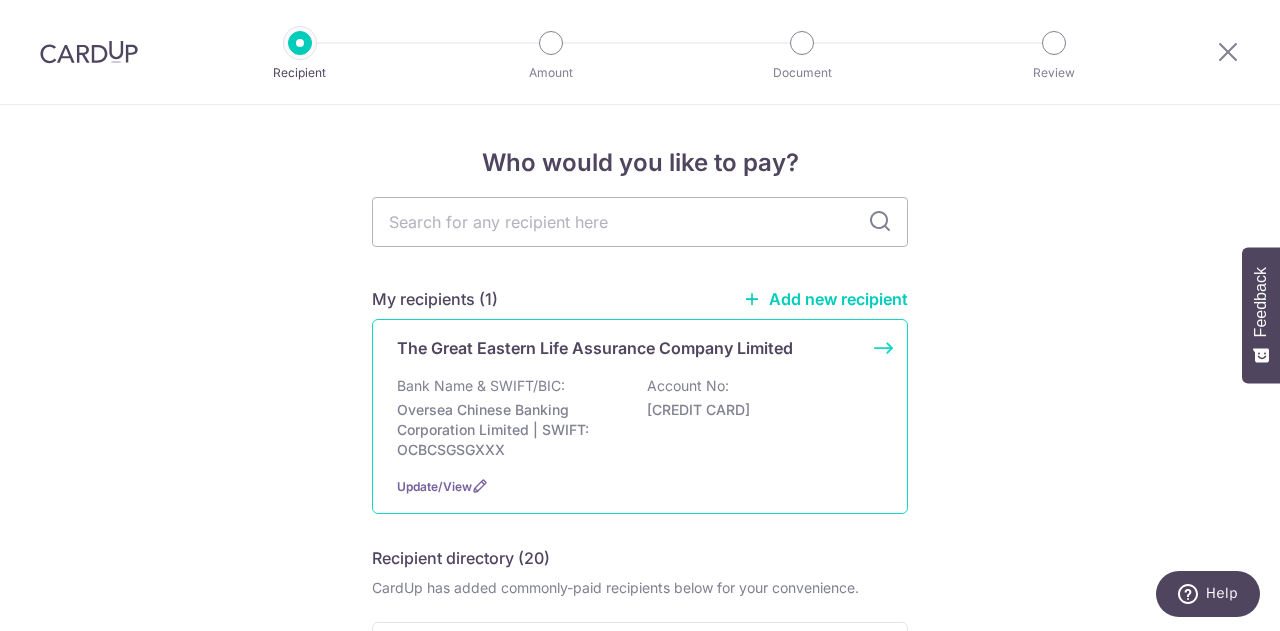 click on "The Great Eastern Life Assurance Company Limited" at bounding box center (595, 348) 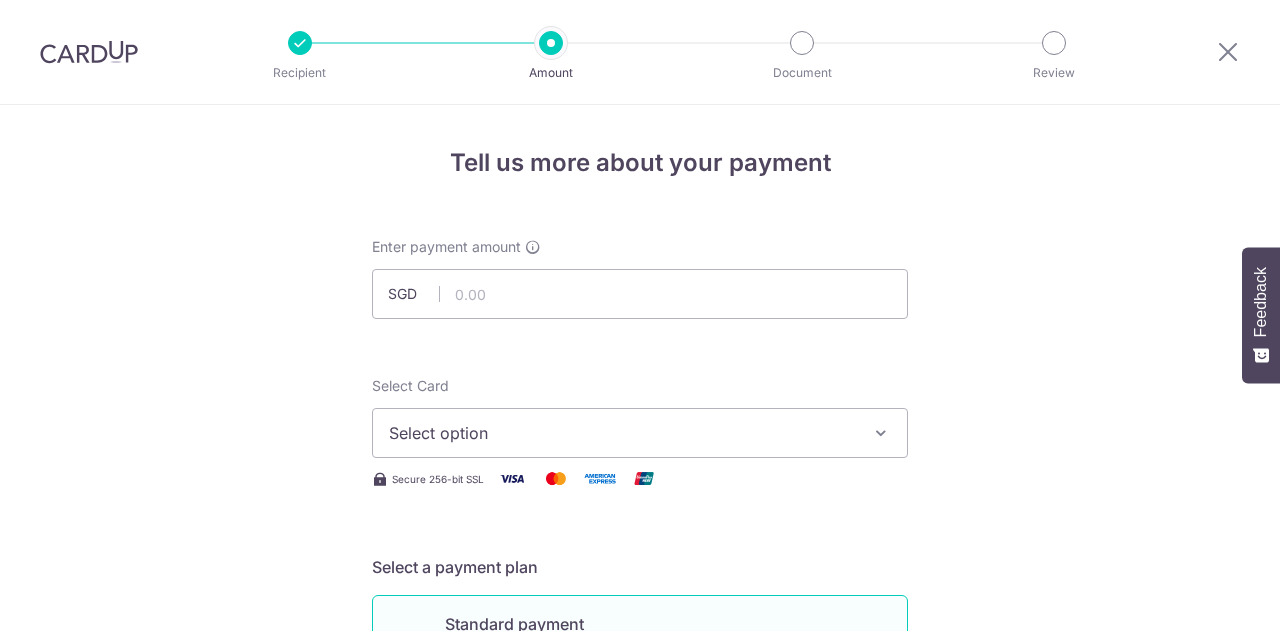 scroll, scrollTop: 0, scrollLeft: 0, axis: both 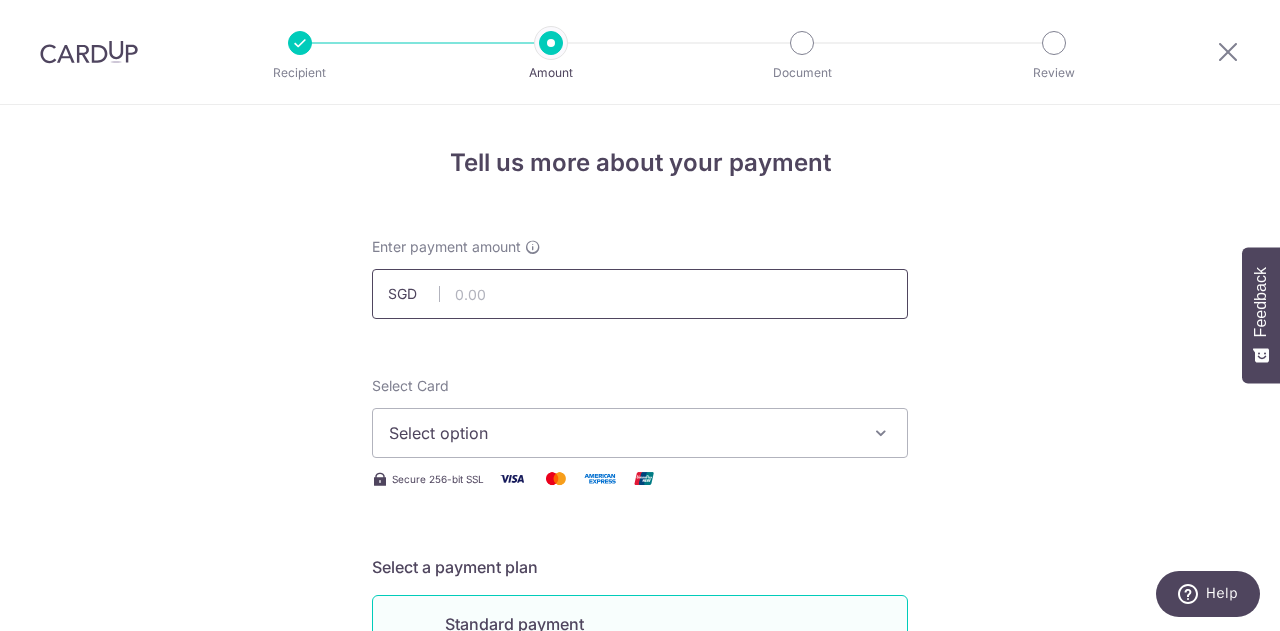 click at bounding box center (640, 294) 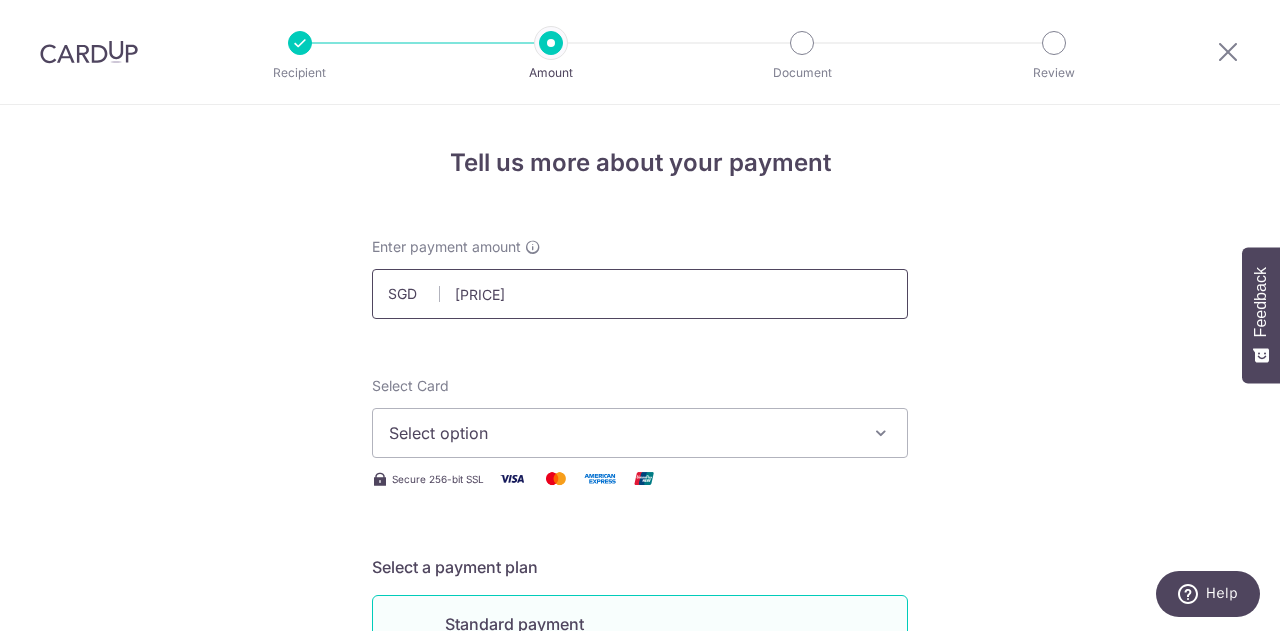 type on "743.15" 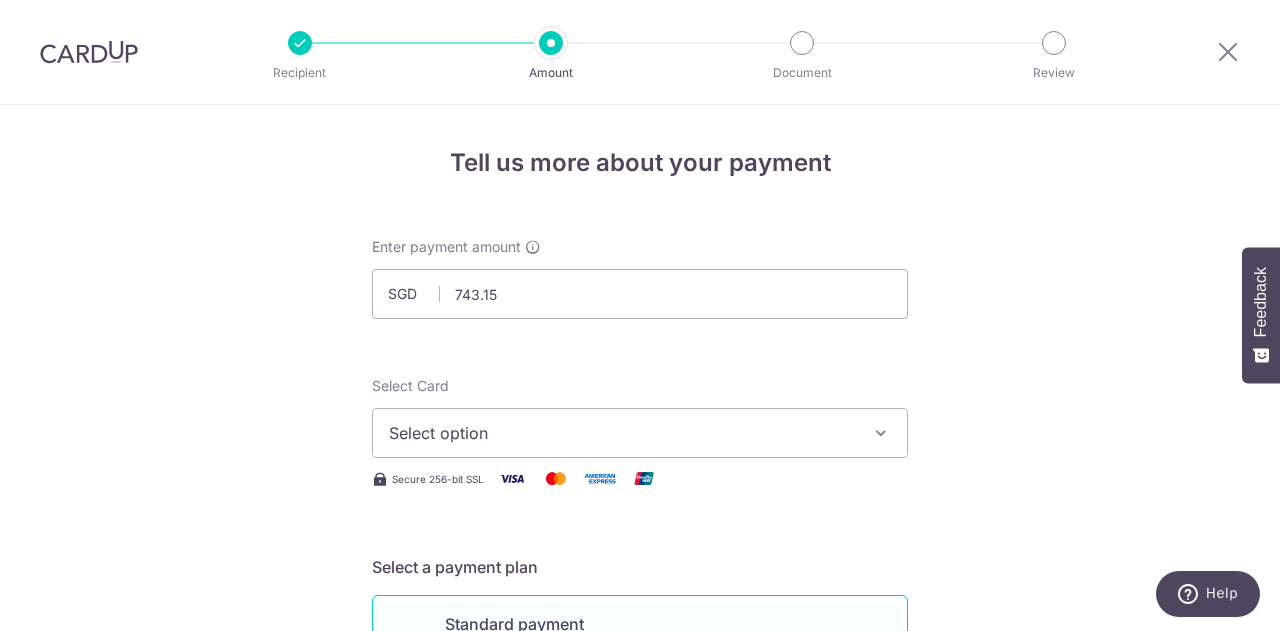 click on "Select option" at bounding box center (640, 433) 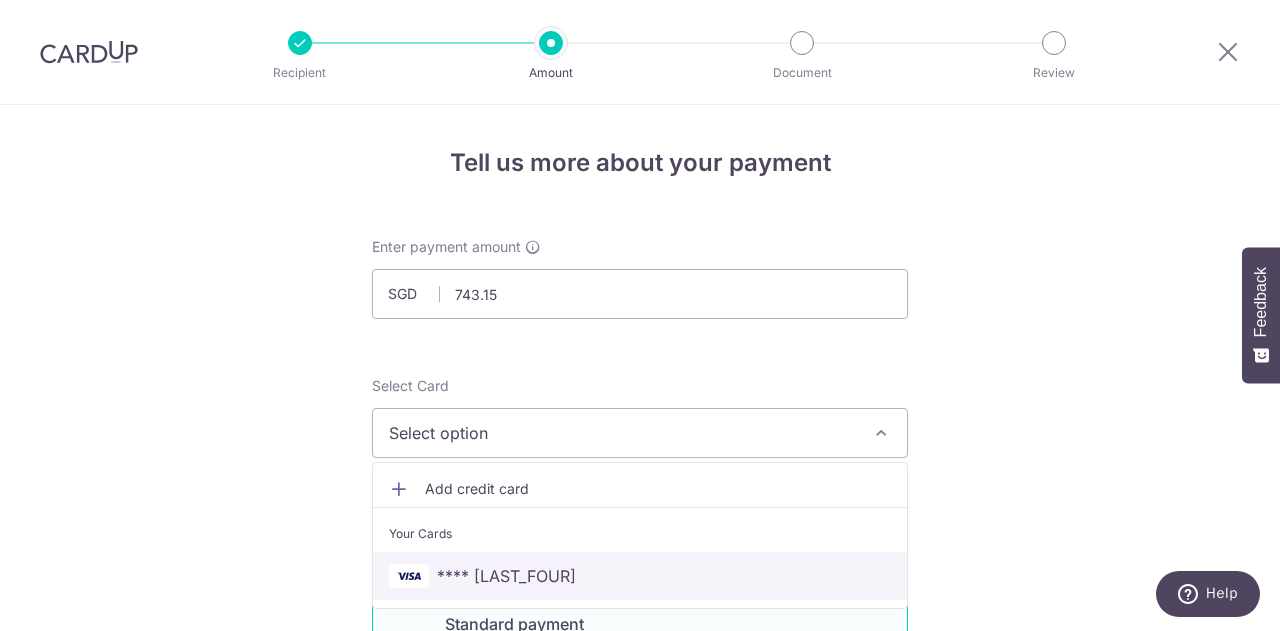 click on "**** [LAST_FOUR_DIGITS]" at bounding box center (506, 576) 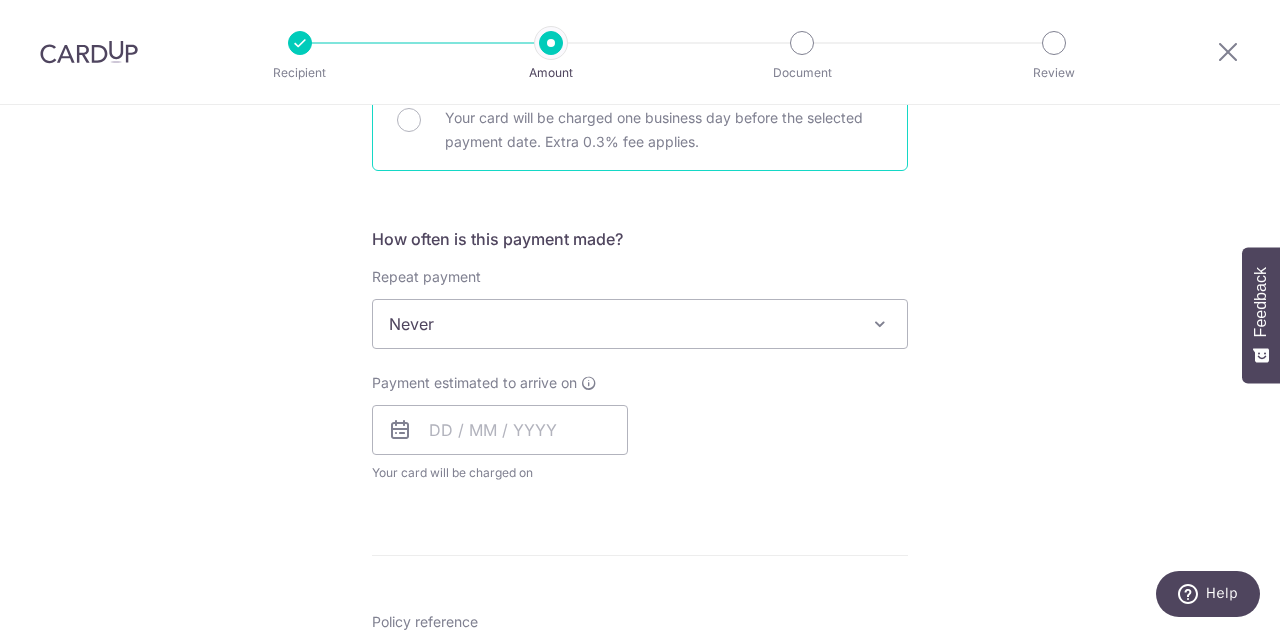 scroll, scrollTop: 700, scrollLeft: 0, axis: vertical 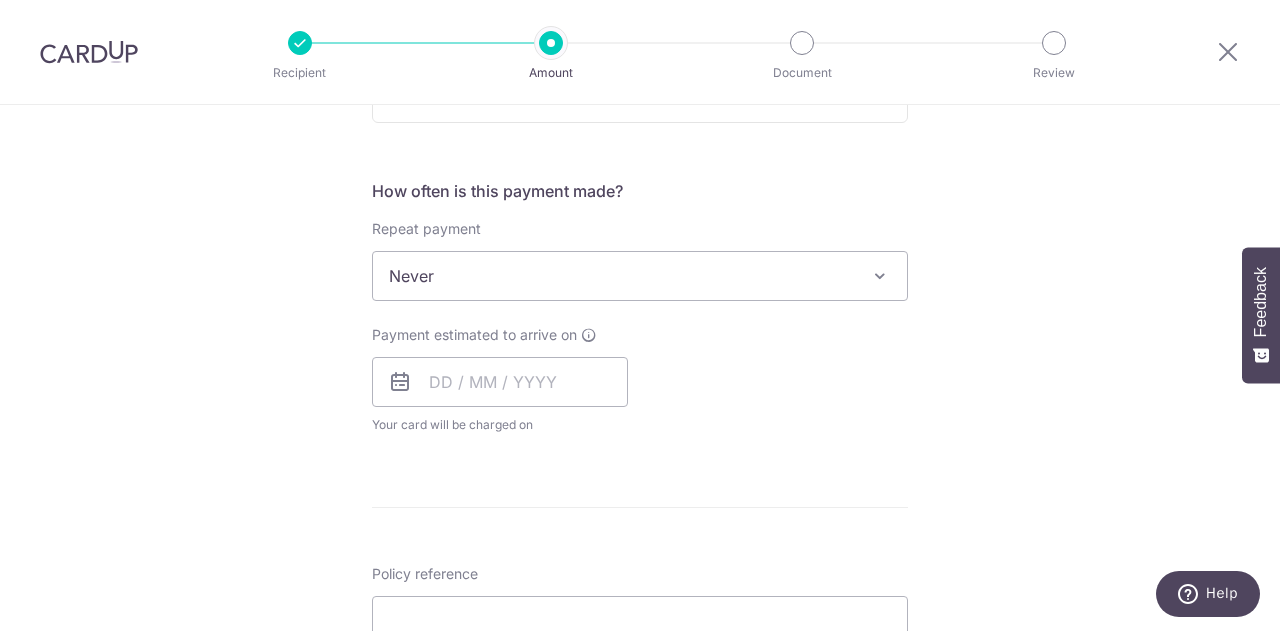 click on "Never" at bounding box center (640, 276) 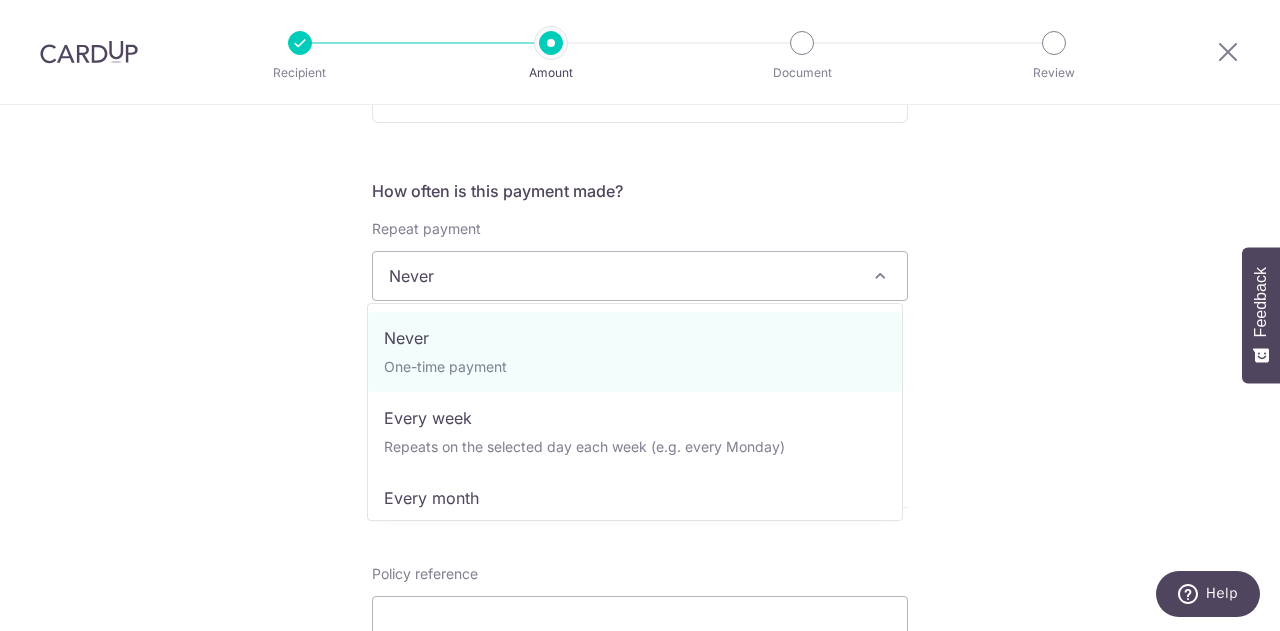 click on "Tell us more about your payment
Enter payment amount
SGD
743.15
743.15
Select Card
**** 2752
Add credit card
Your Cards
**** 2752
Secure 256-bit SSL
Text
New card details
Card
Secure 256-bit SSL" at bounding box center (640, 309) 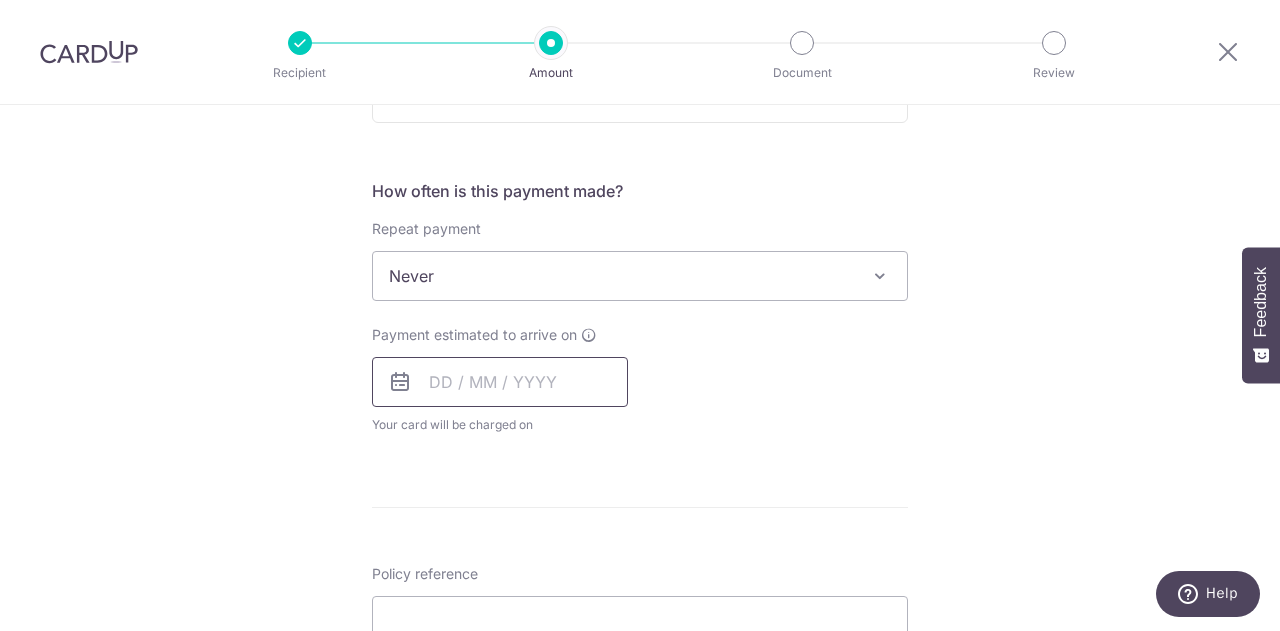 click at bounding box center (500, 382) 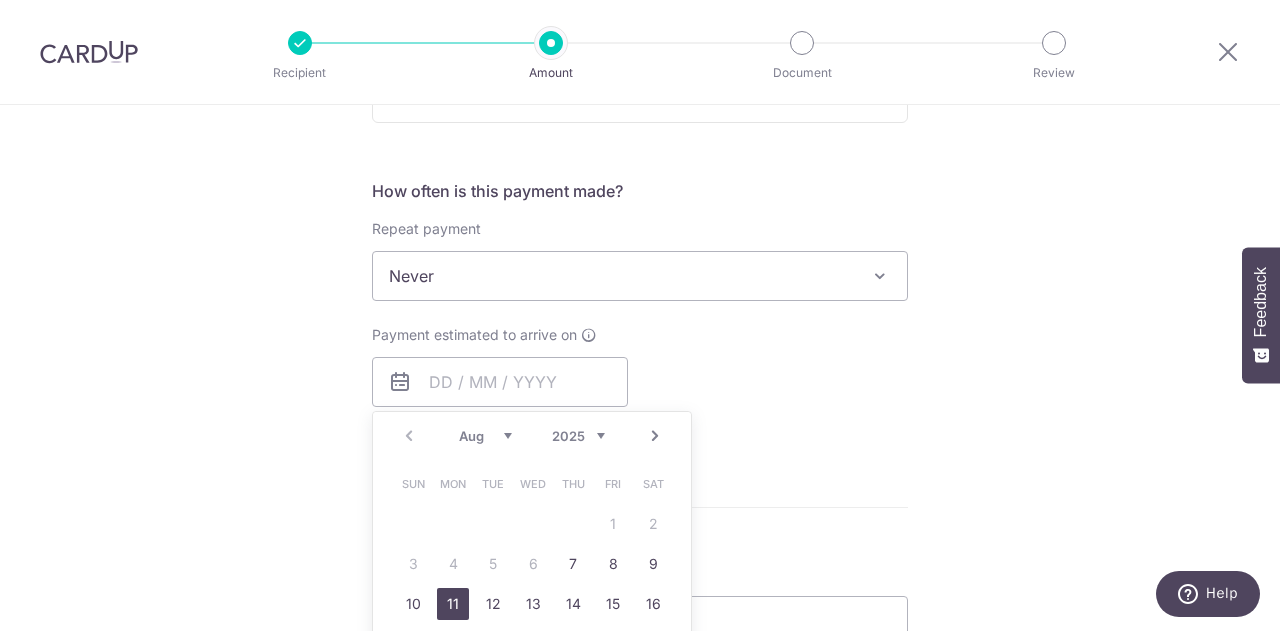 click on "11" at bounding box center (453, 604) 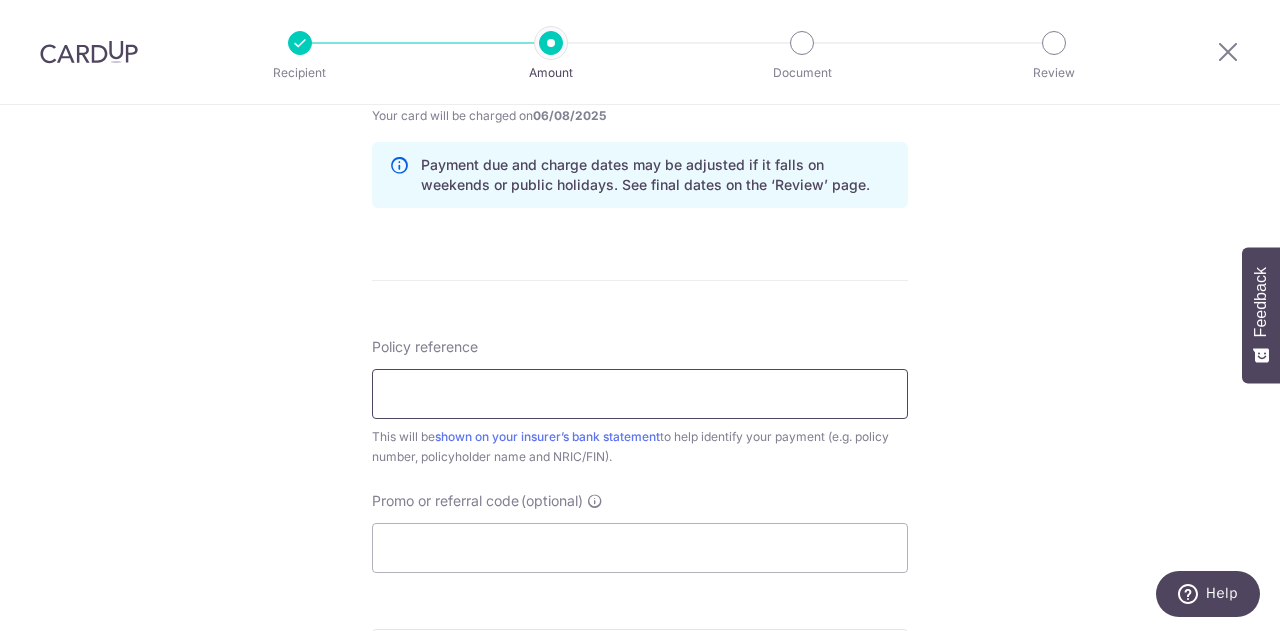 scroll, scrollTop: 1100, scrollLeft: 0, axis: vertical 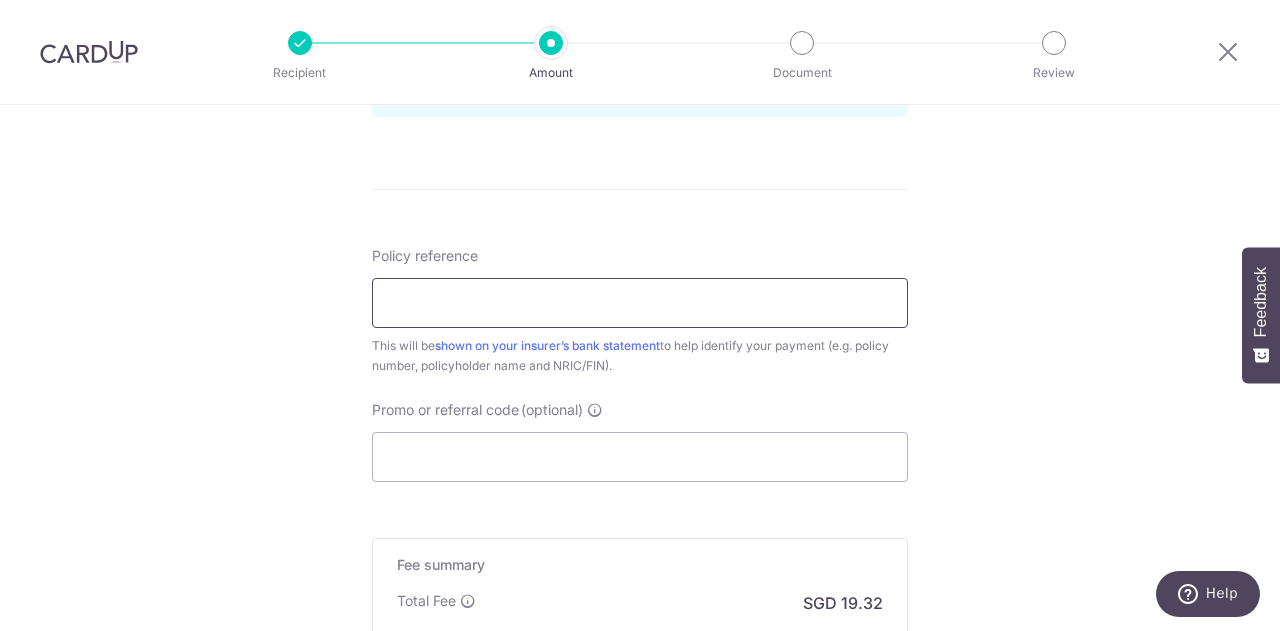 click on "Policy reference" at bounding box center (640, 303) 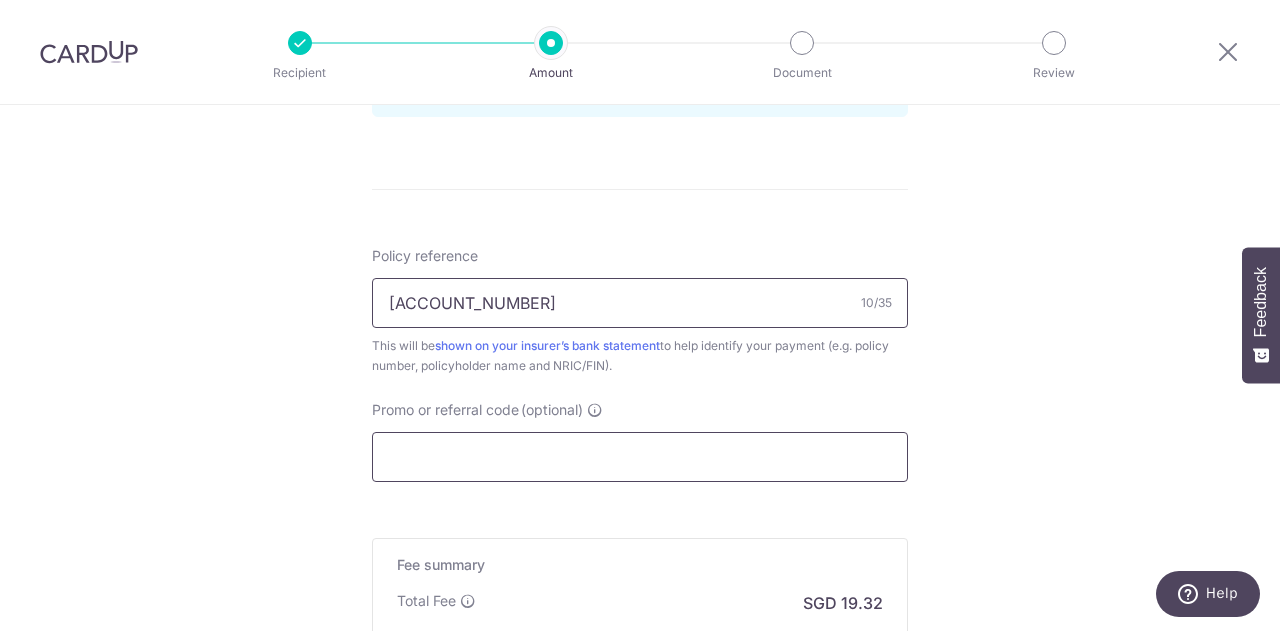 type on "0082534411" 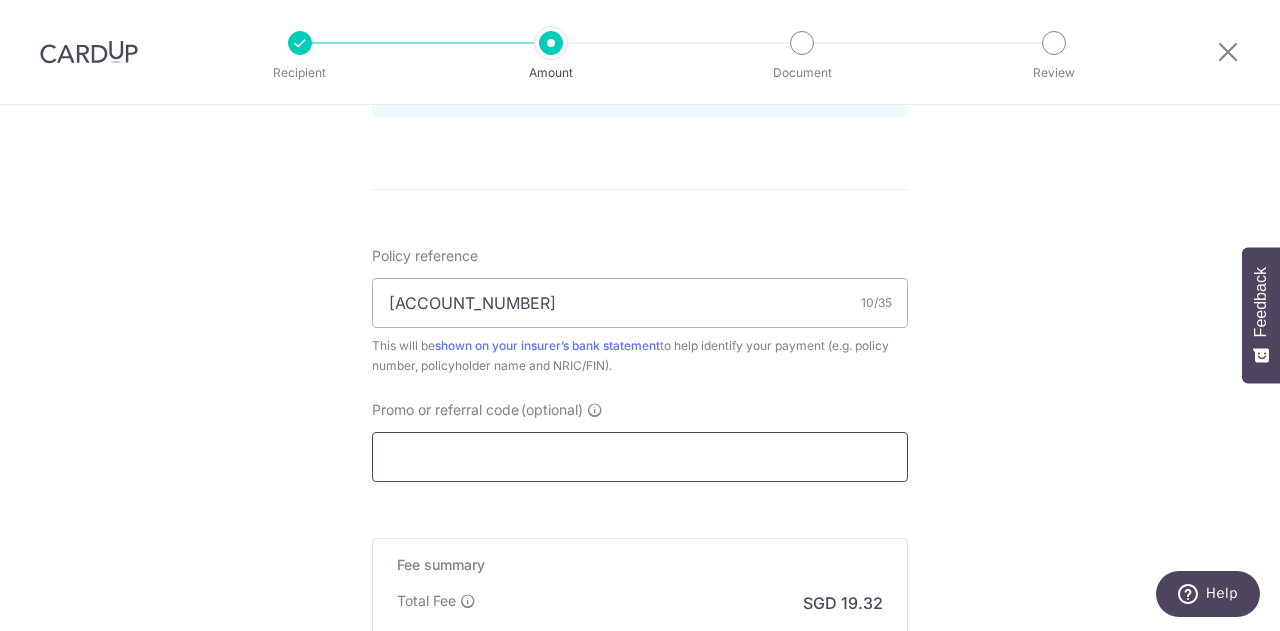 click on "Promo or referral code
(optional)" at bounding box center (640, 457) 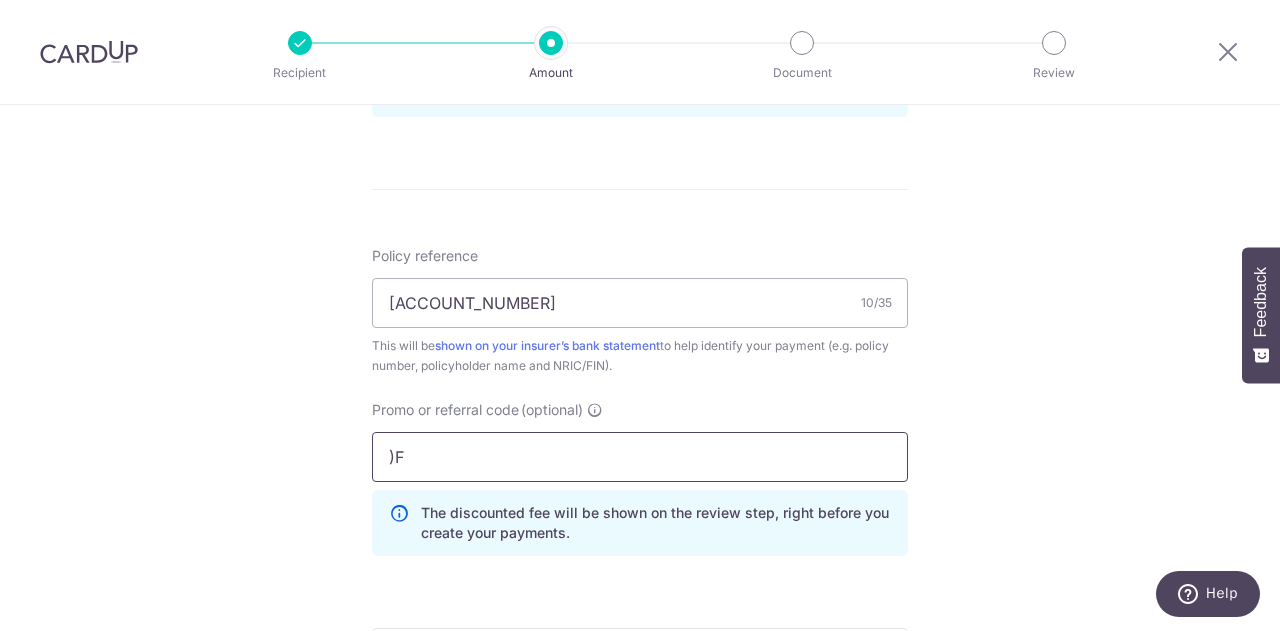 type on ")" 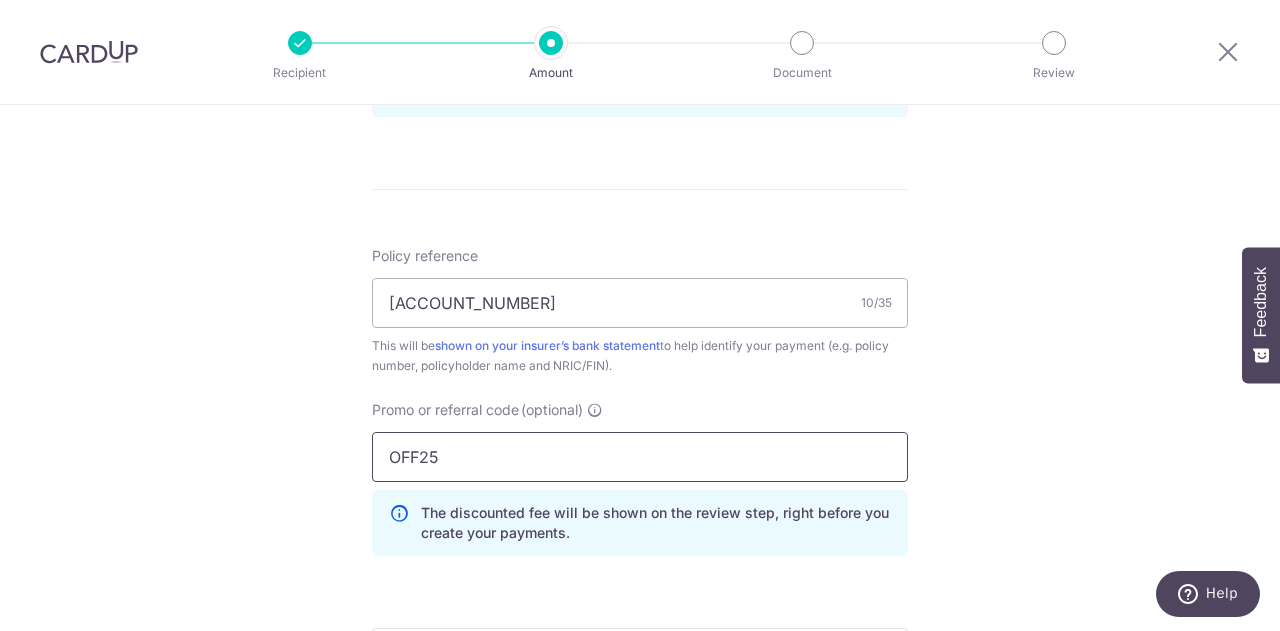 scroll, scrollTop: 1400, scrollLeft: 0, axis: vertical 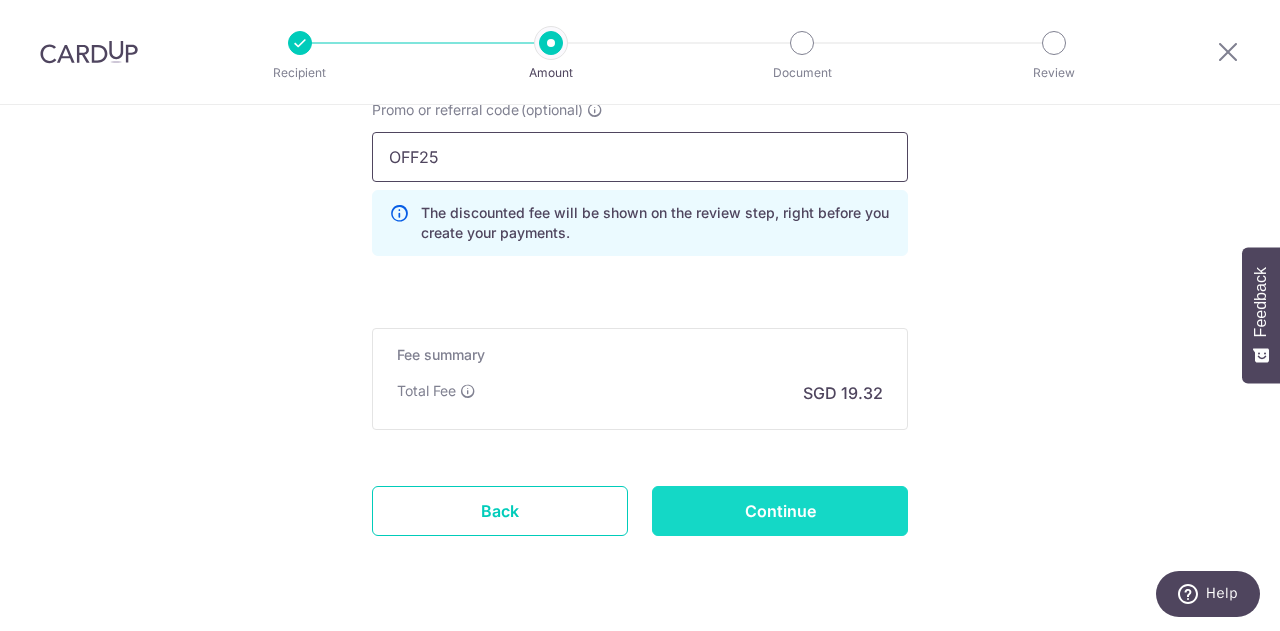 type on "OFF25" 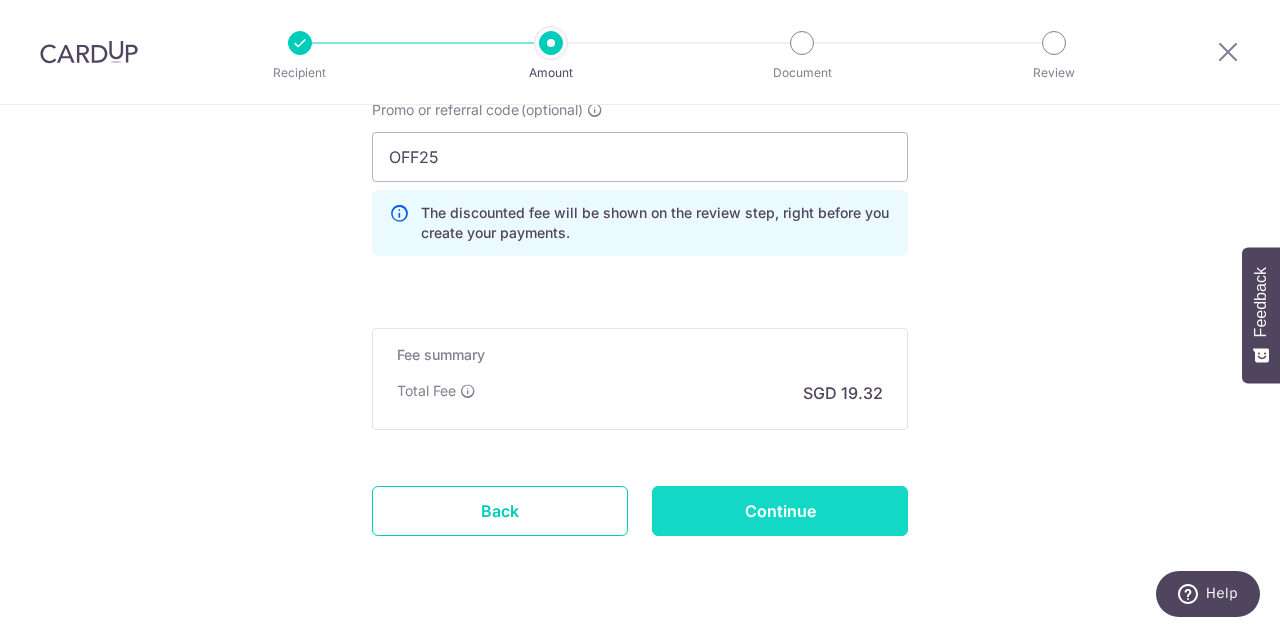 click on "Continue" at bounding box center (780, 511) 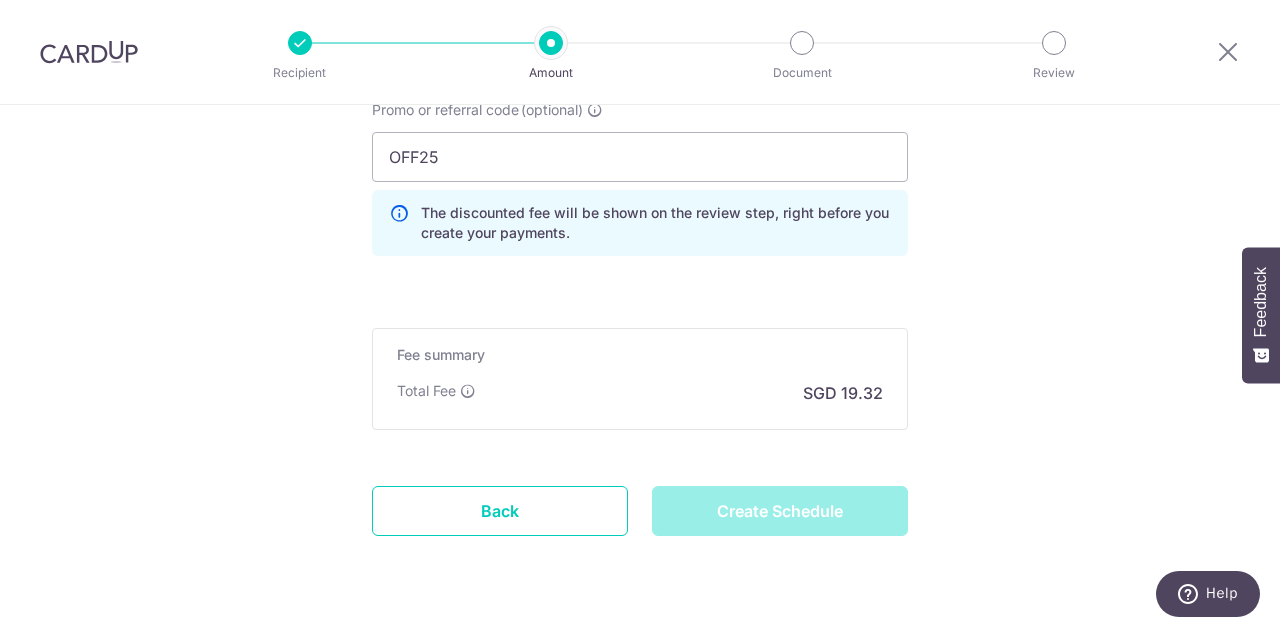 type on "Create Schedule" 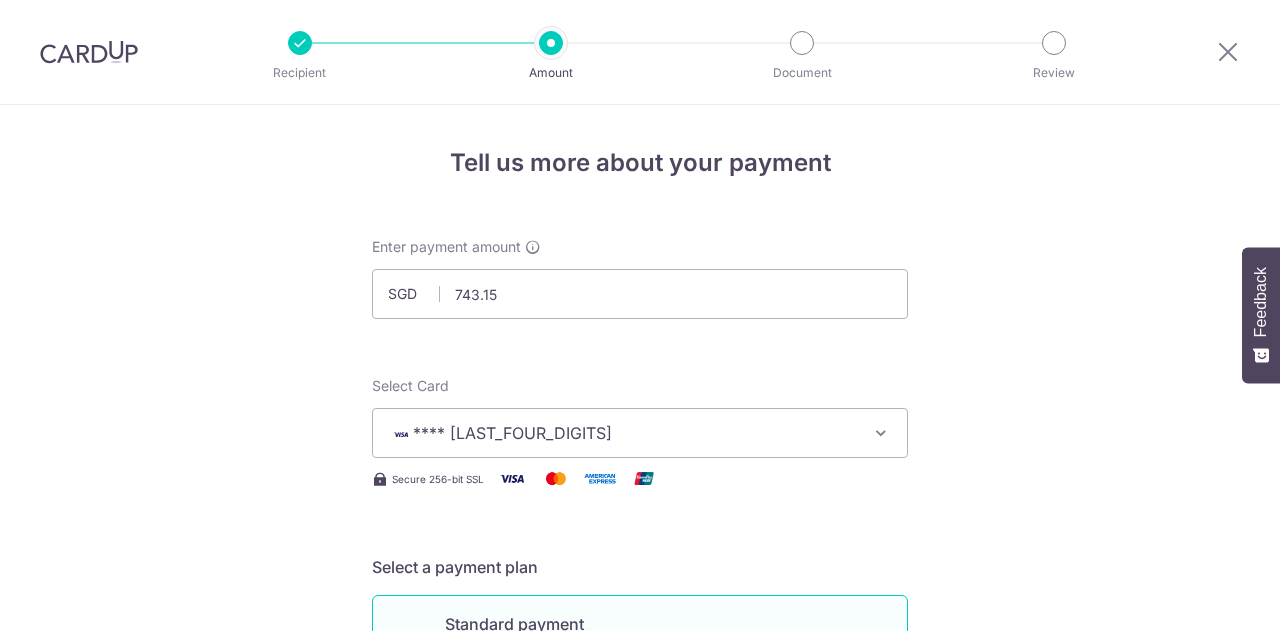 scroll, scrollTop: 0, scrollLeft: 0, axis: both 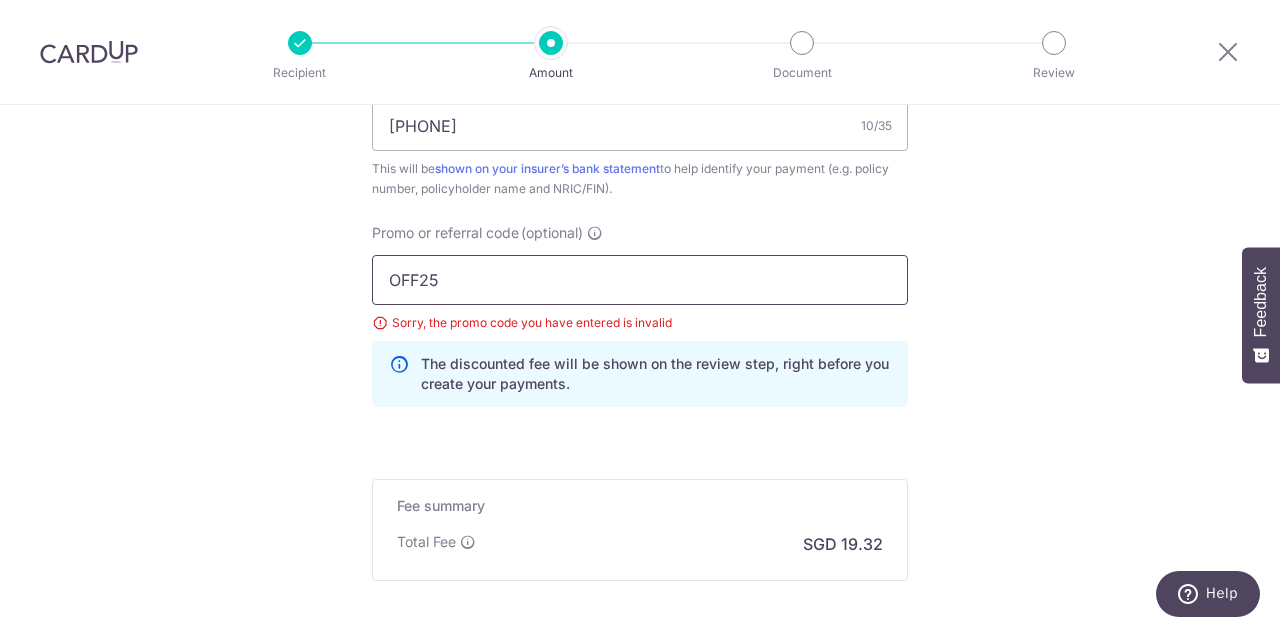 click on "OFF25" at bounding box center [640, 280] 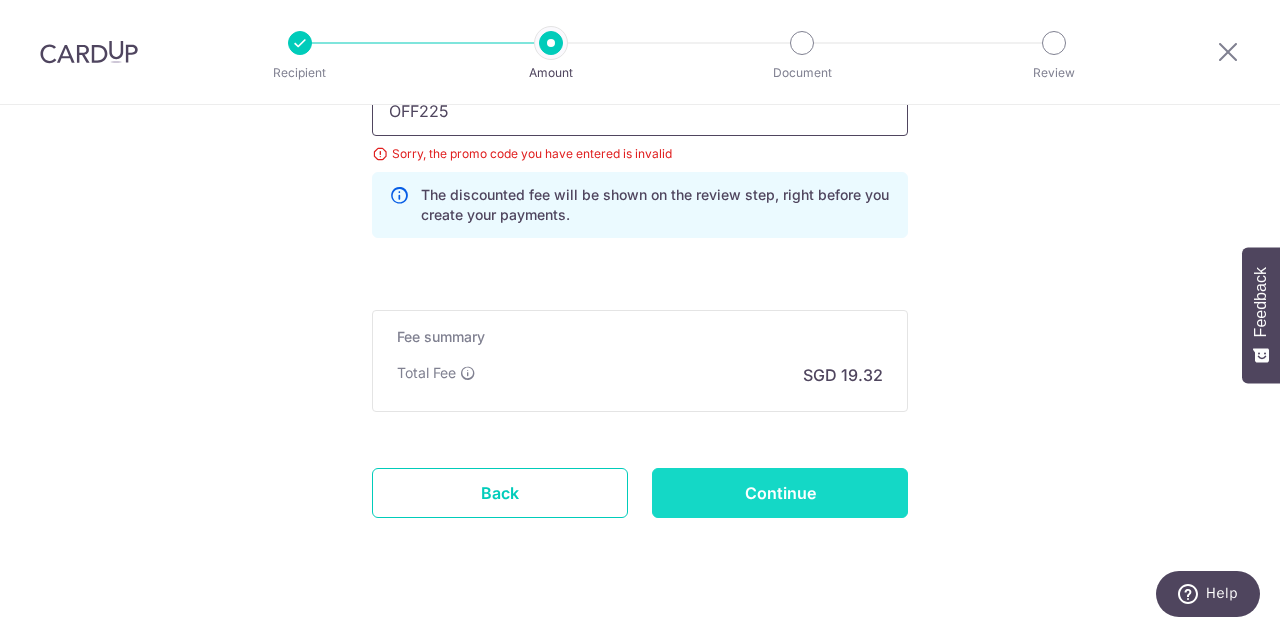 scroll, scrollTop: 1477, scrollLeft: 0, axis: vertical 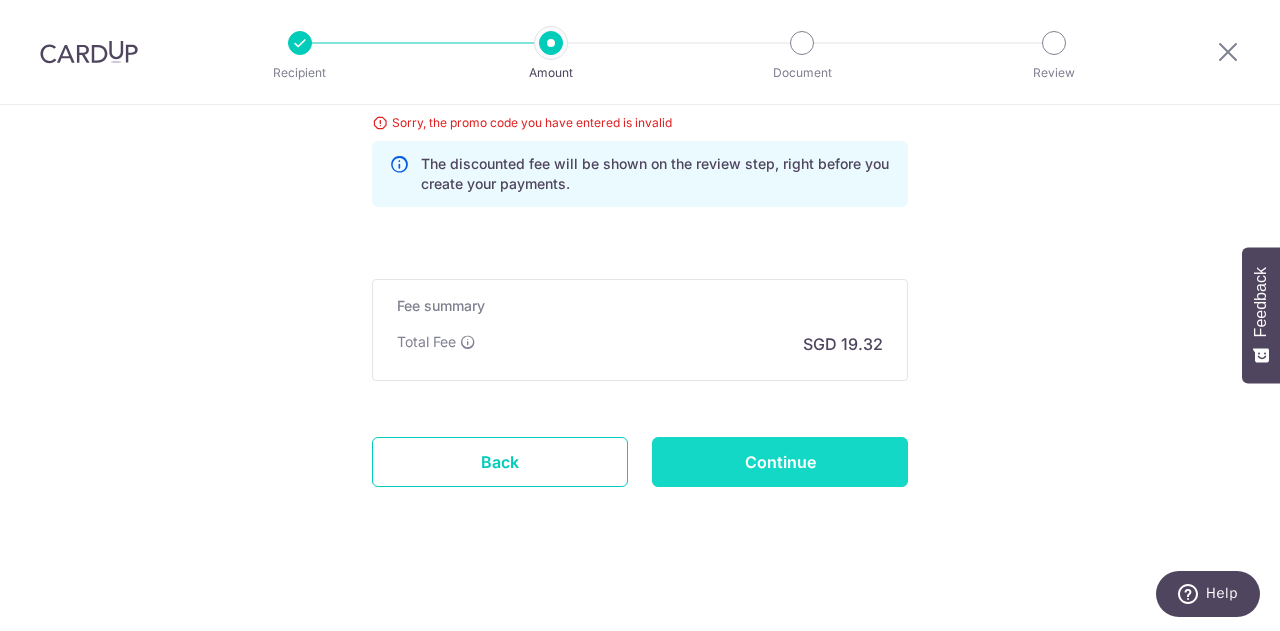 type on "OFF225" 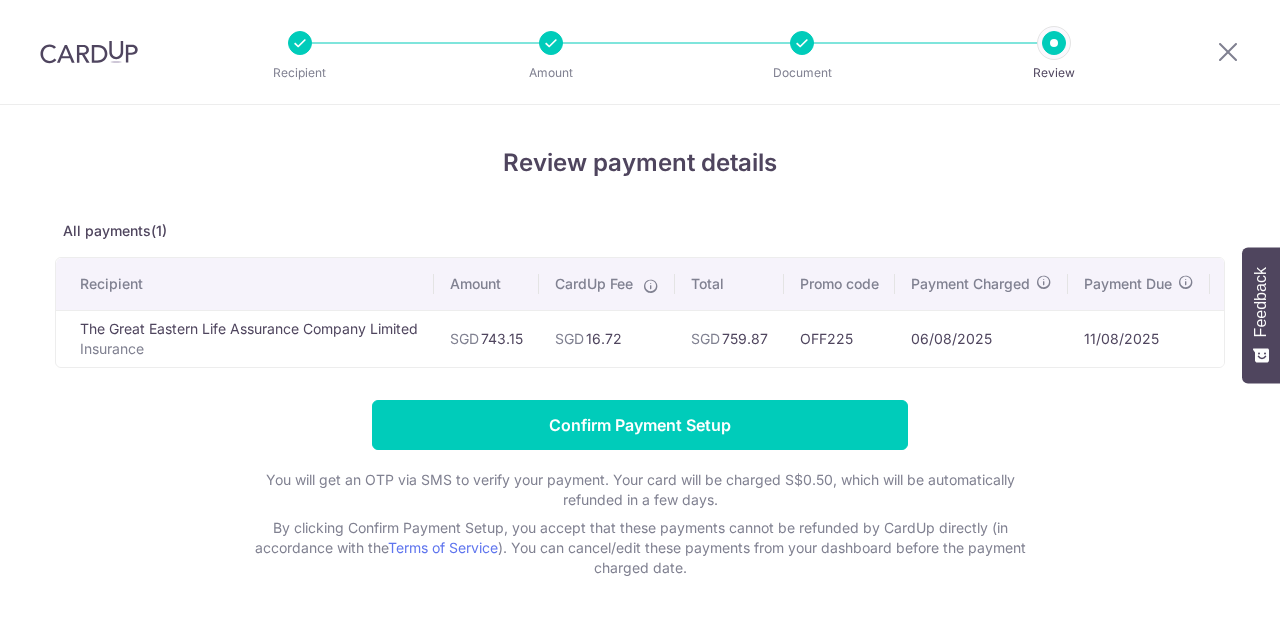scroll, scrollTop: 0, scrollLeft: 0, axis: both 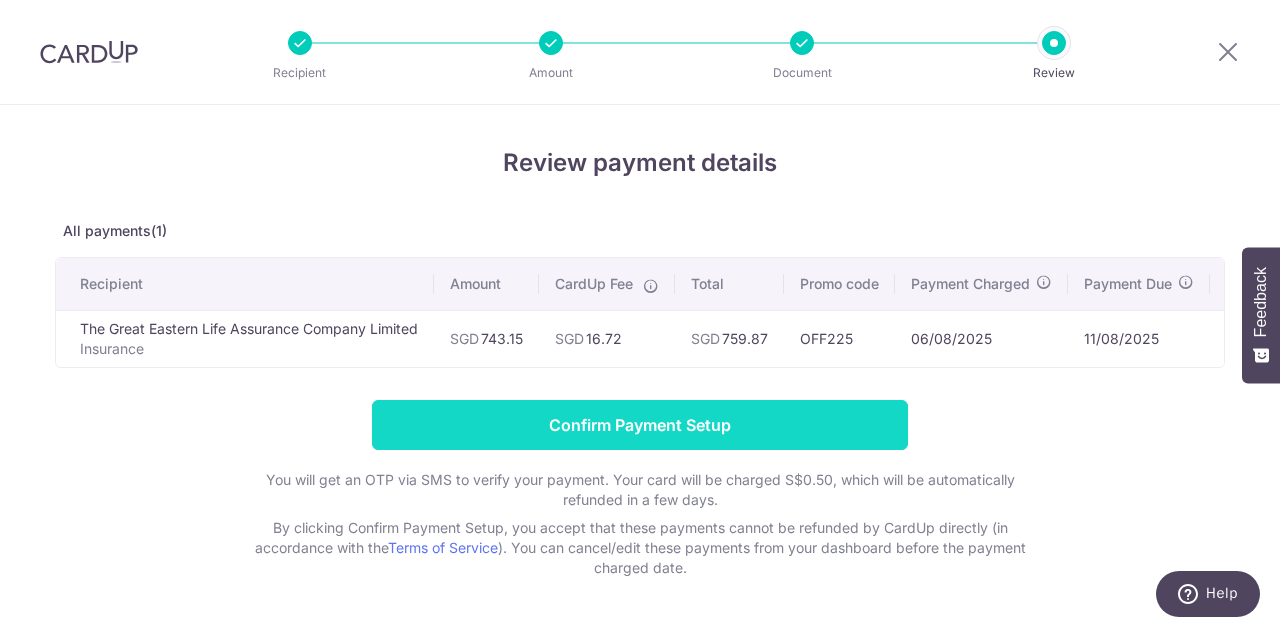 click on "Confirm Payment Setup" at bounding box center [640, 425] 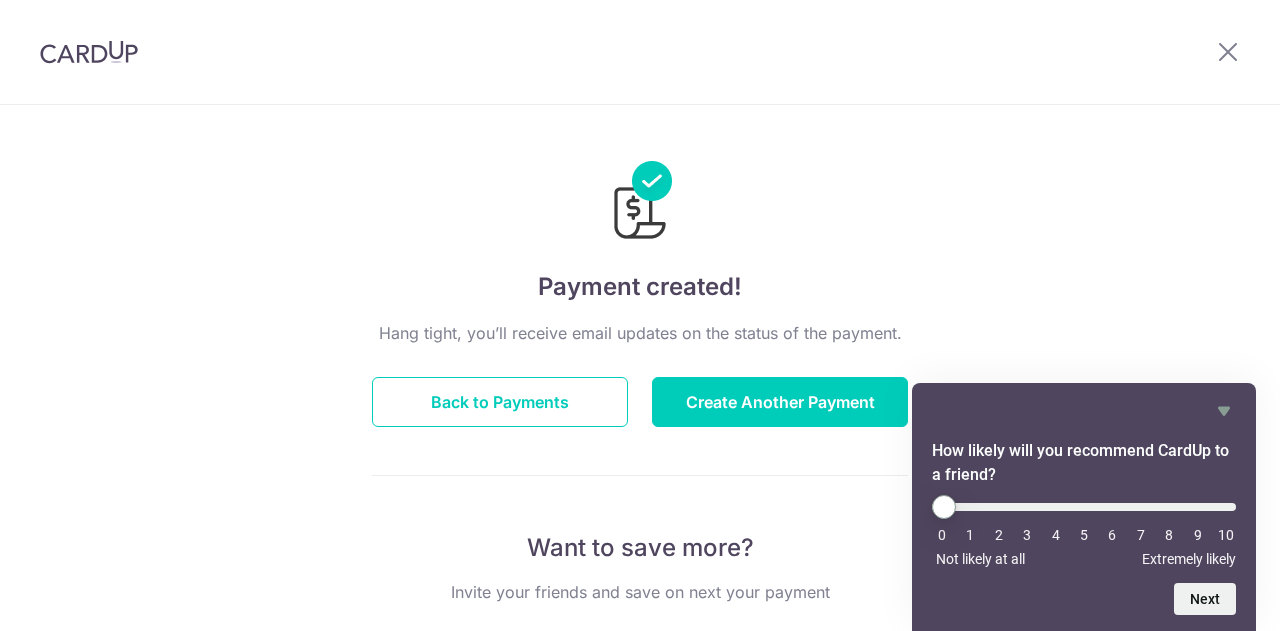 scroll, scrollTop: 0, scrollLeft: 0, axis: both 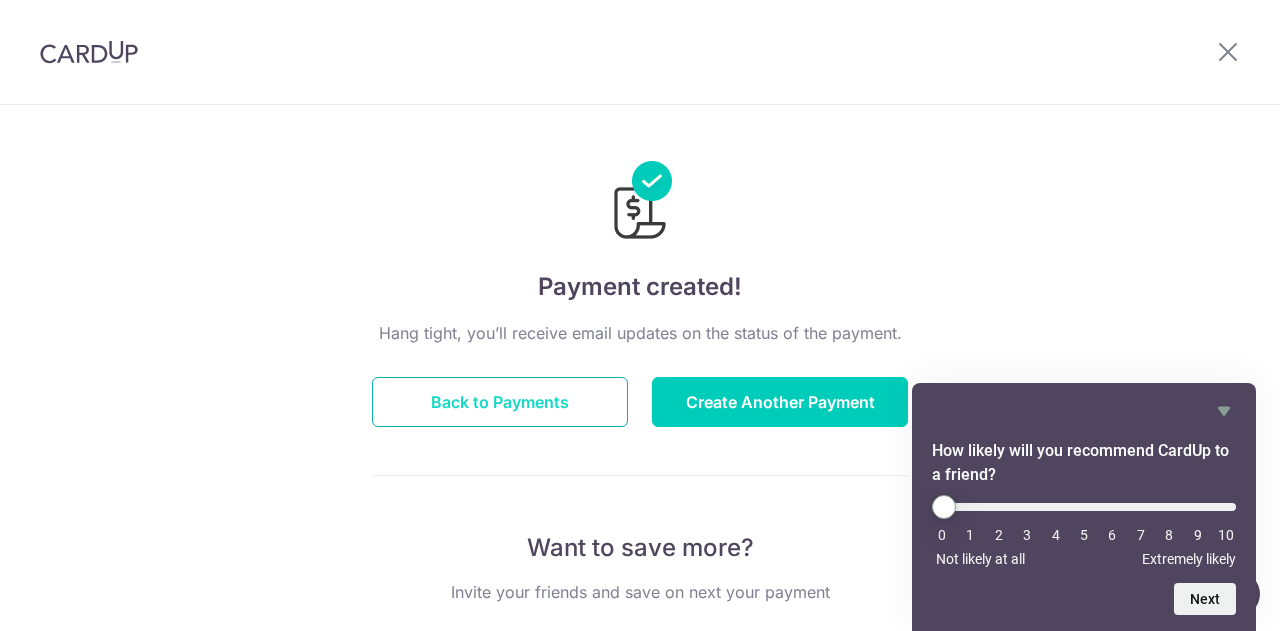 click on "Back to Payments" at bounding box center [500, 402] 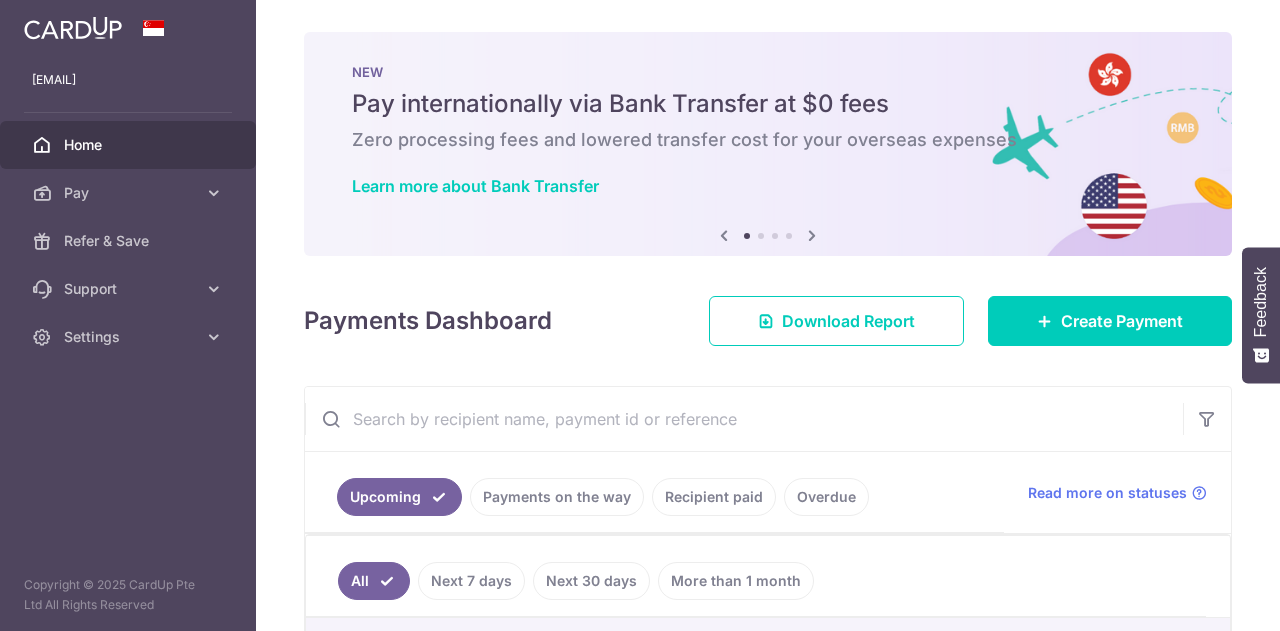 scroll, scrollTop: 0, scrollLeft: 0, axis: both 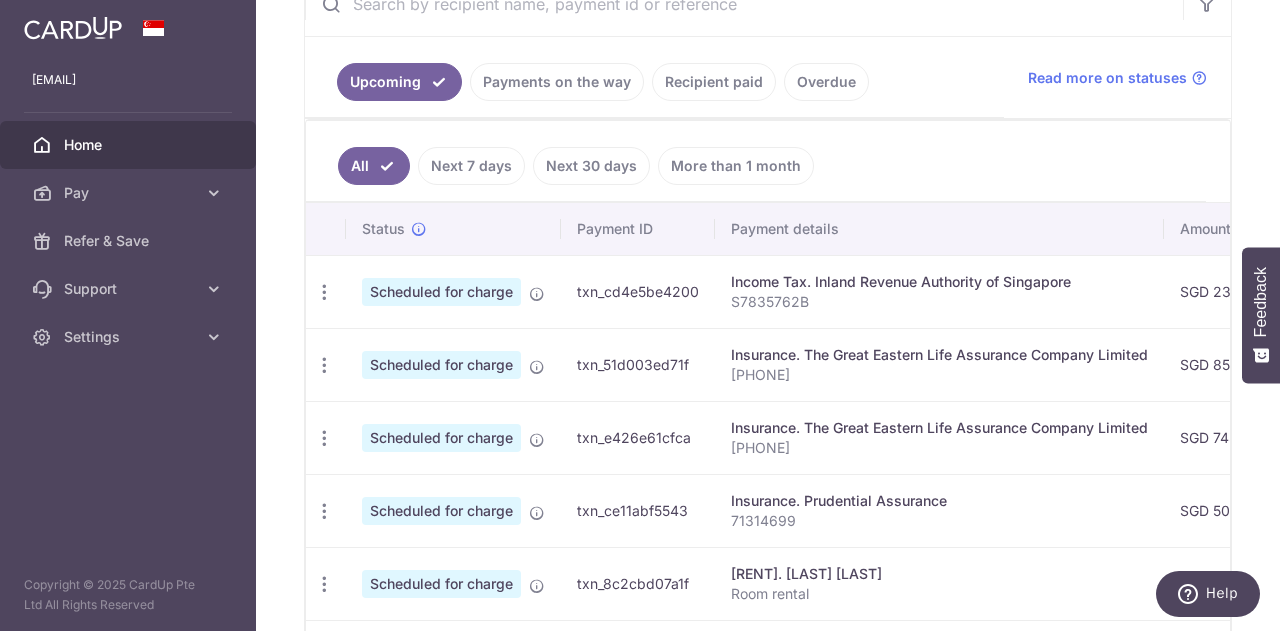 click on "Payments on the way" at bounding box center [557, 82] 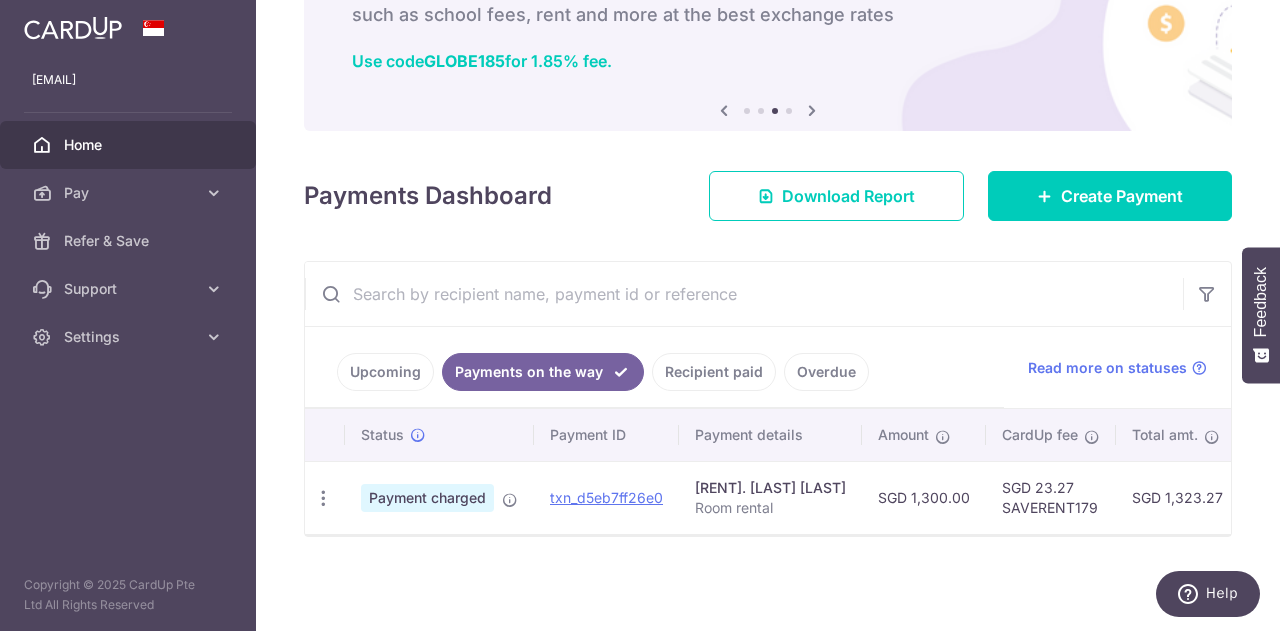 scroll, scrollTop: 130, scrollLeft: 0, axis: vertical 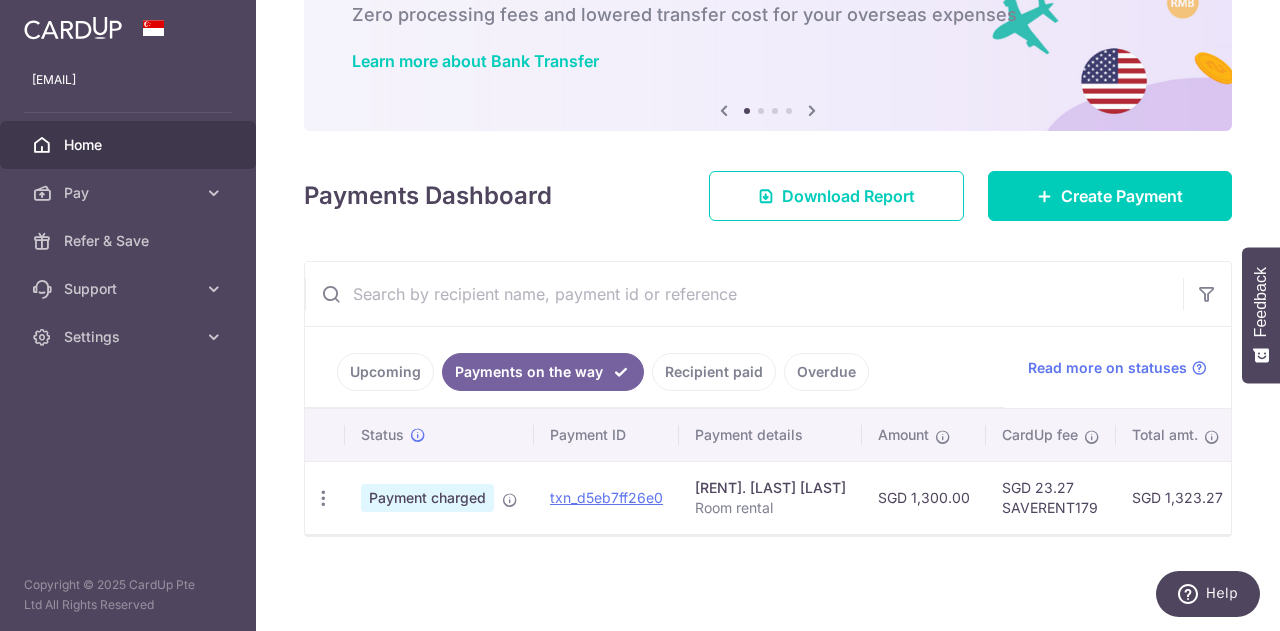 click on "Upcoming" at bounding box center (385, 372) 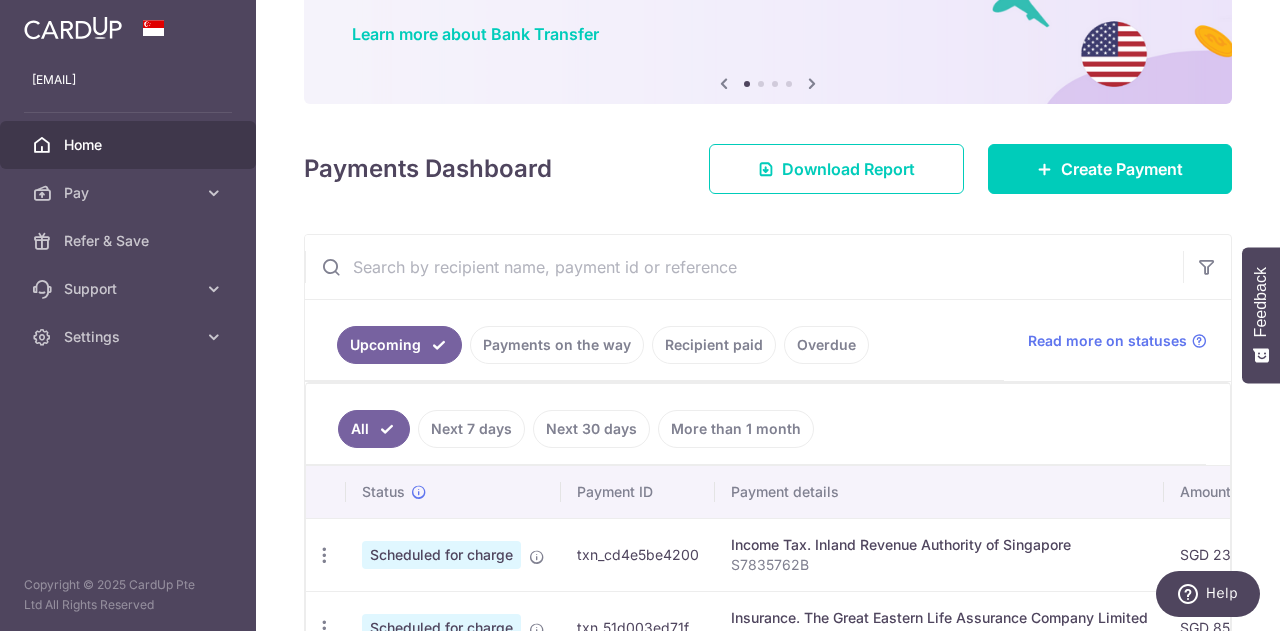 scroll, scrollTop: 415, scrollLeft: 0, axis: vertical 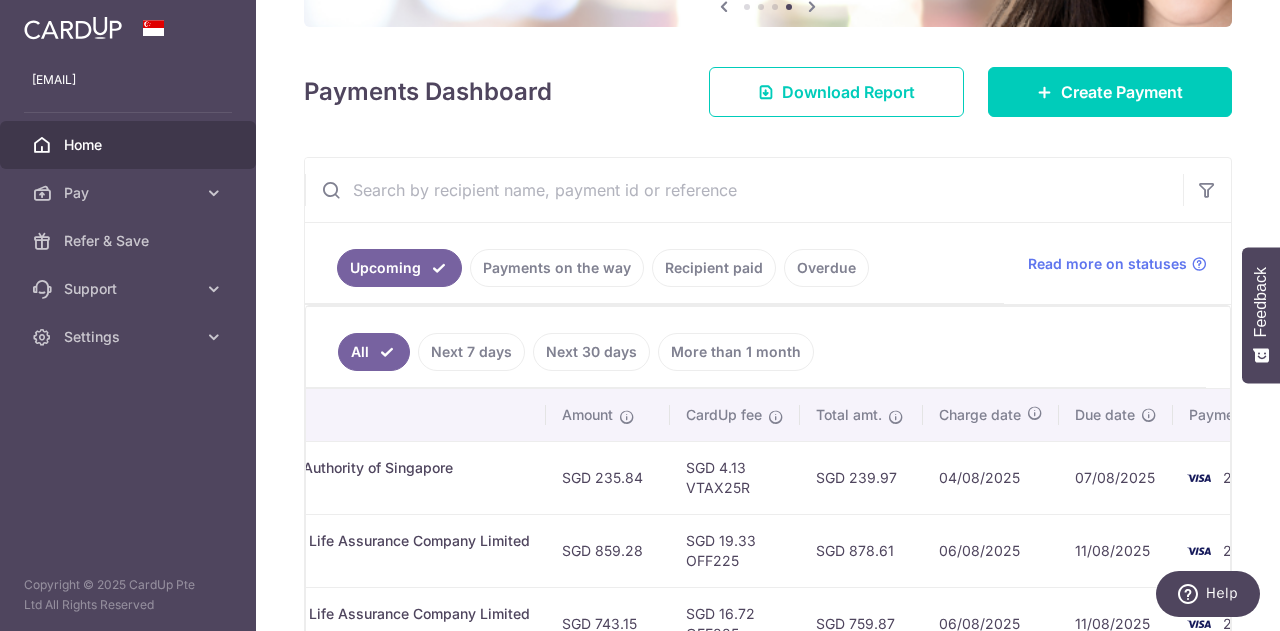 click on "Upcoming
Payments on the way
Recipient paid
Overdue" at bounding box center (654, 263) 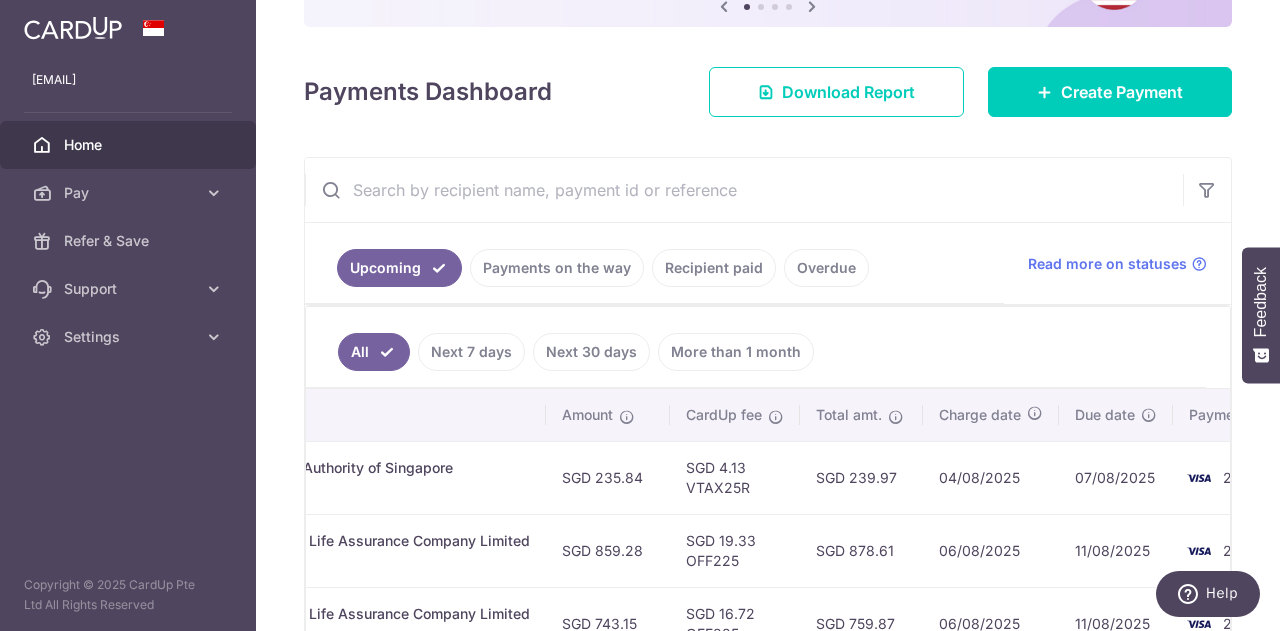 scroll, scrollTop: 0, scrollLeft: 0, axis: both 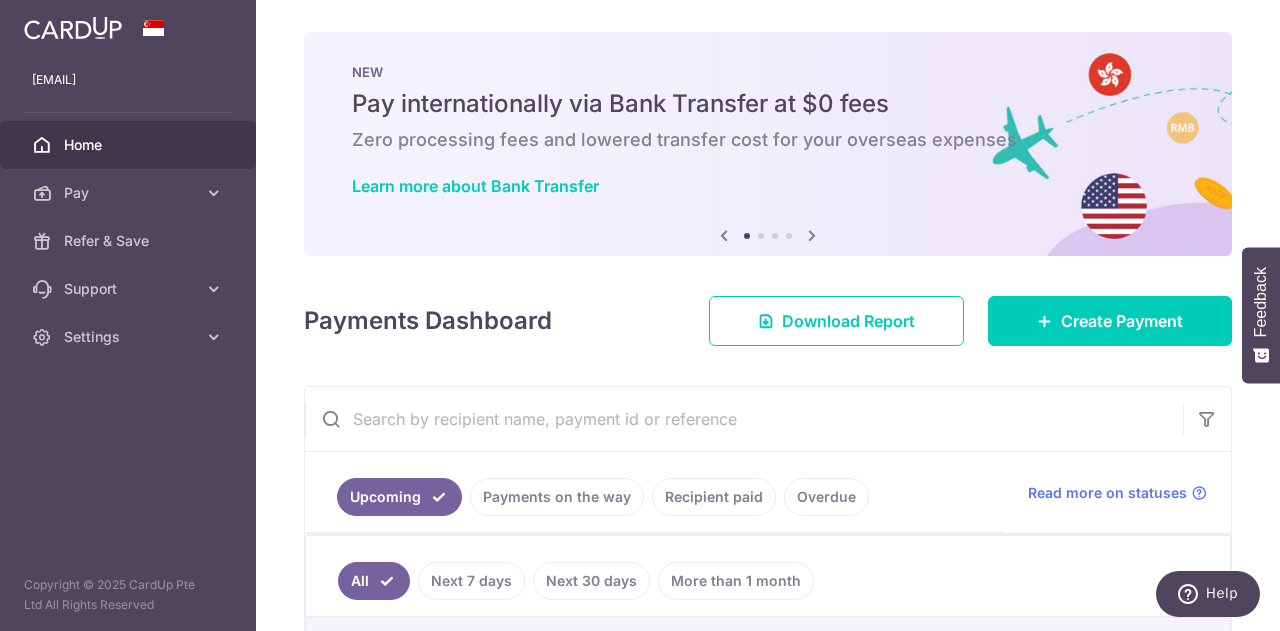 click on "Home" at bounding box center (130, 145) 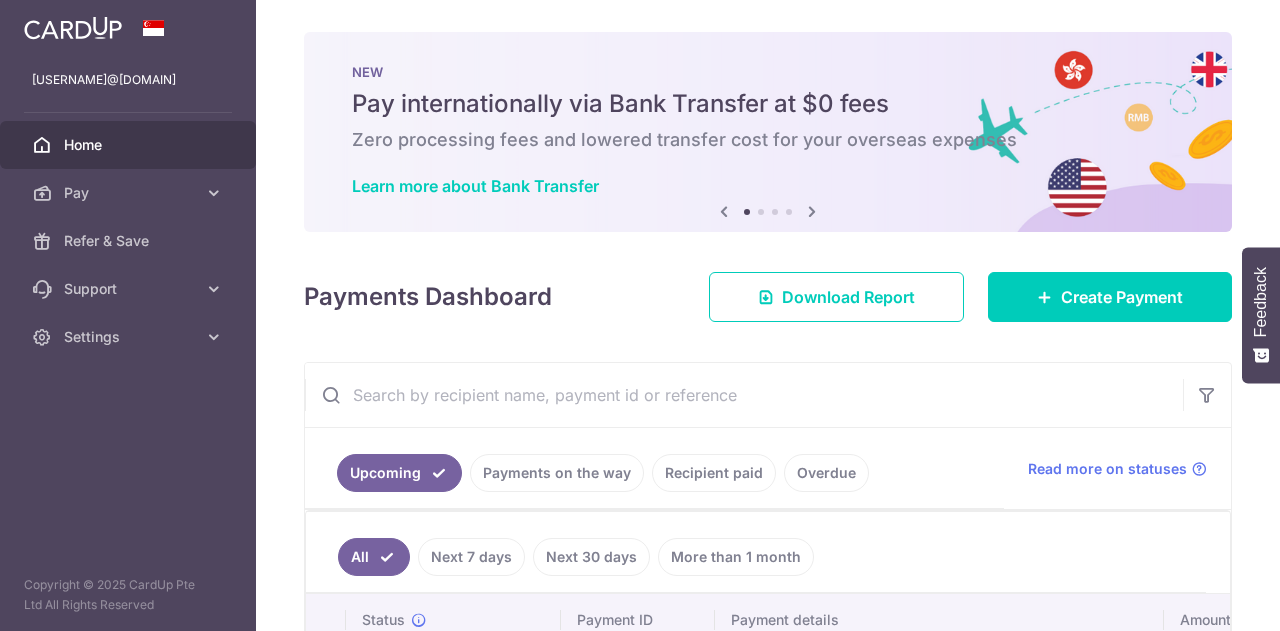 scroll, scrollTop: 0, scrollLeft: 0, axis: both 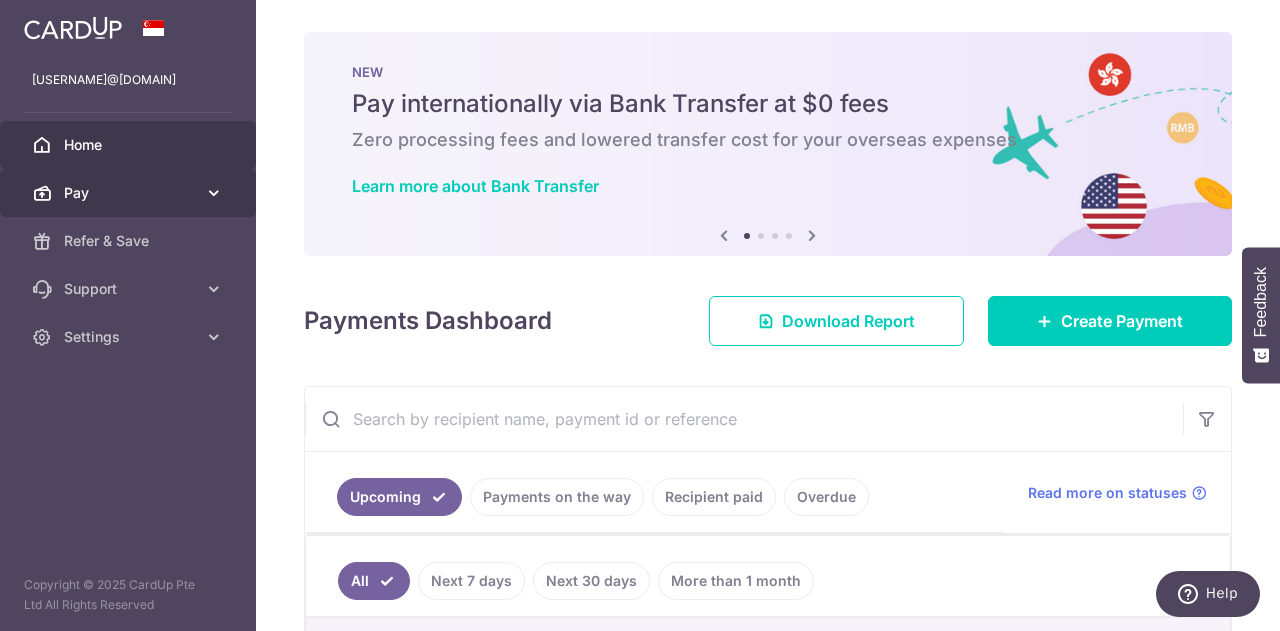 click on "Pay" at bounding box center [130, 193] 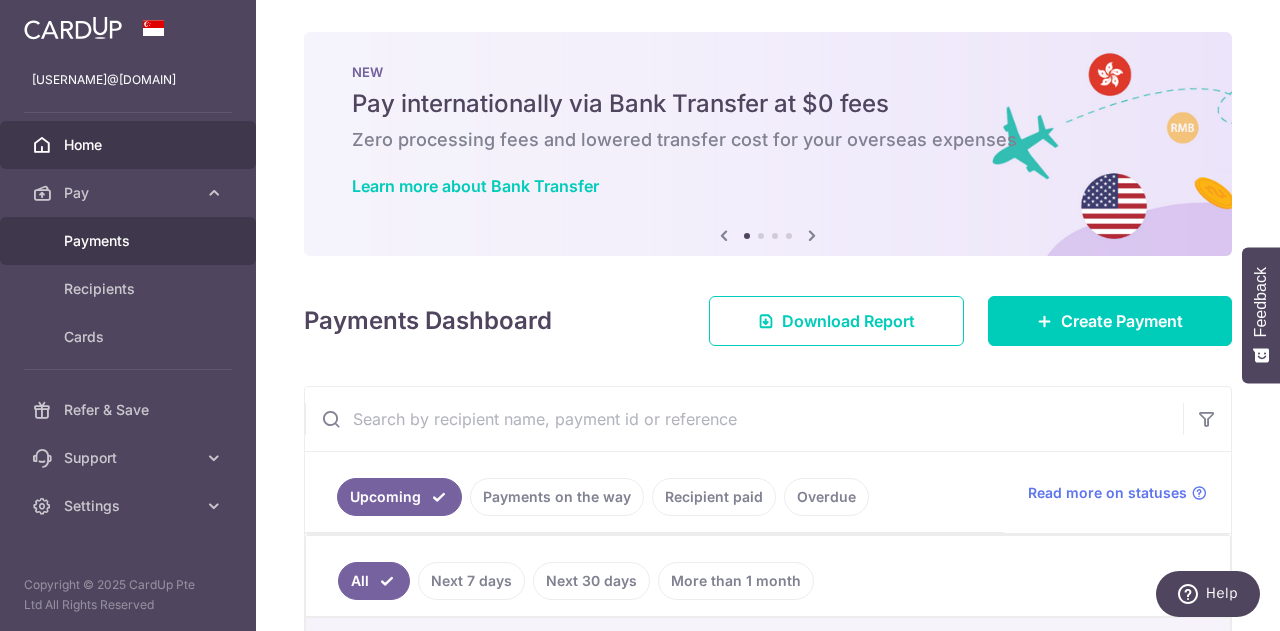 click on "Payments" at bounding box center [130, 241] 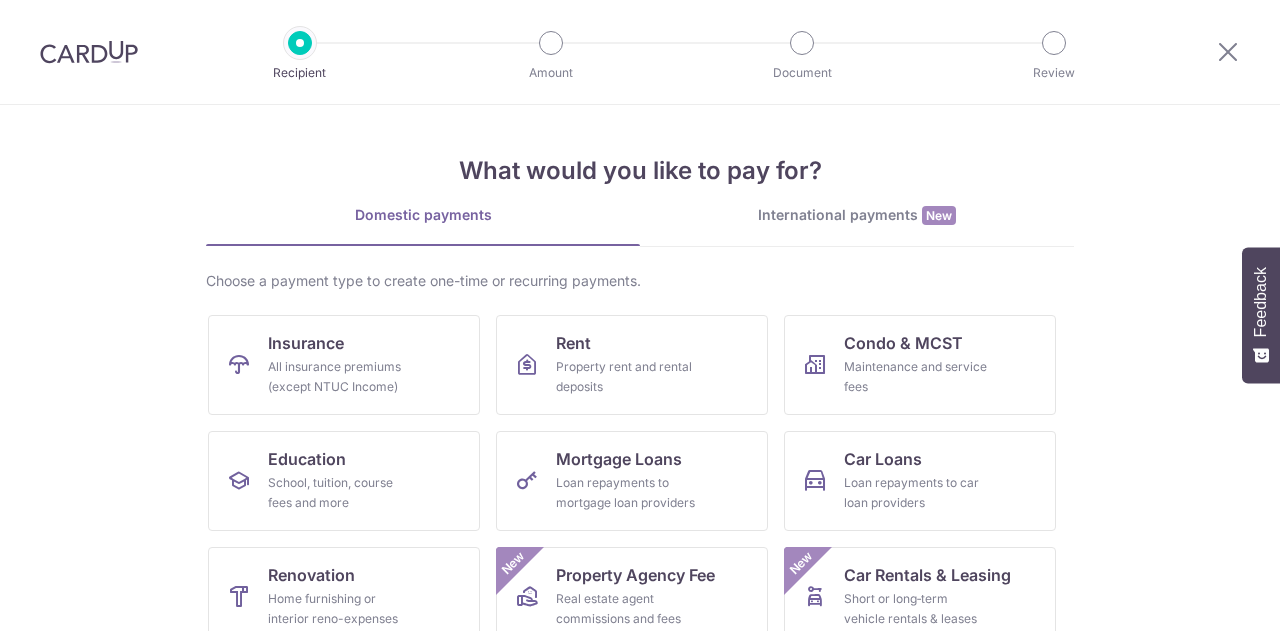 scroll, scrollTop: 0, scrollLeft: 0, axis: both 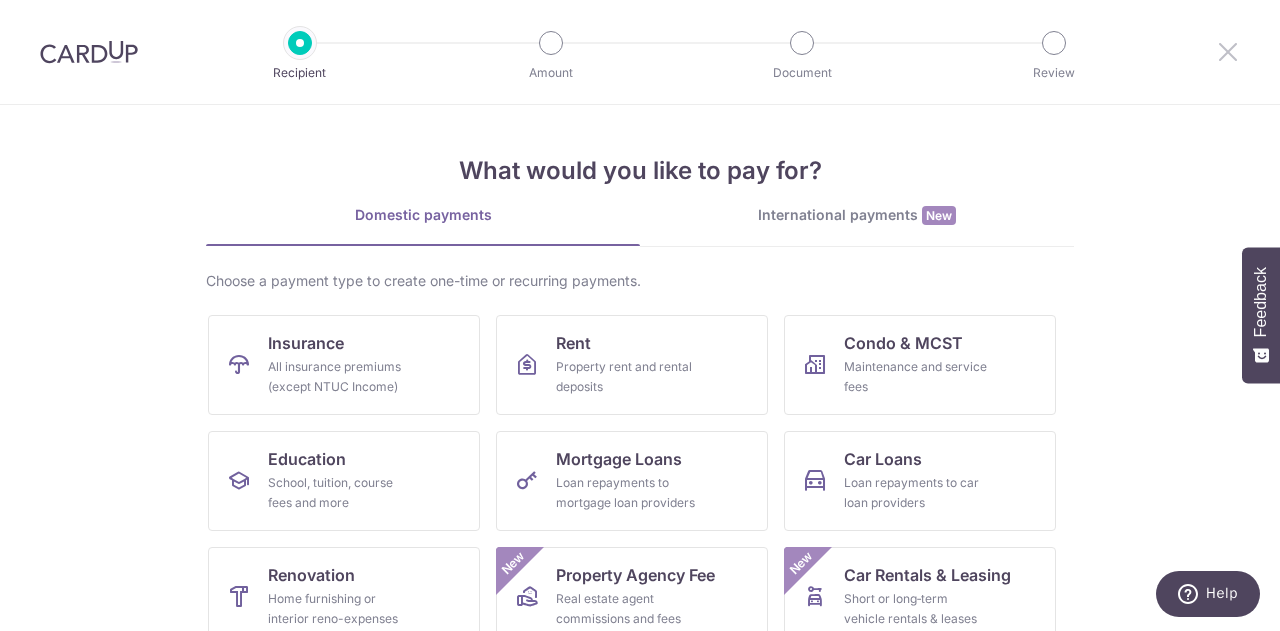 click at bounding box center [1228, 51] 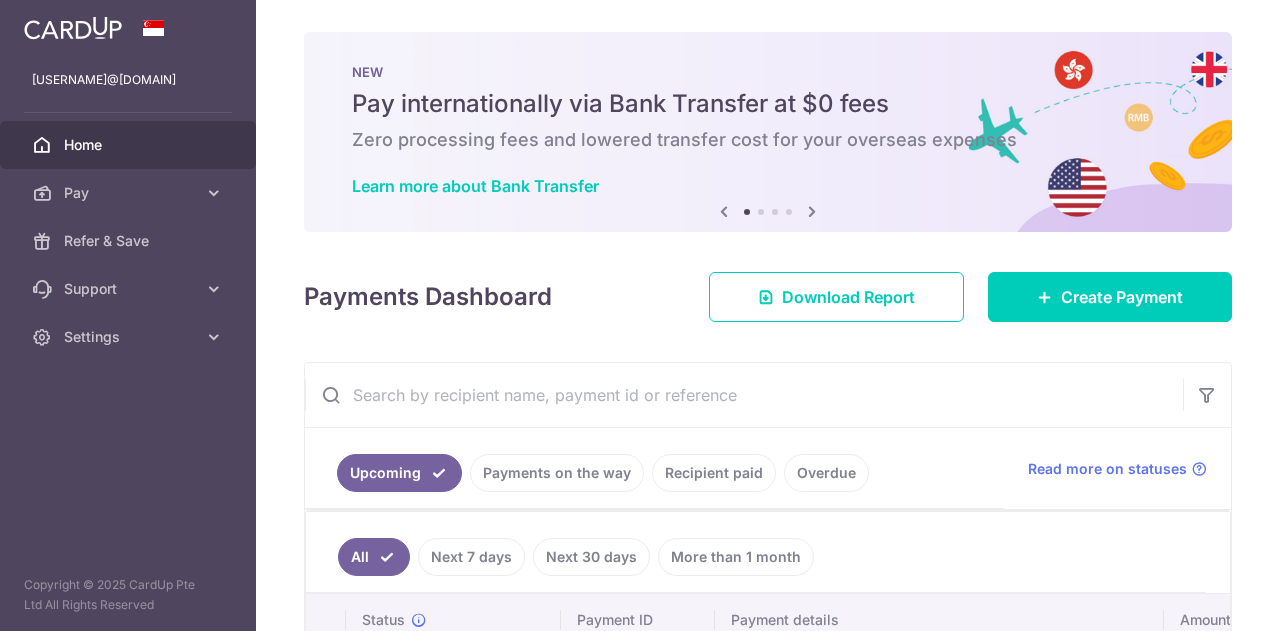scroll, scrollTop: 0, scrollLeft: 0, axis: both 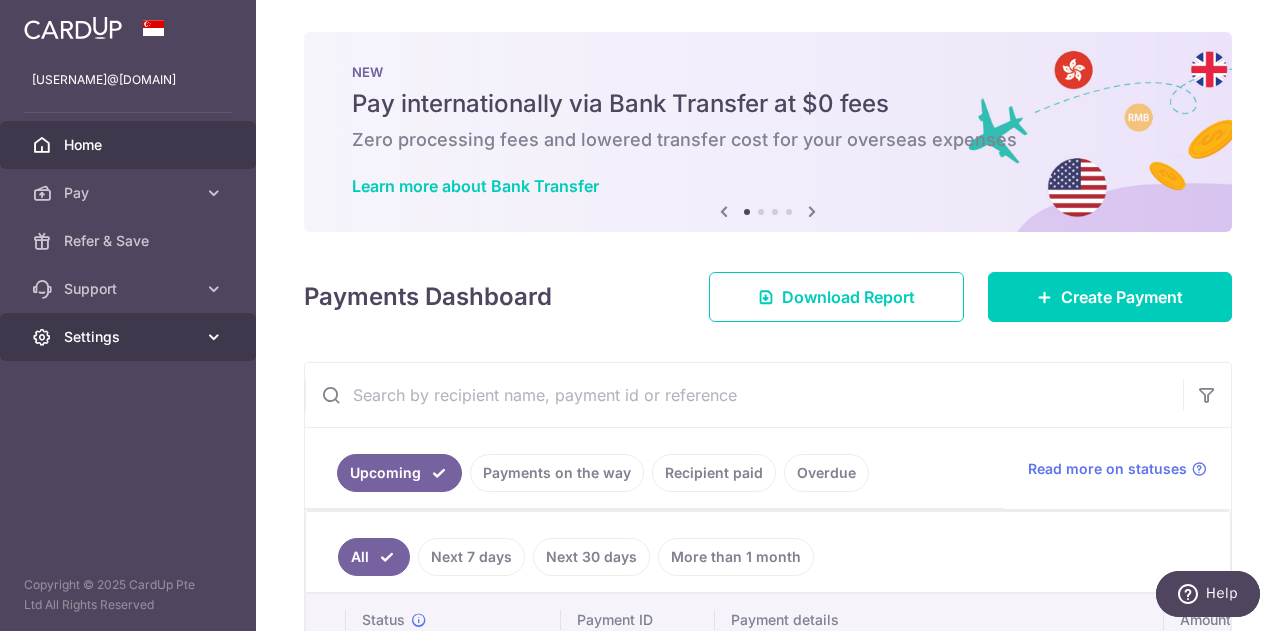 click on "Settings" at bounding box center (130, 337) 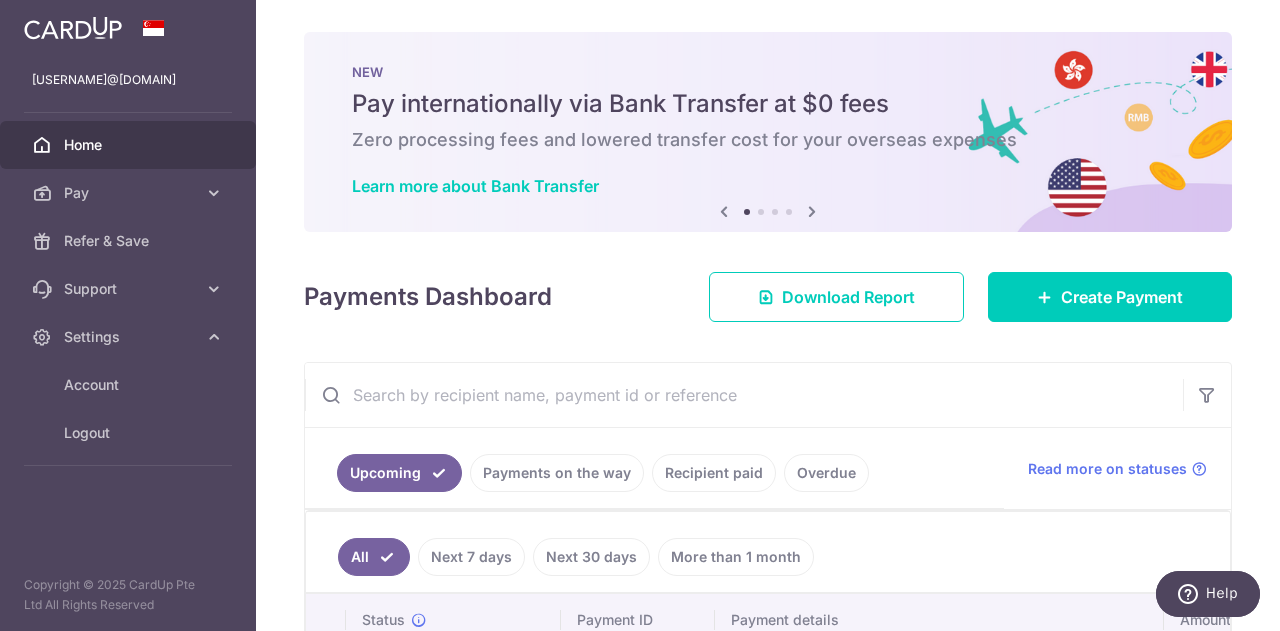 click on "Payments Dashboard" at bounding box center [428, 297] 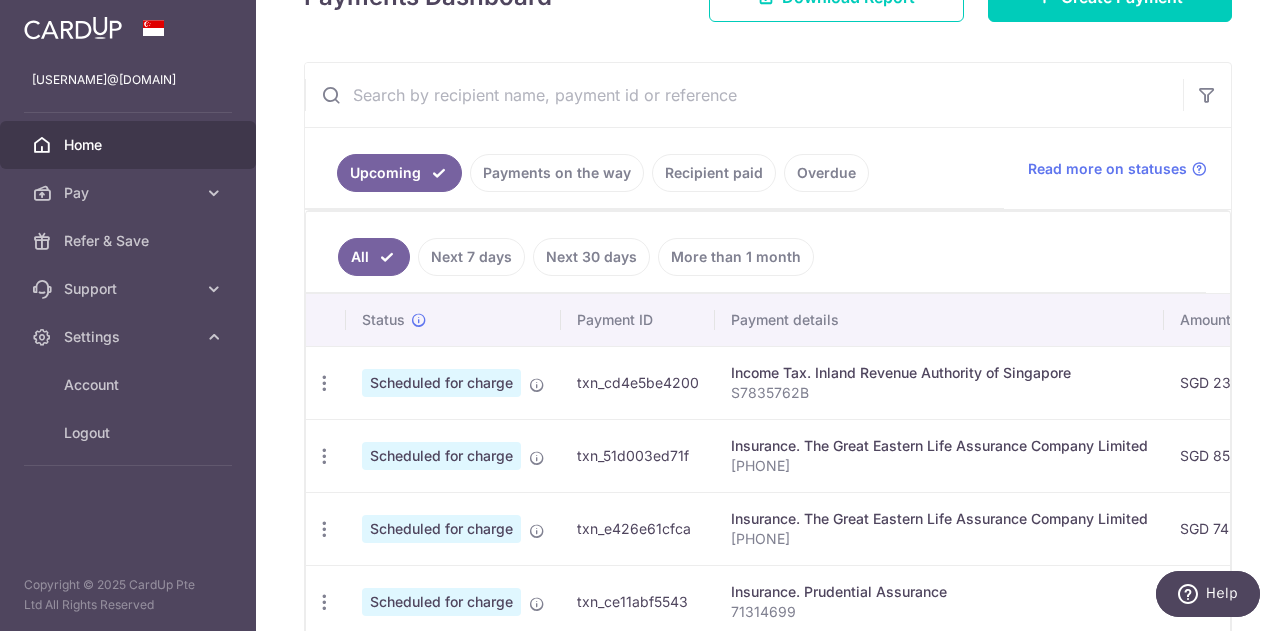 scroll, scrollTop: 600, scrollLeft: 0, axis: vertical 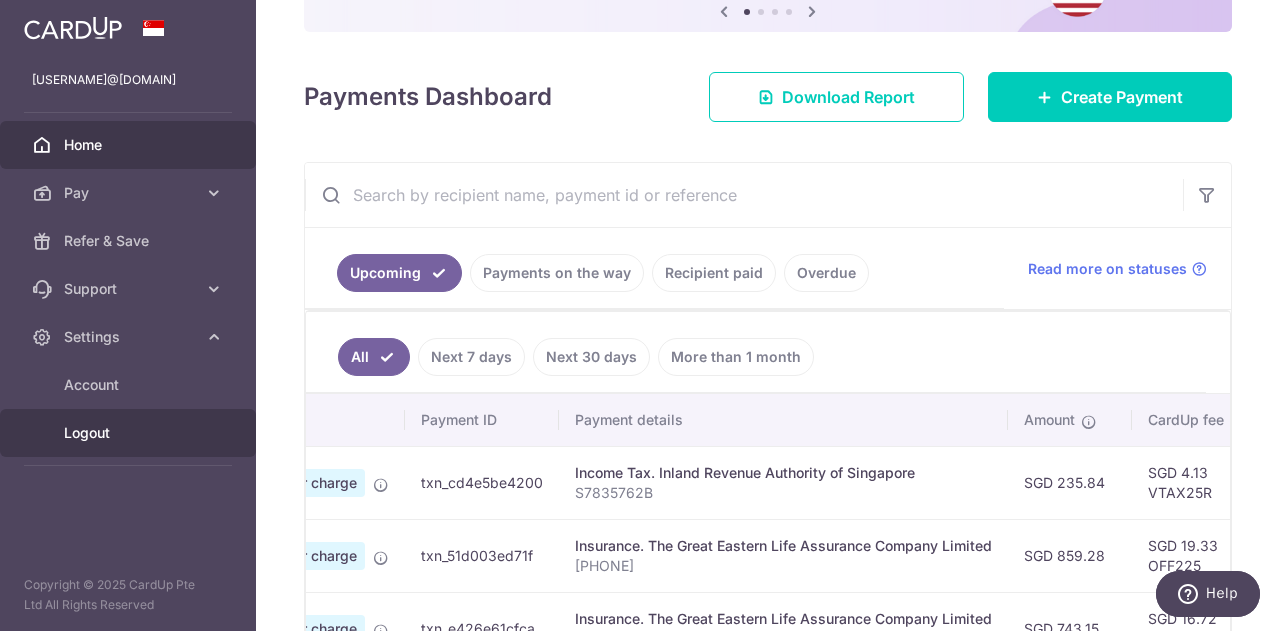 click on "Logout" at bounding box center (130, 433) 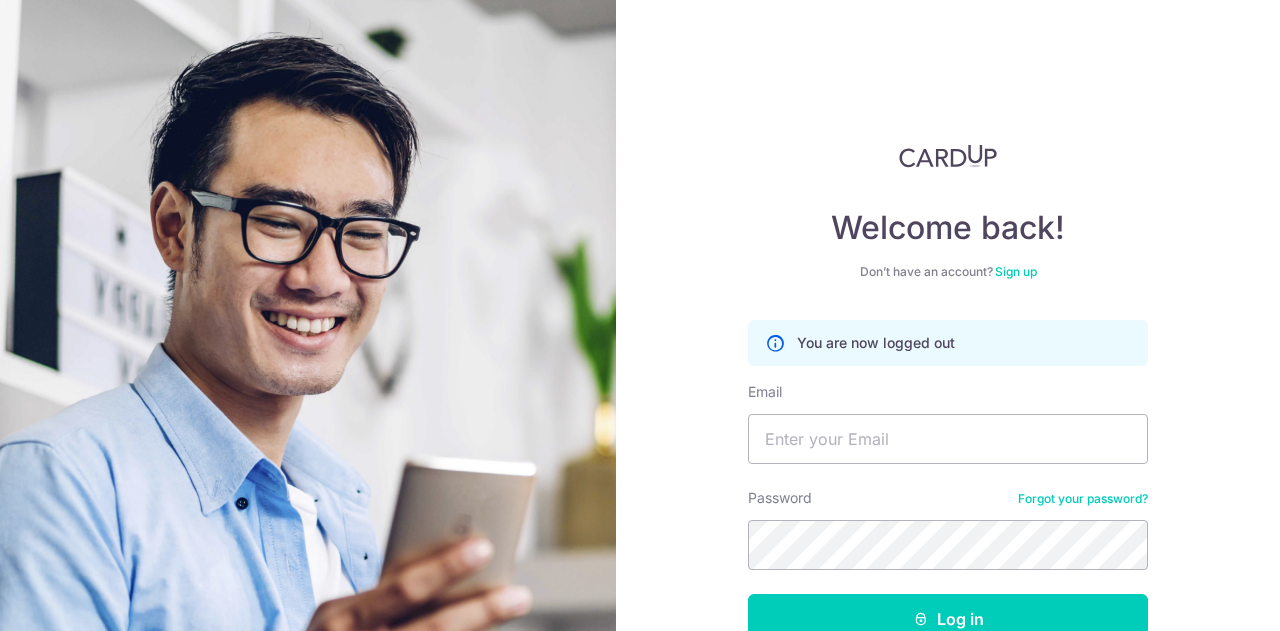 scroll, scrollTop: 0, scrollLeft: 0, axis: both 